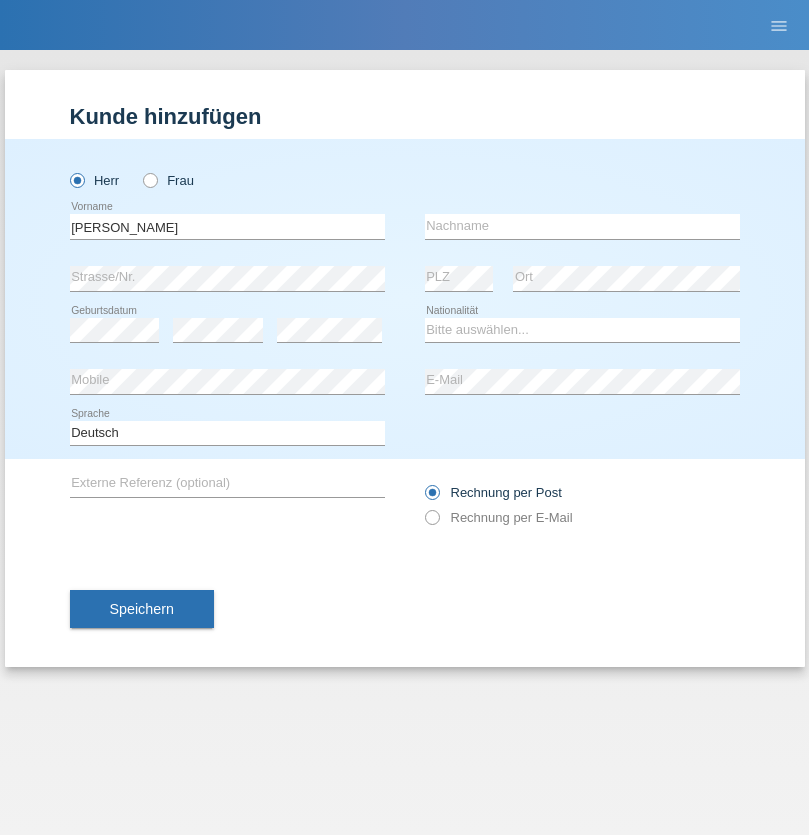 scroll, scrollTop: 0, scrollLeft: 0, axis: both 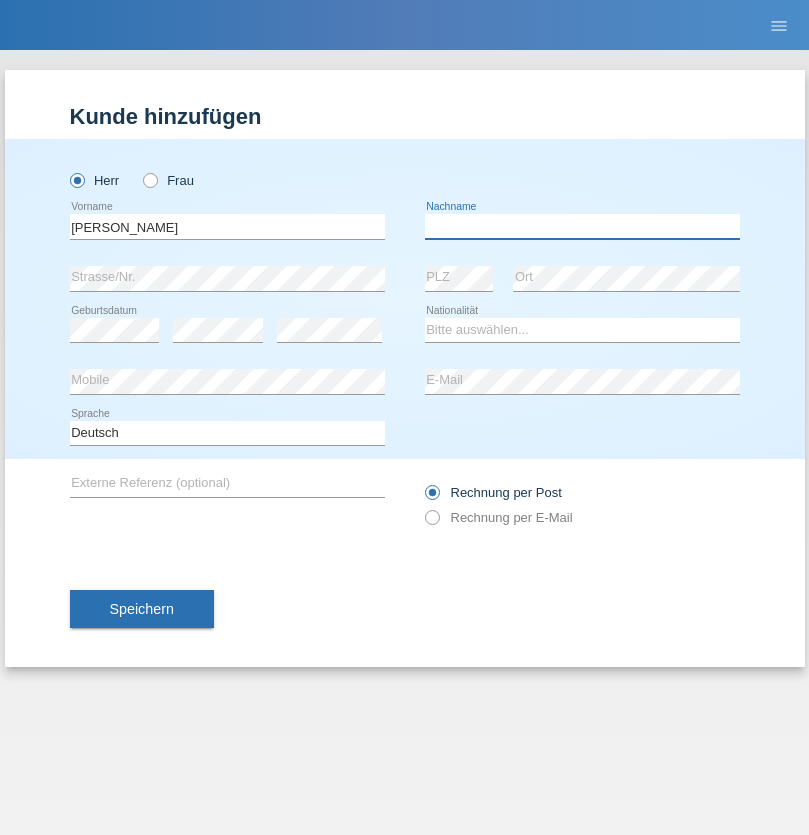 click at bounding box center (582, 226) 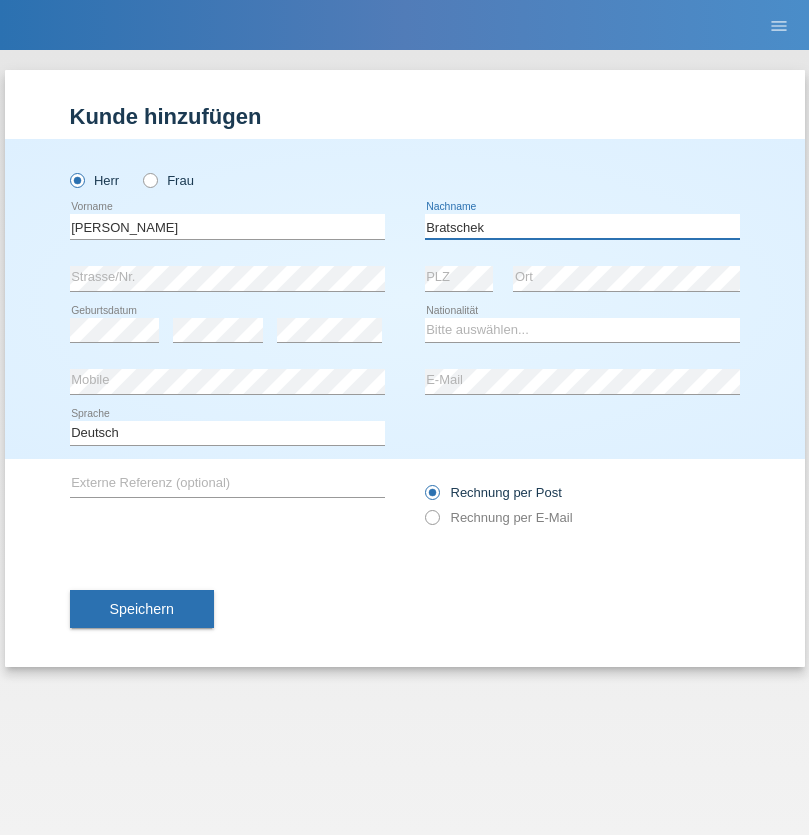 type on "Bratschek" 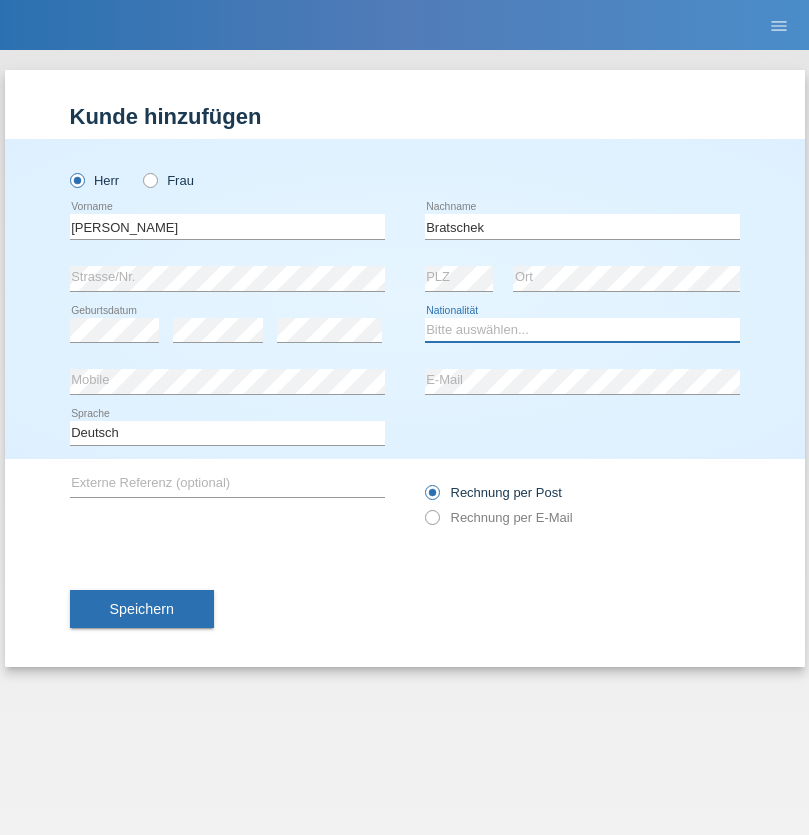 select on "DE" 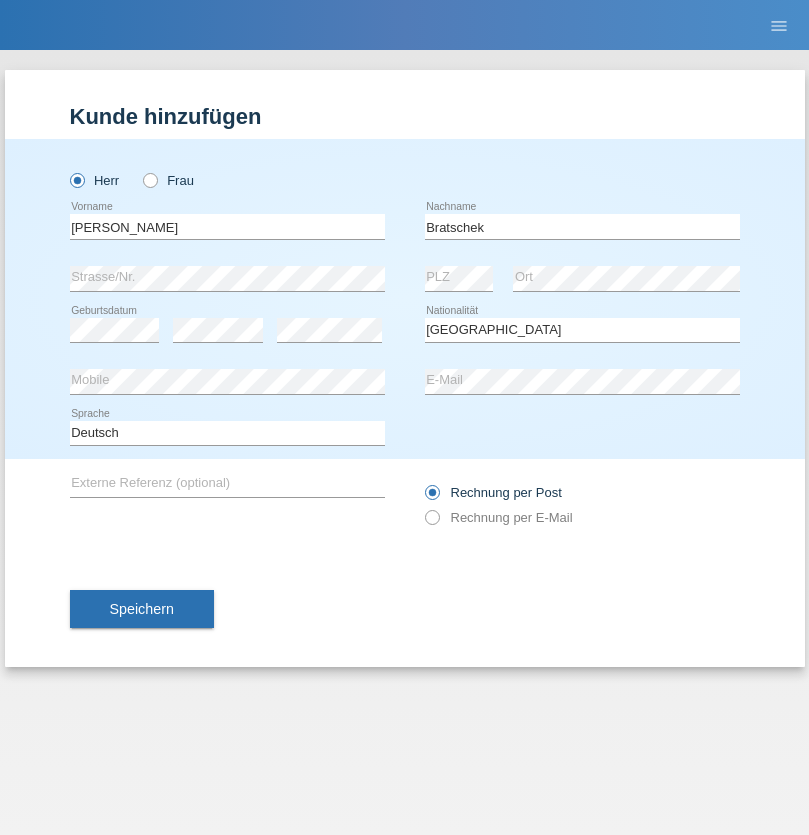 select on "C" 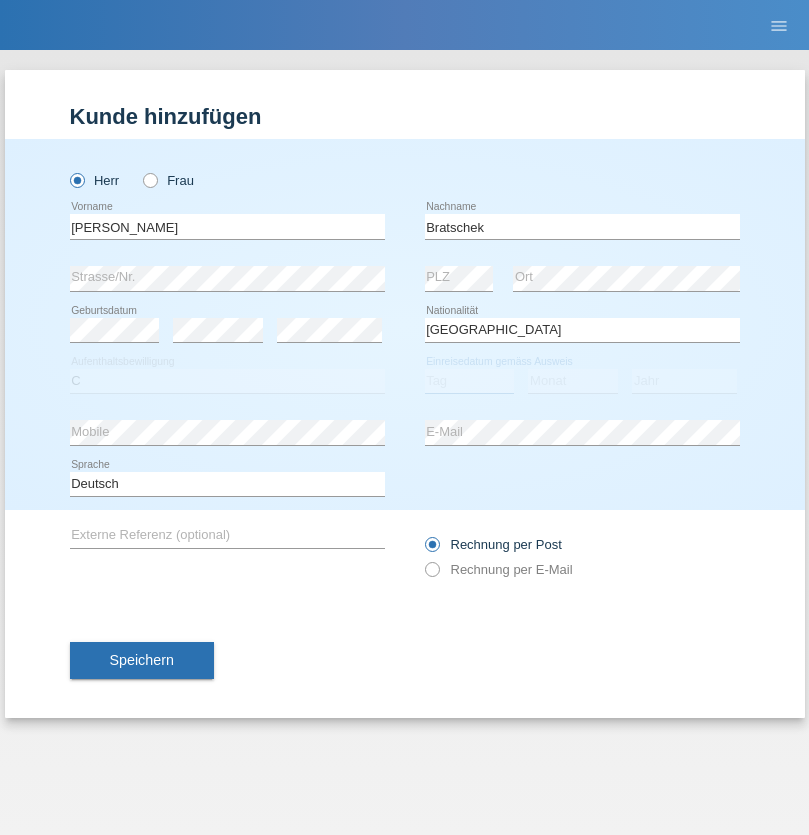 select on "22" 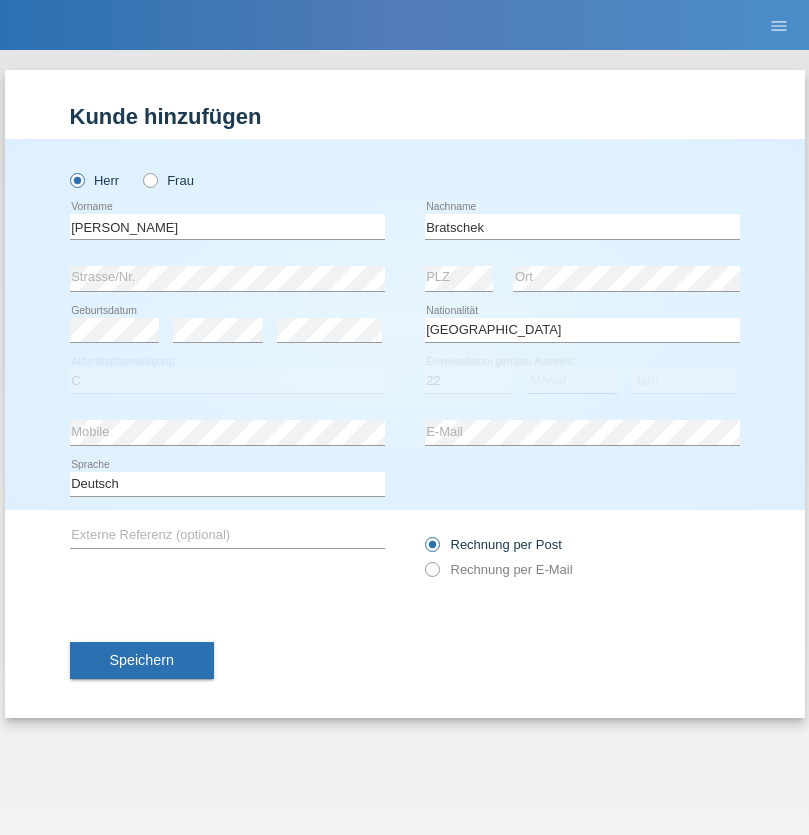 select on "03" 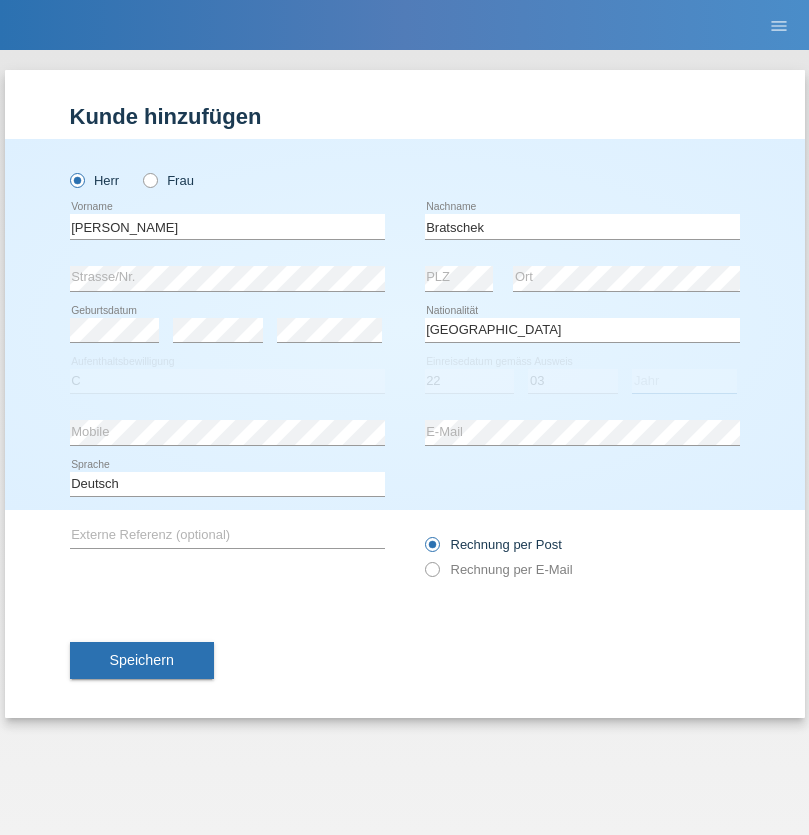 select on "2009" 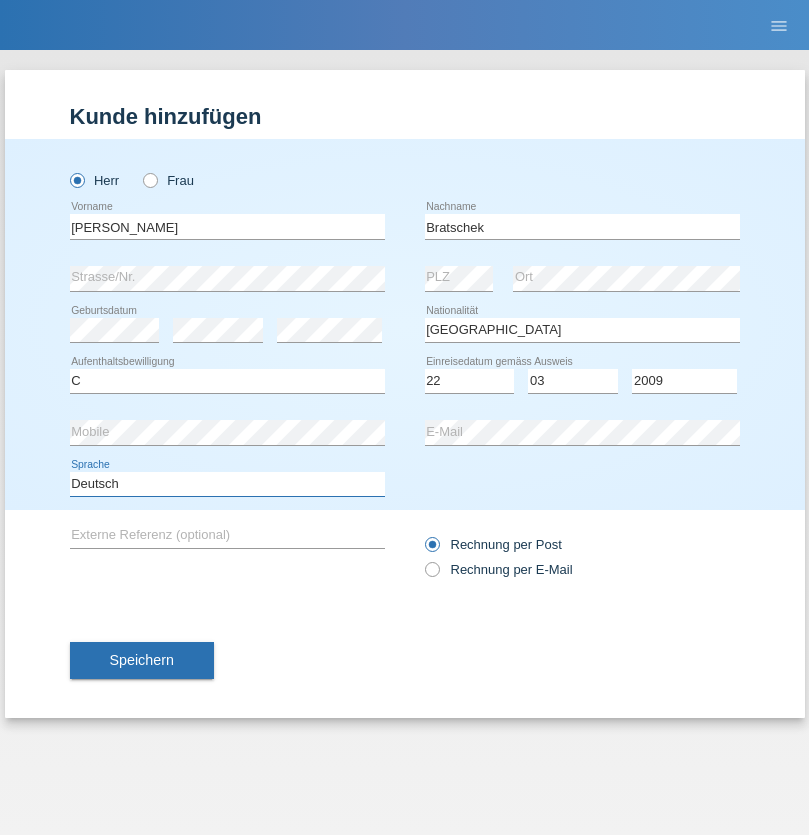 select on "en" 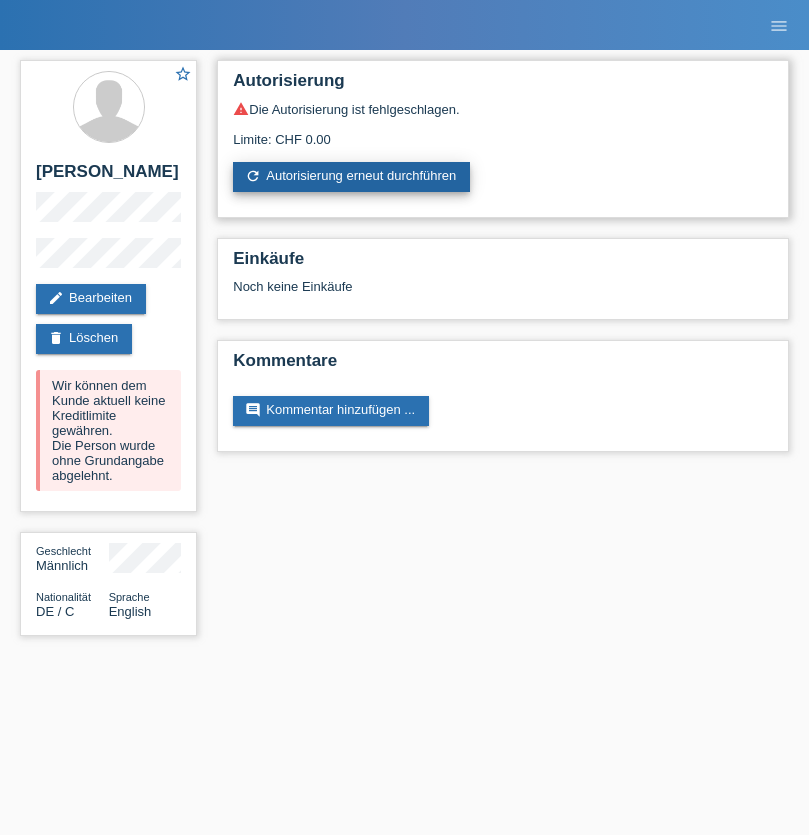 click on "refresh  Autorisierung erneut durchführen" at bounding box center [351, 177] 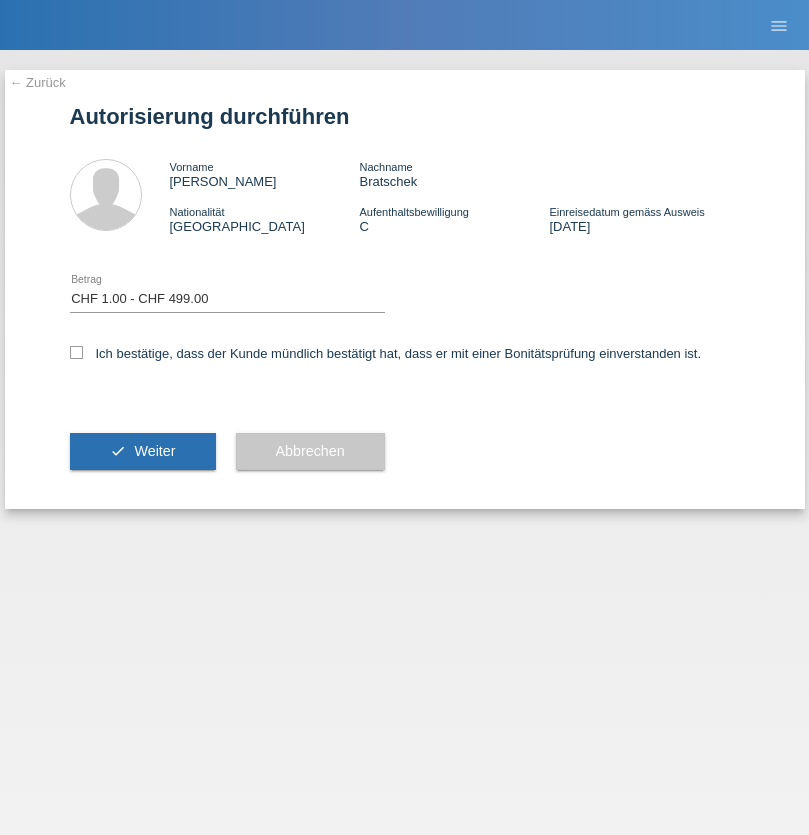 select on "1" 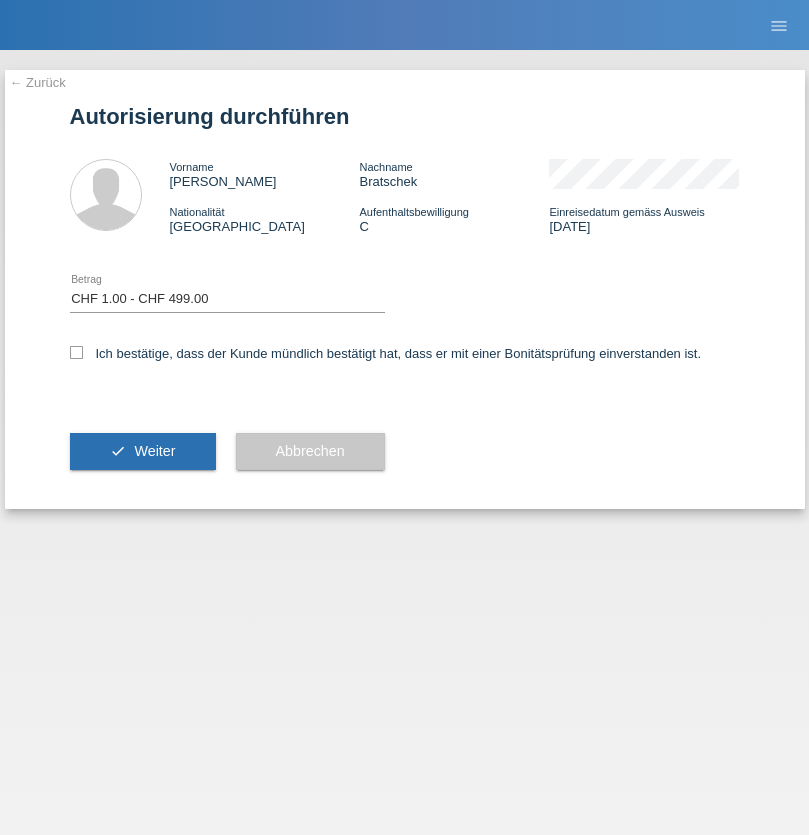 scroll, scrollTop: 0, scrollLeft: 0, axis: both 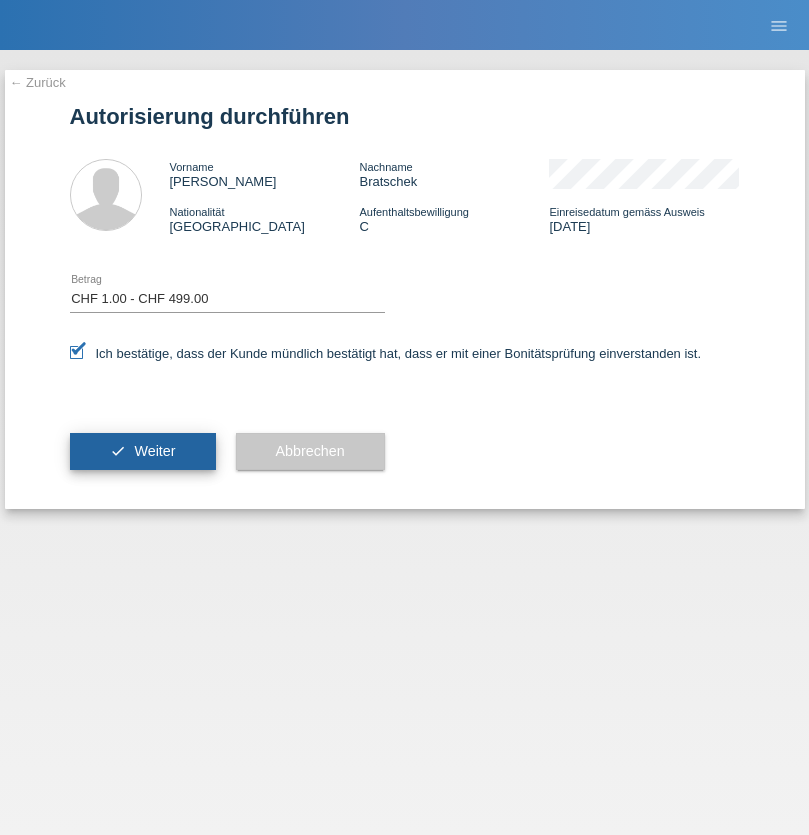 click on "Weiter" at bounding box center [154, 451] 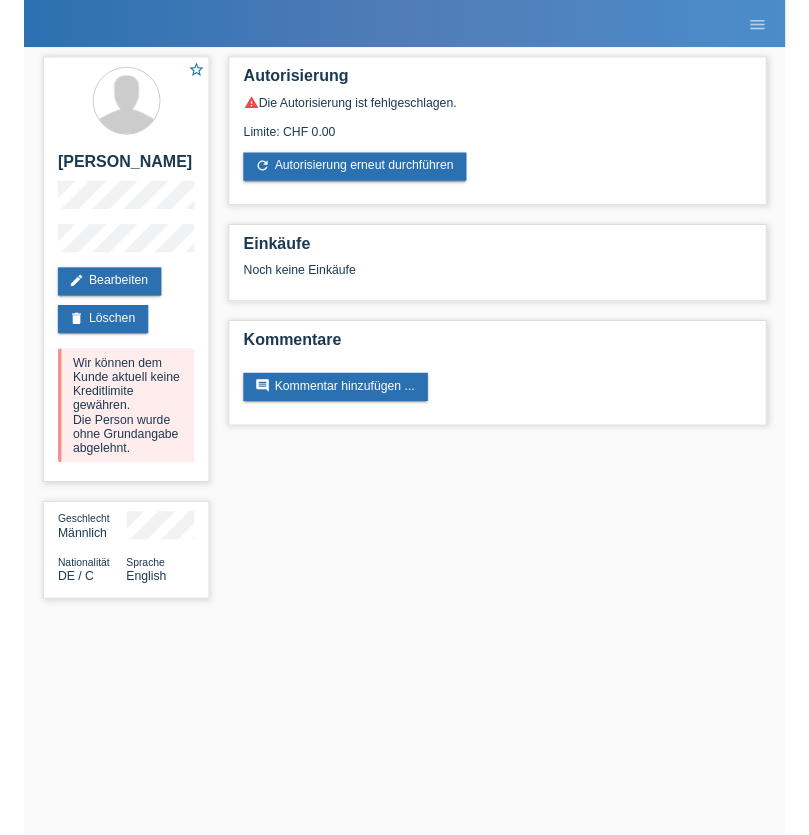 scroll, scrollTop: 0, scrollLeft: 0, axis: both 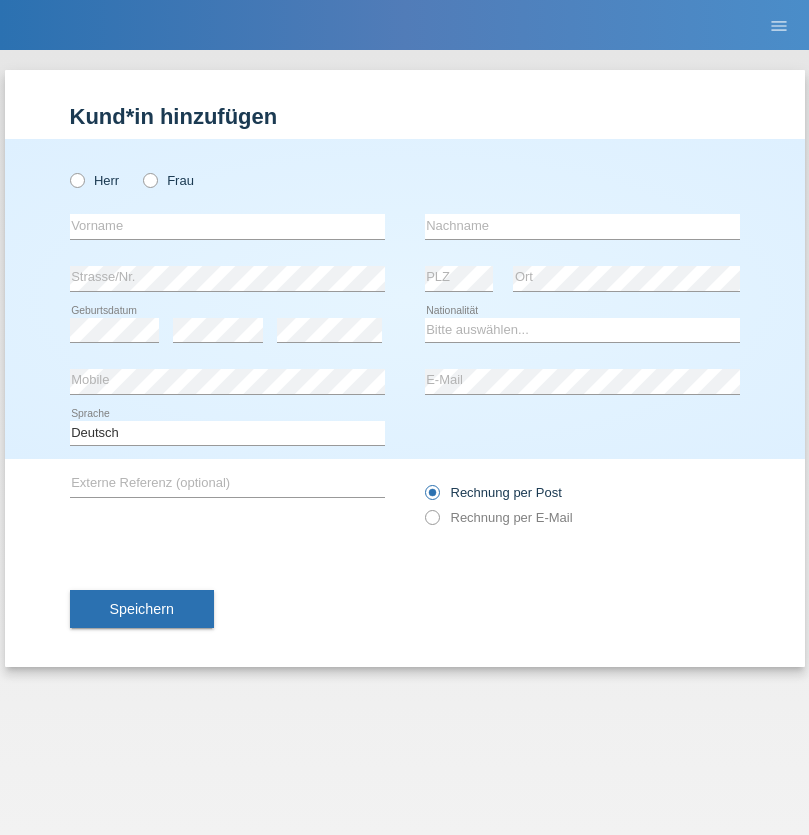 radio on "true" 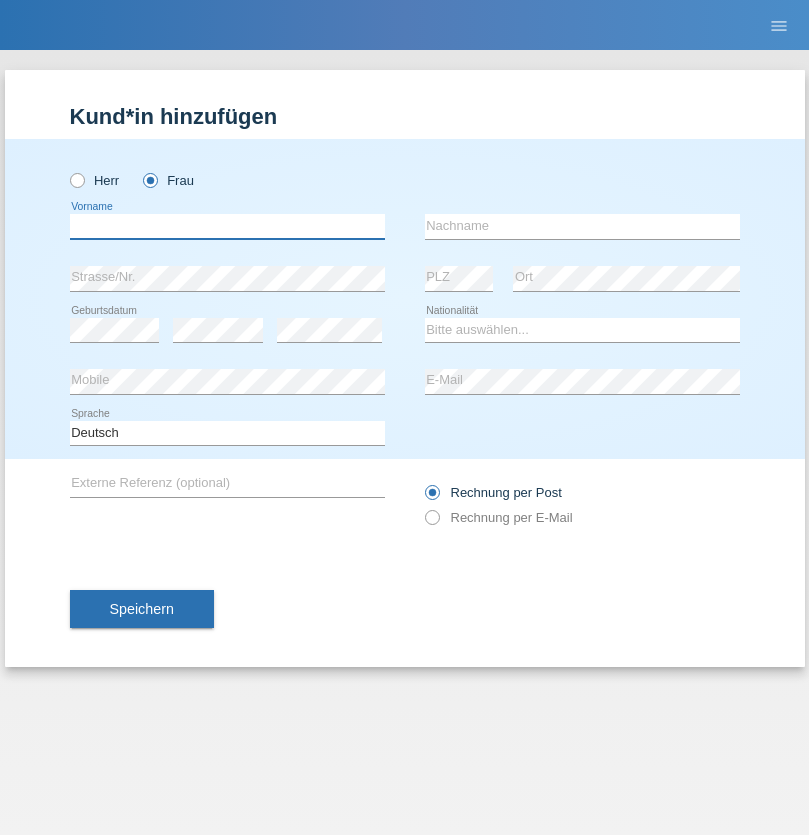 click at bounding box center (227, 226) 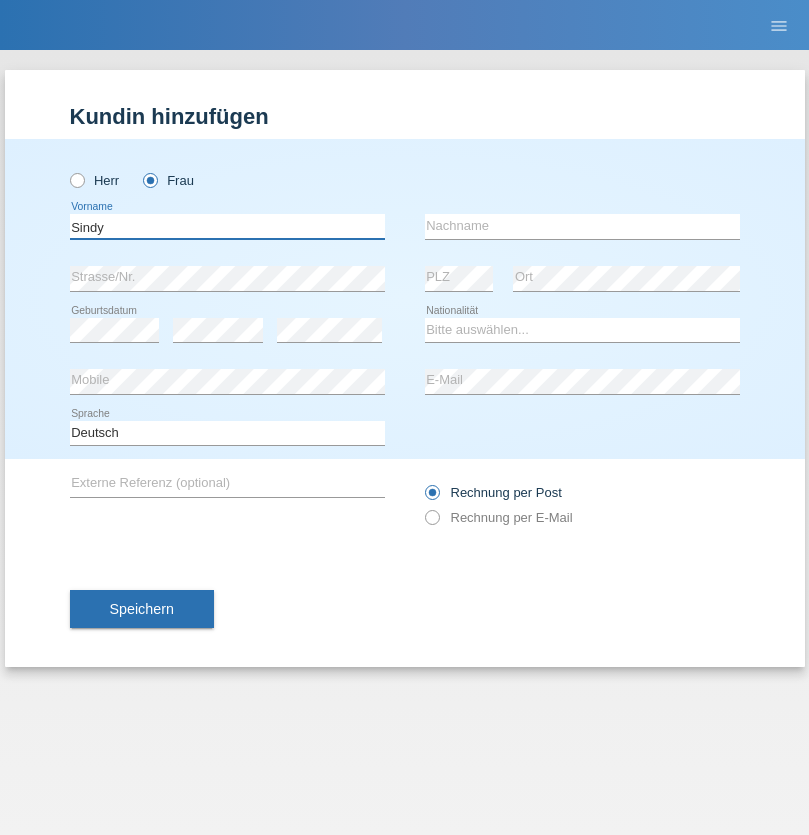 type on "Sindy" 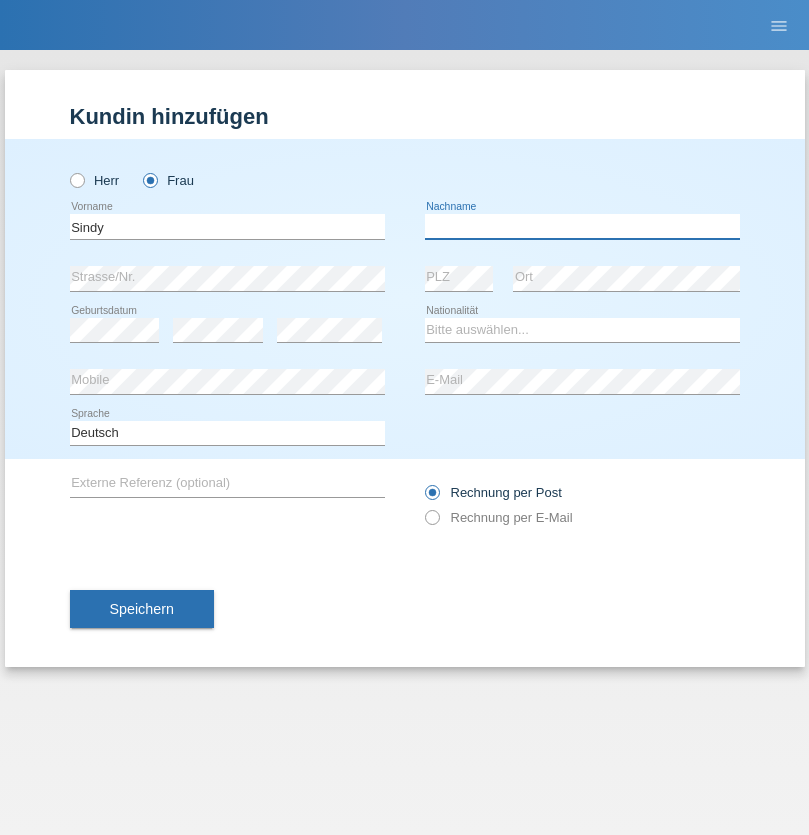 click at bounding box center (582, 226) 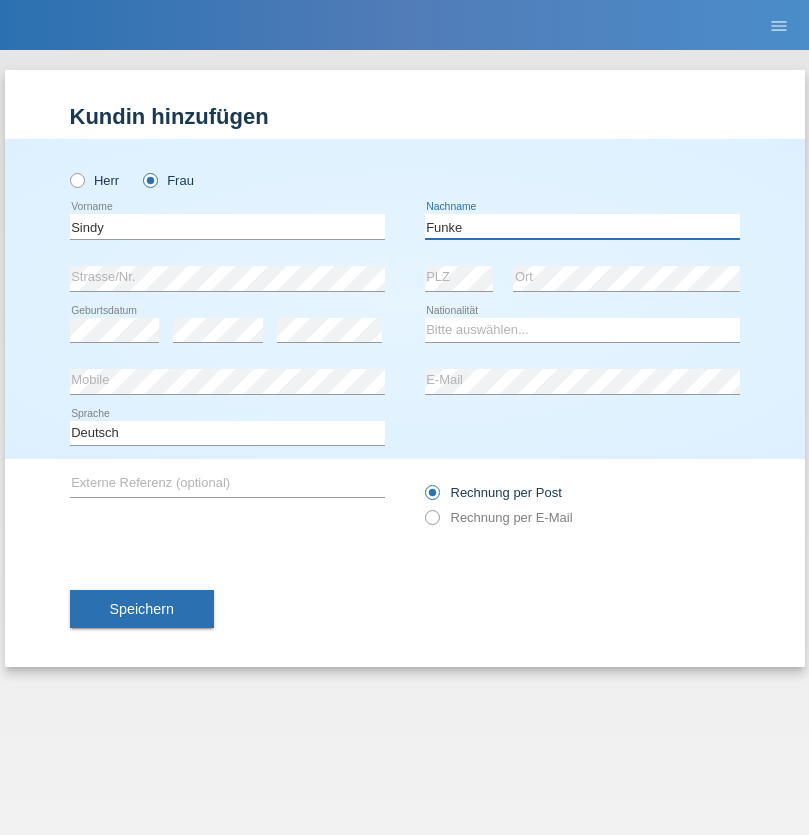type on "Funke" 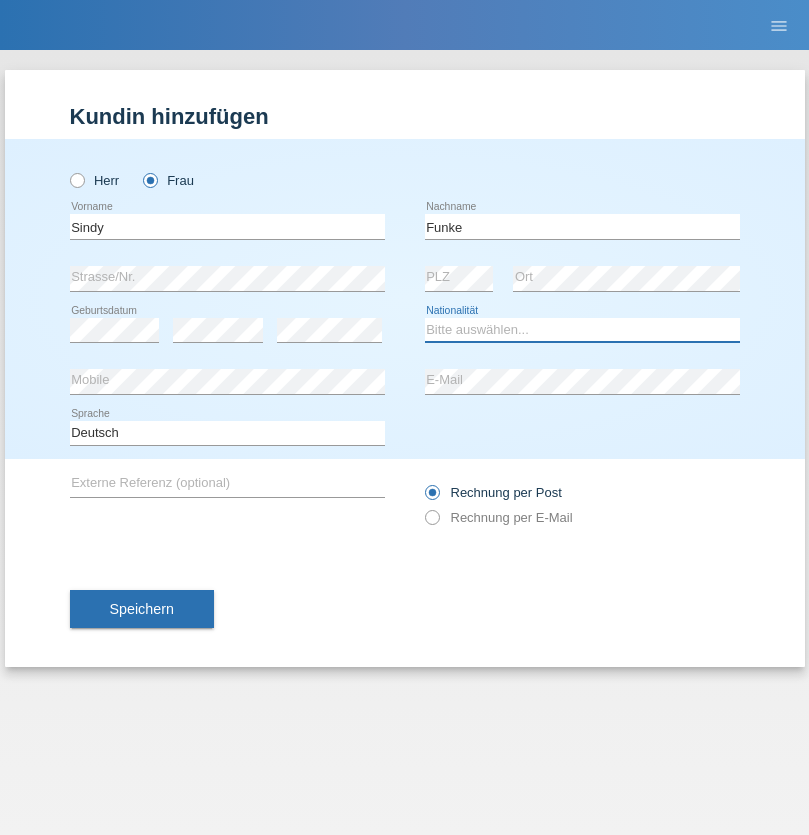 select on "DE" 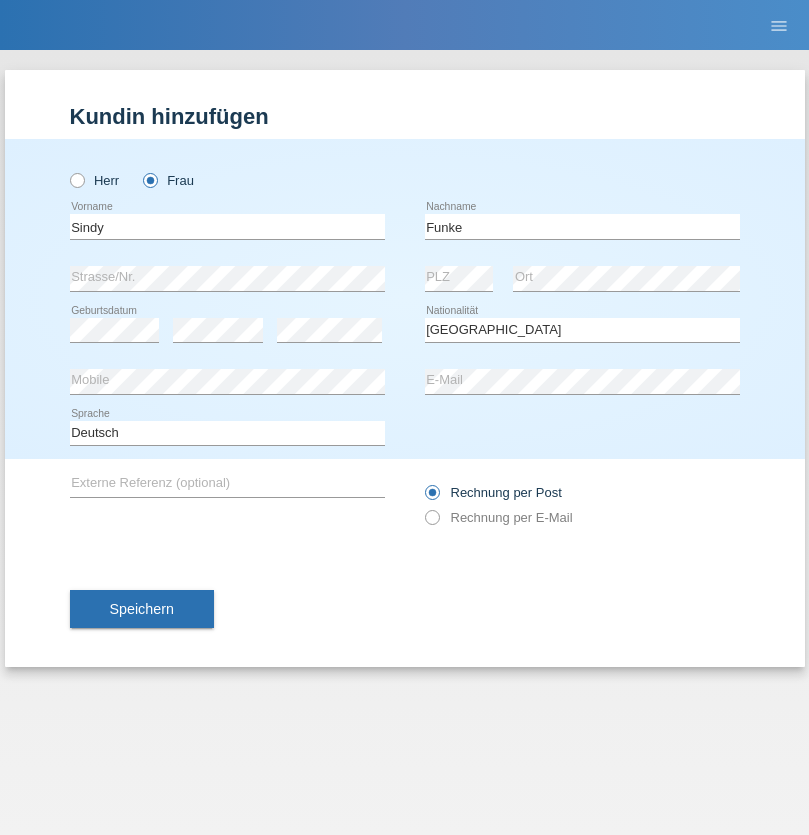 select on "C" 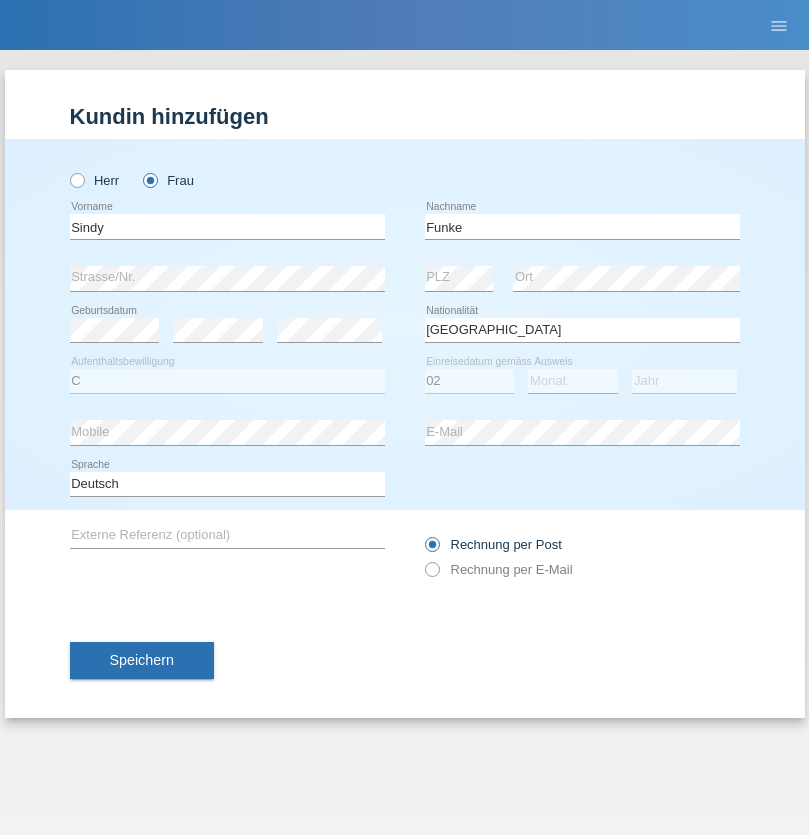 select on "03" 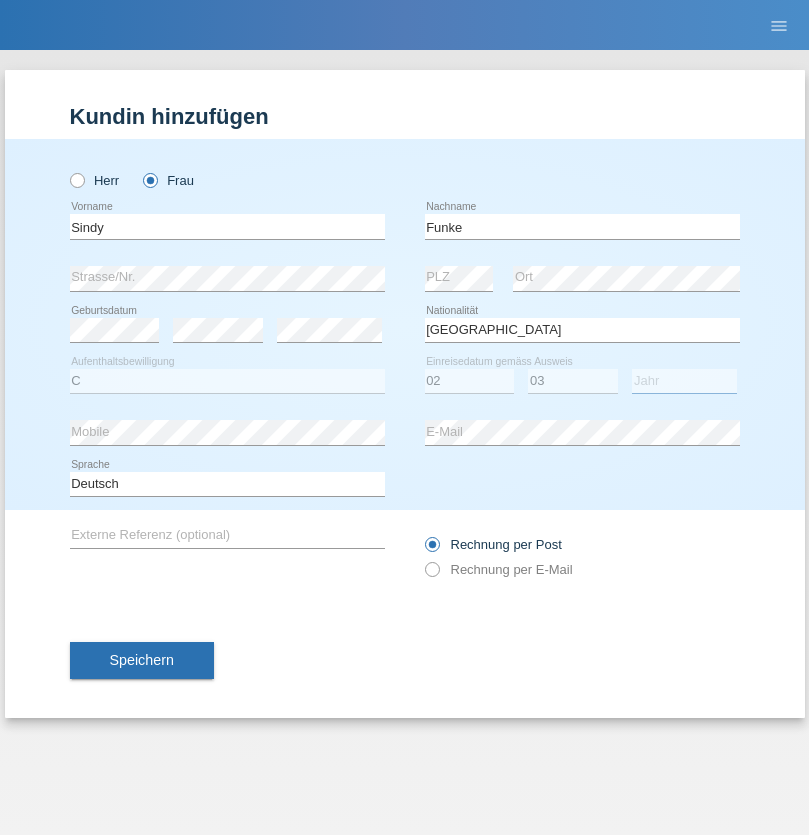 select on "2017" 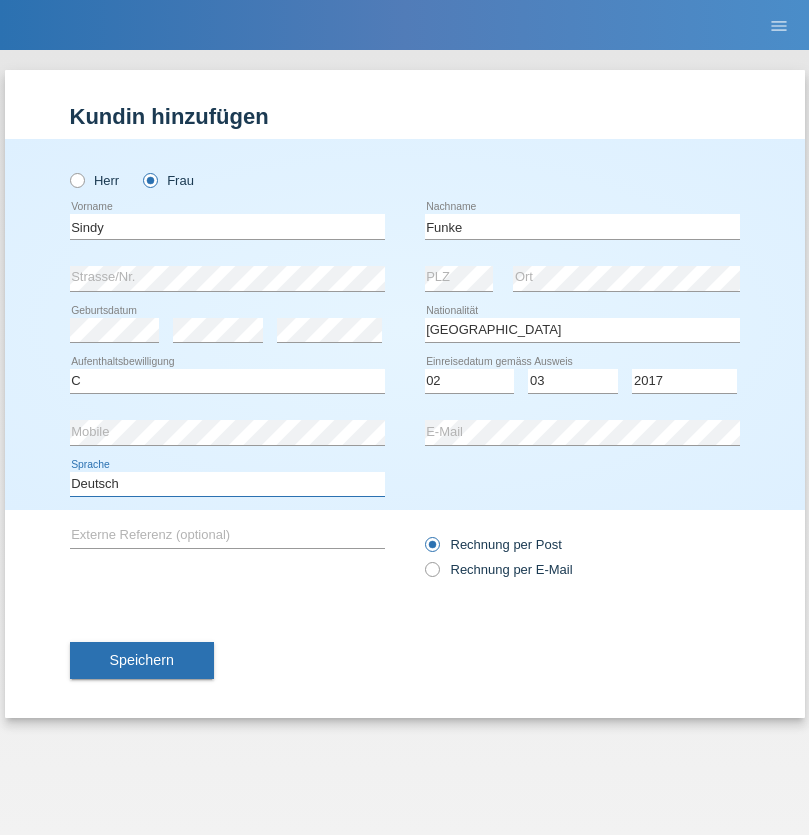 select on "en" 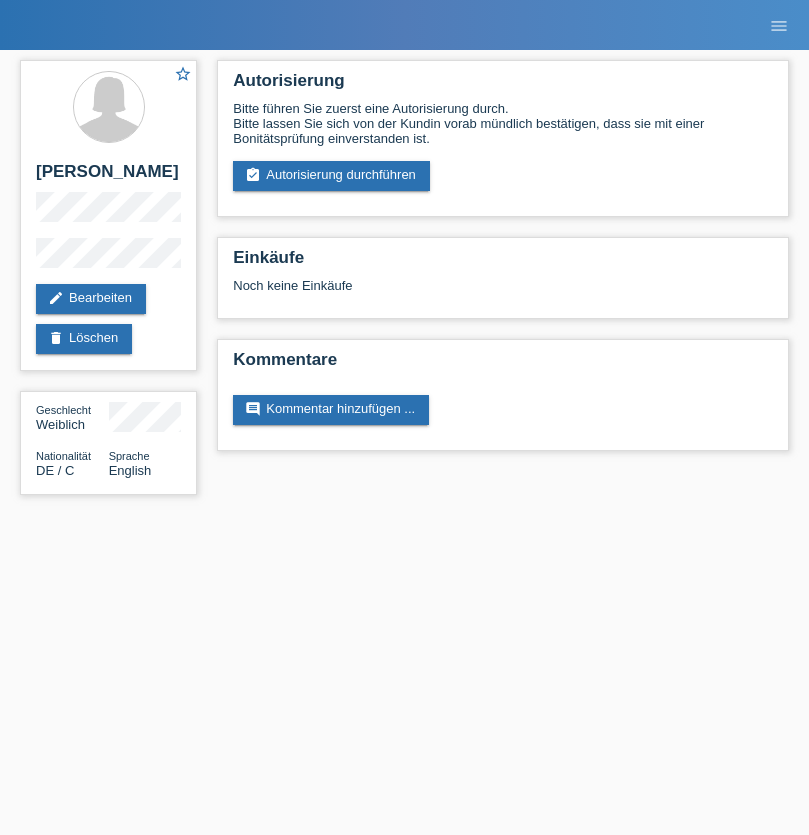 scroll, scrollTop: 0, scrollLeft: 0, axis: both 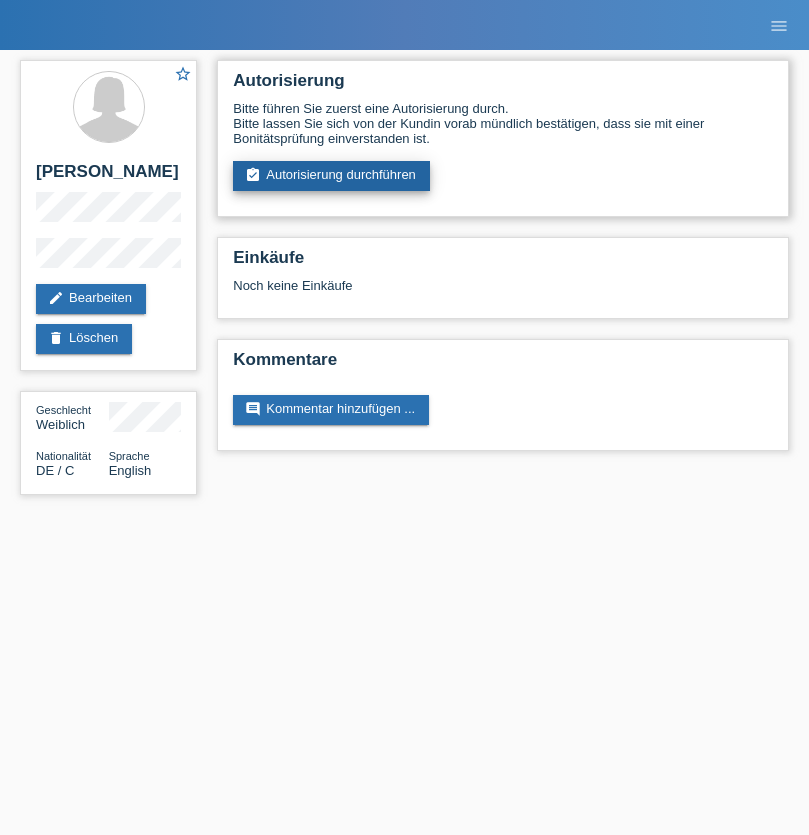 click on "assignment_turned_in  Autorisierung durchführen" at bounding box center (331, 176) 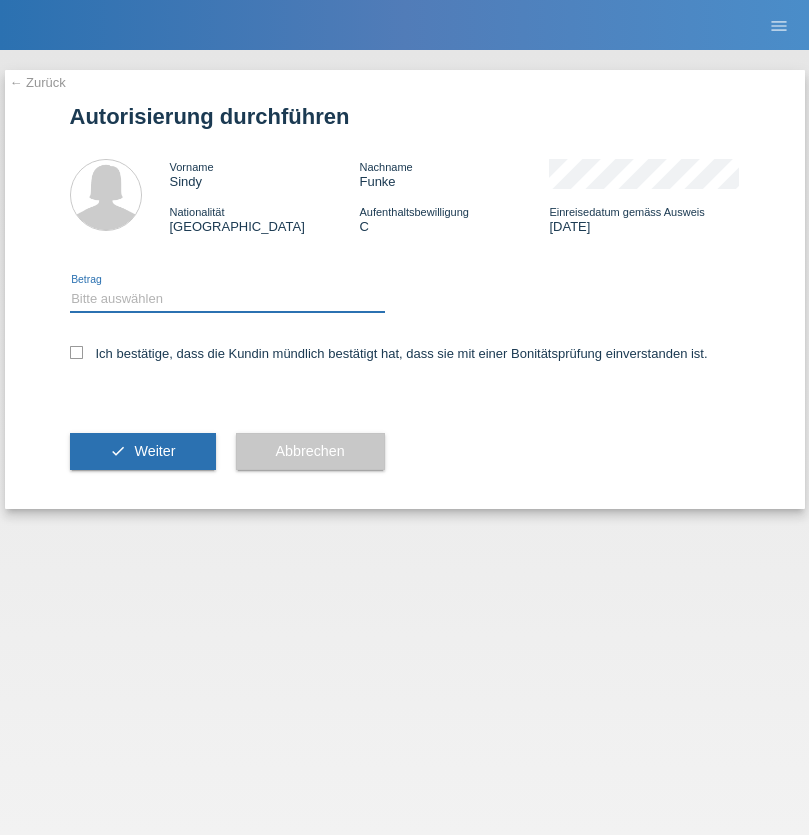 select on "1" 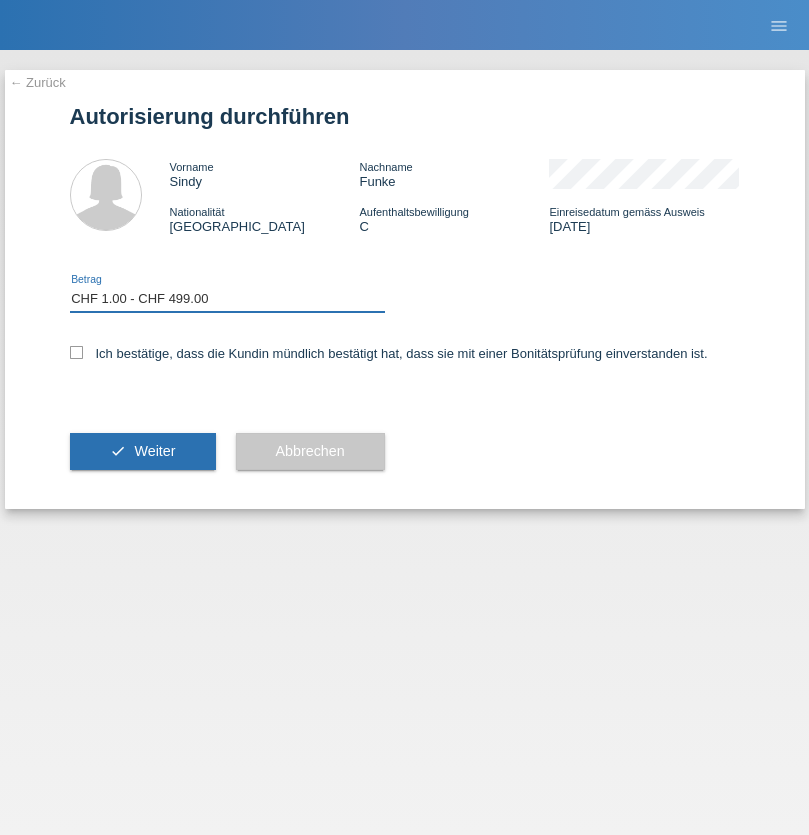 scroll, scrollTop: 0, scrollLeft: 0, axis: both 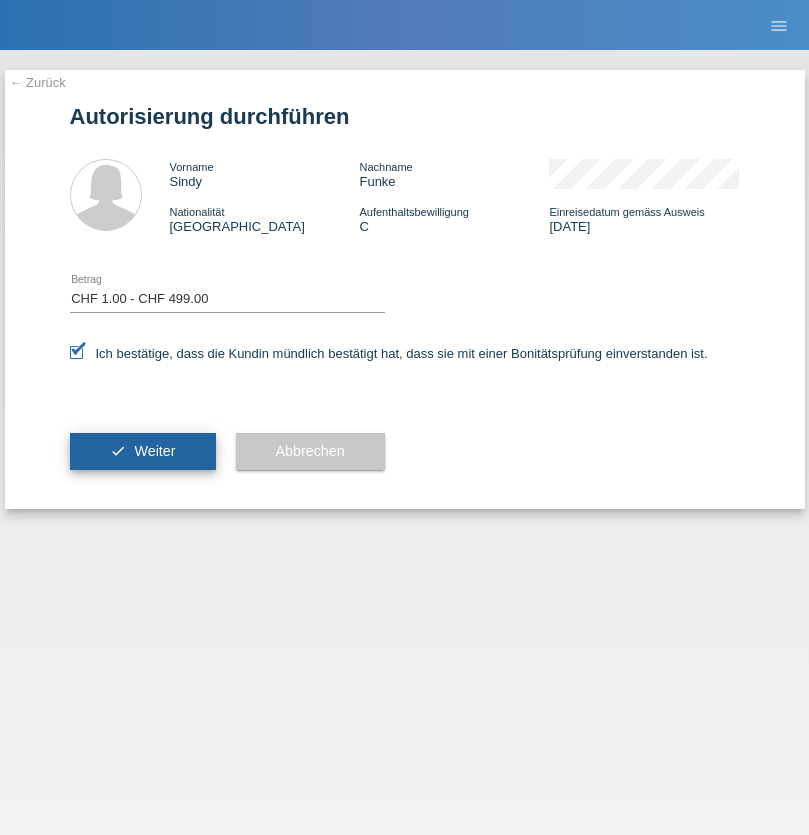 click on "Weiter" at bounding box center (154, 451) 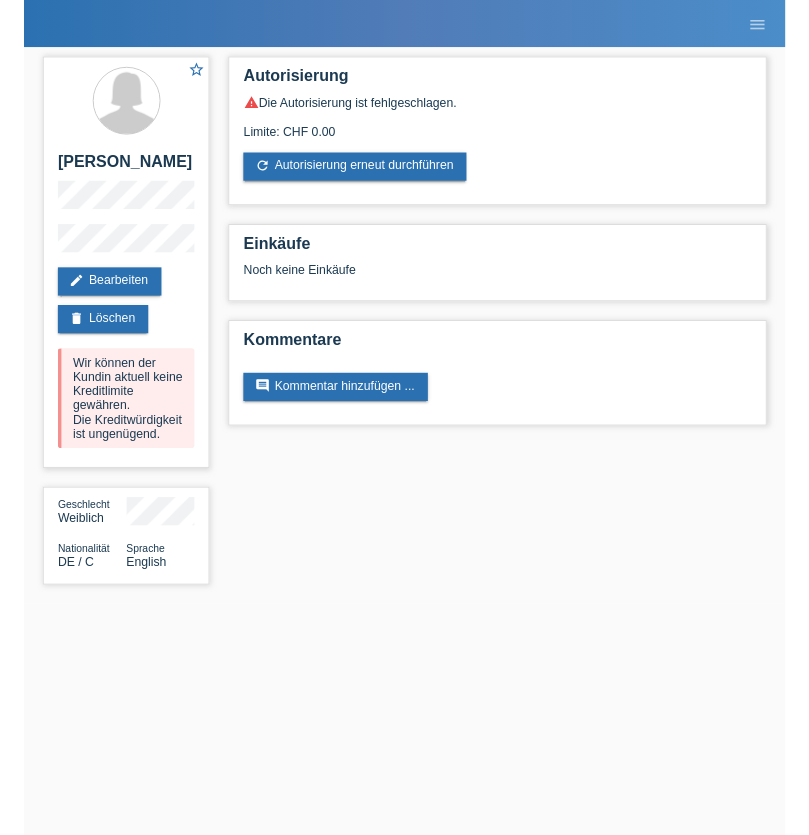 scroll, scrollTop: 0, scrollLeft: 0, axis: both 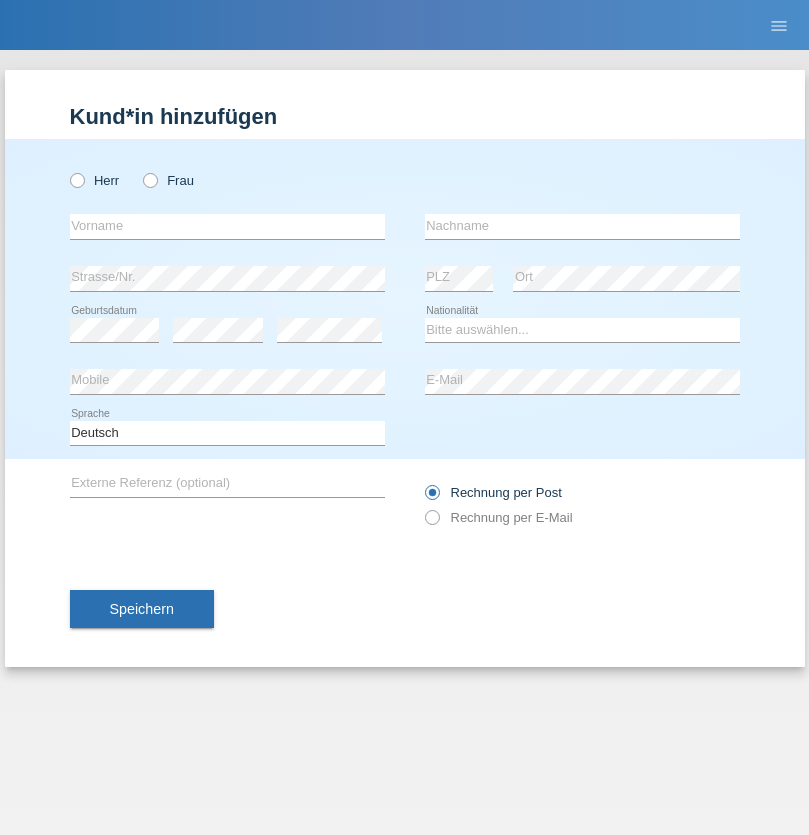 radio on "true" 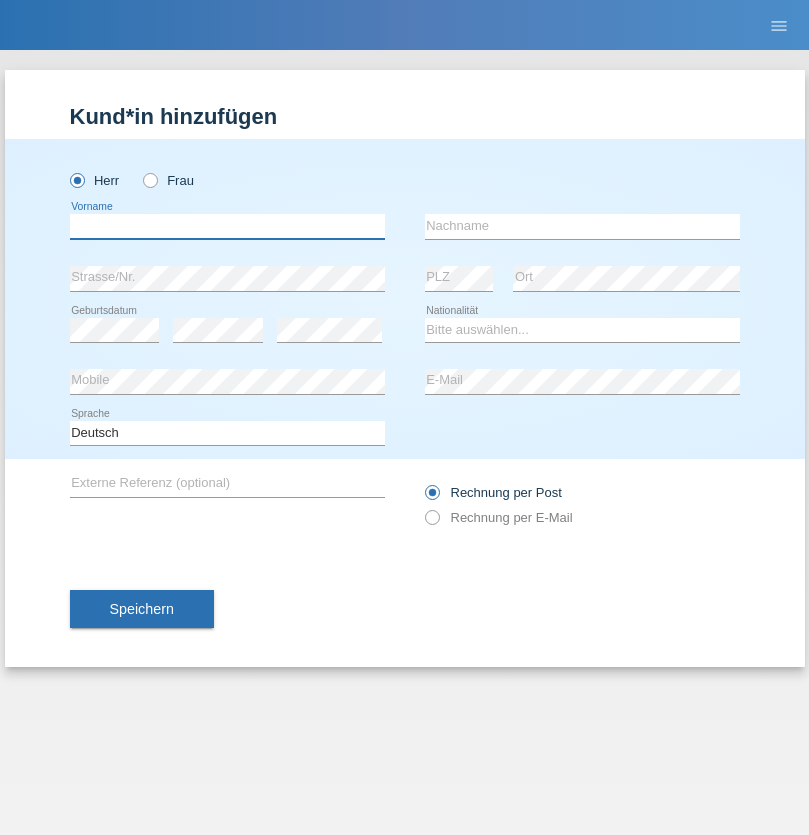 click at bounding box center [227, 226] 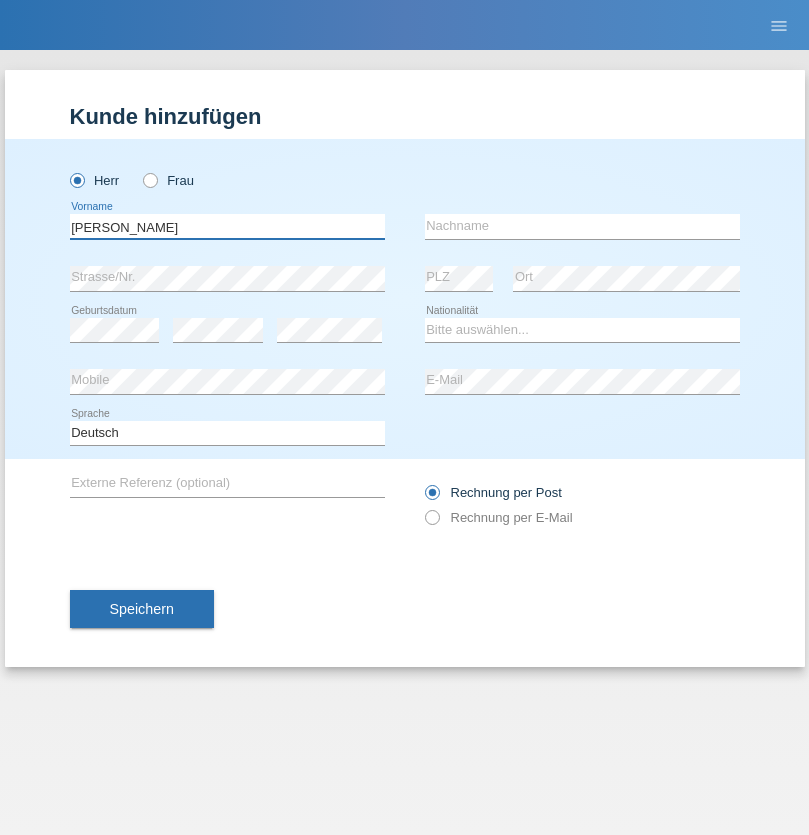 type on "Artur" 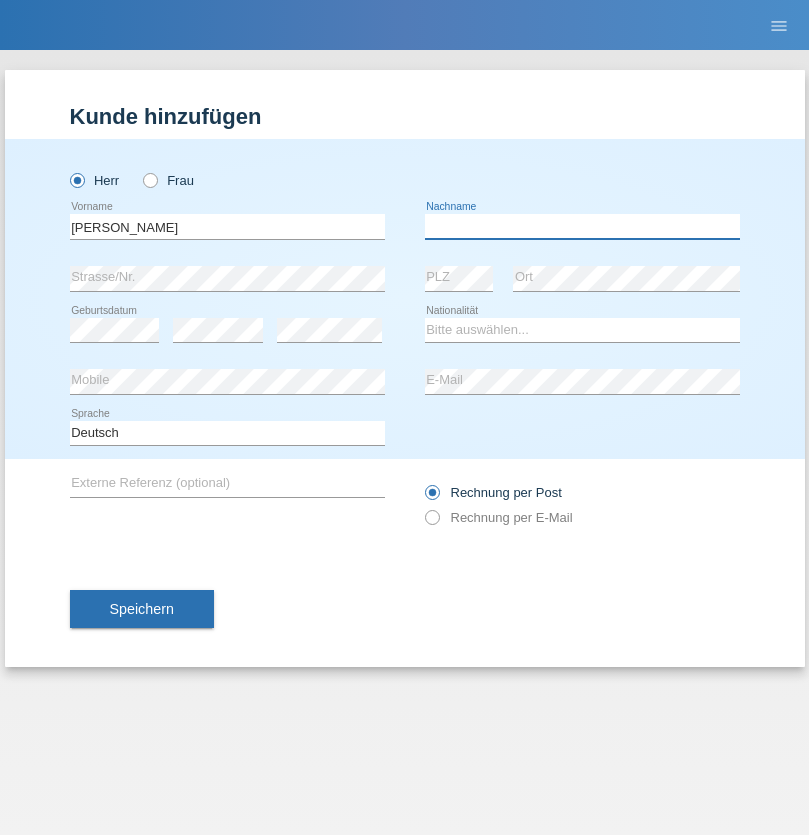 click at bounding box center (582, 226) 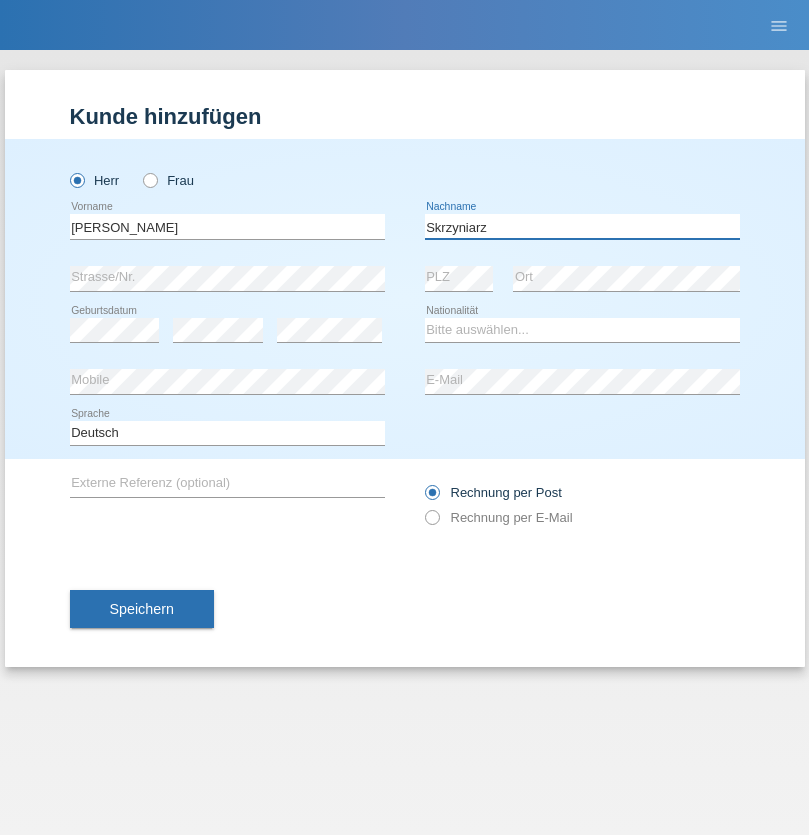 type on "Skrzyniarz" 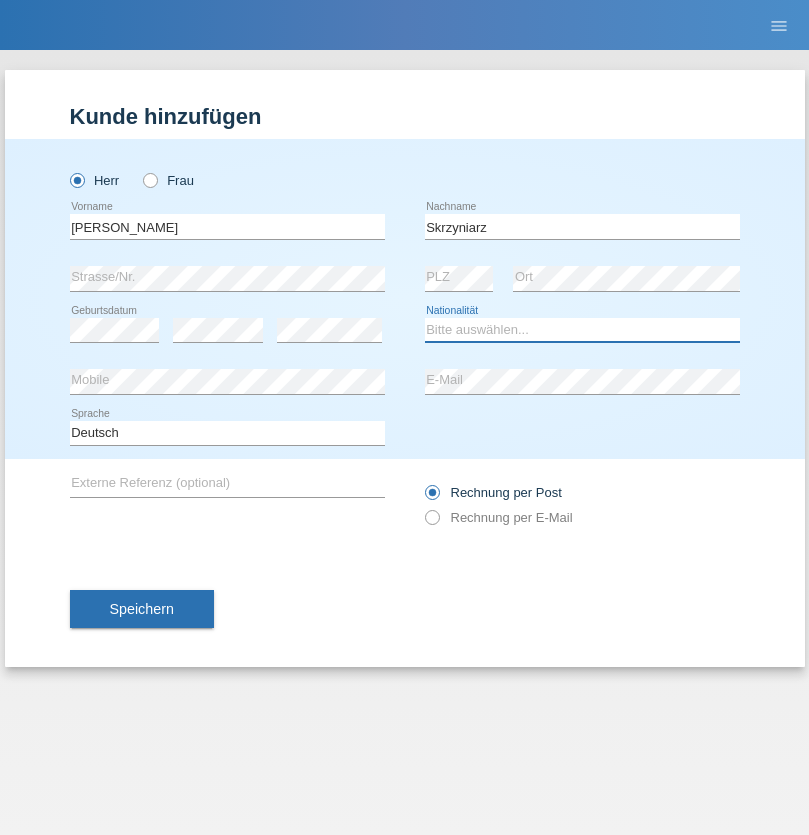 select on "PL" 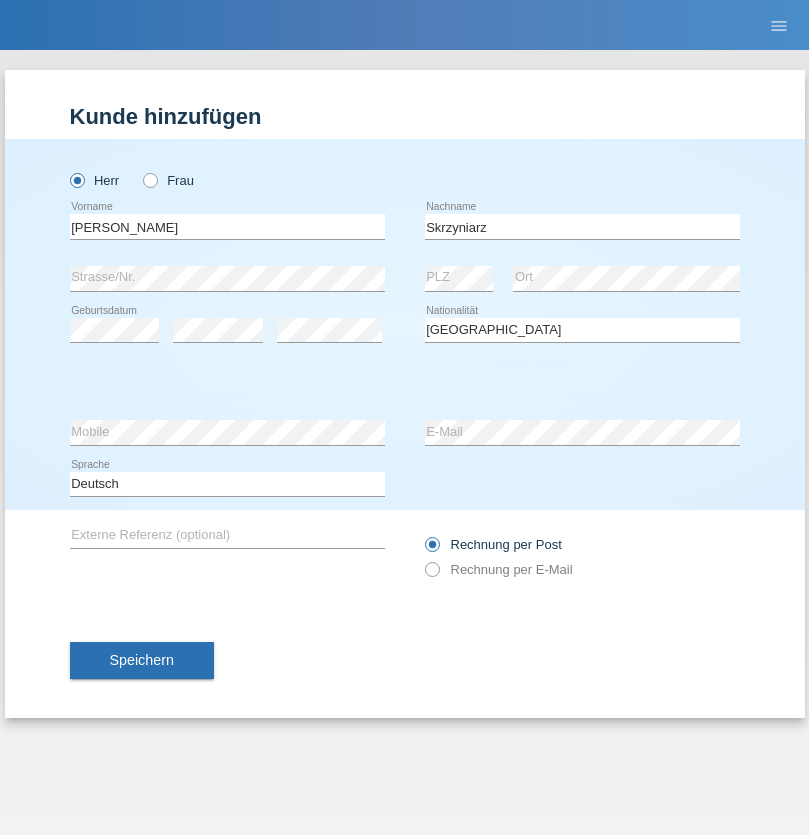 select on "C" 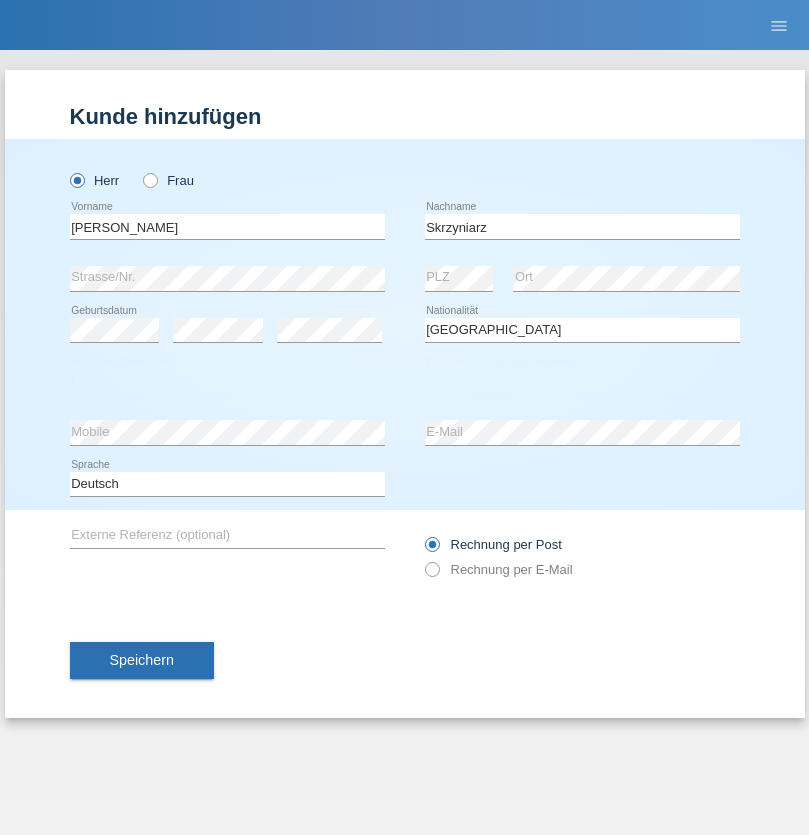 select on "10" 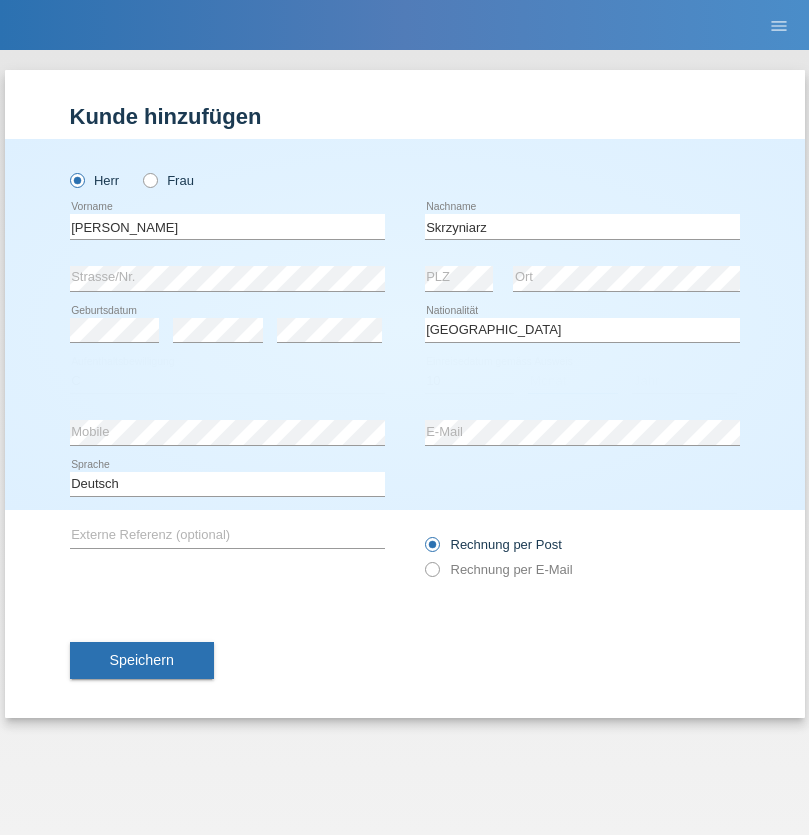 select on "05" 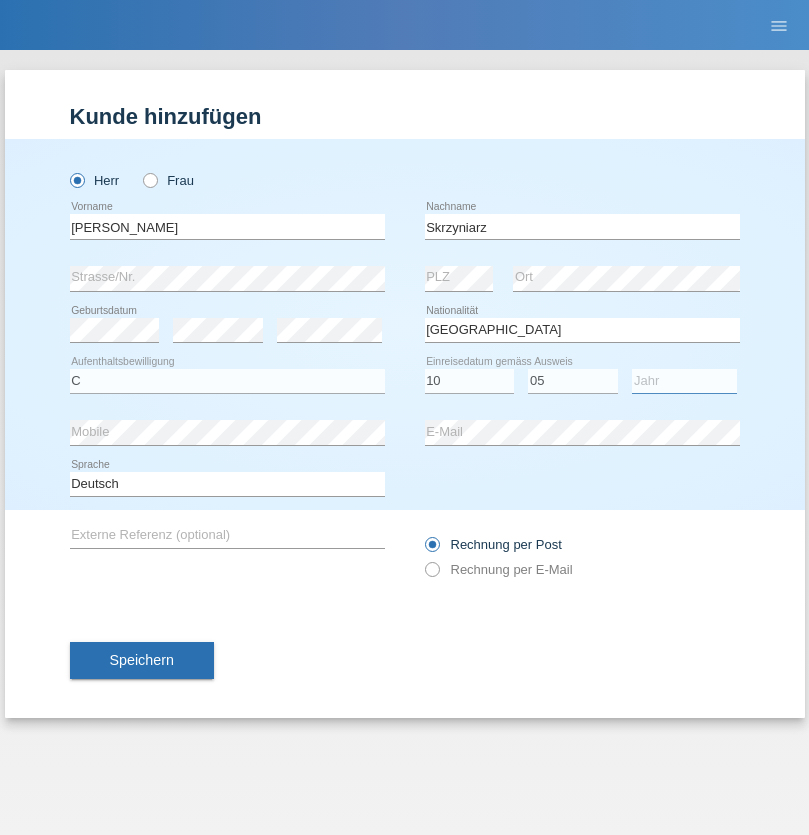 select on "1985" 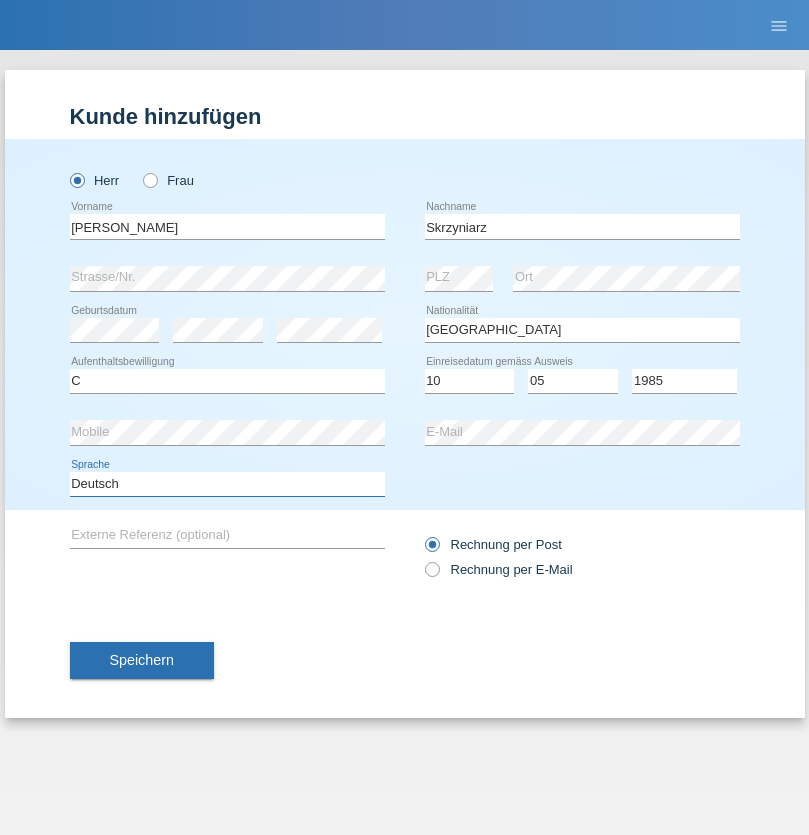 select on "en" 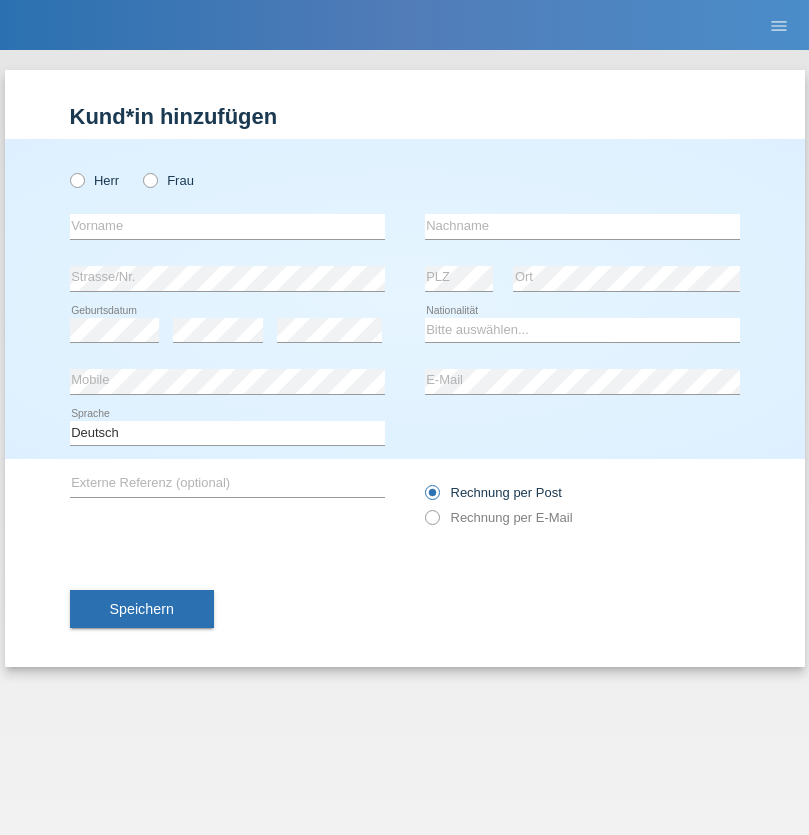 scroll, scrollTop: 0, scrollLeft: 0, axis: both 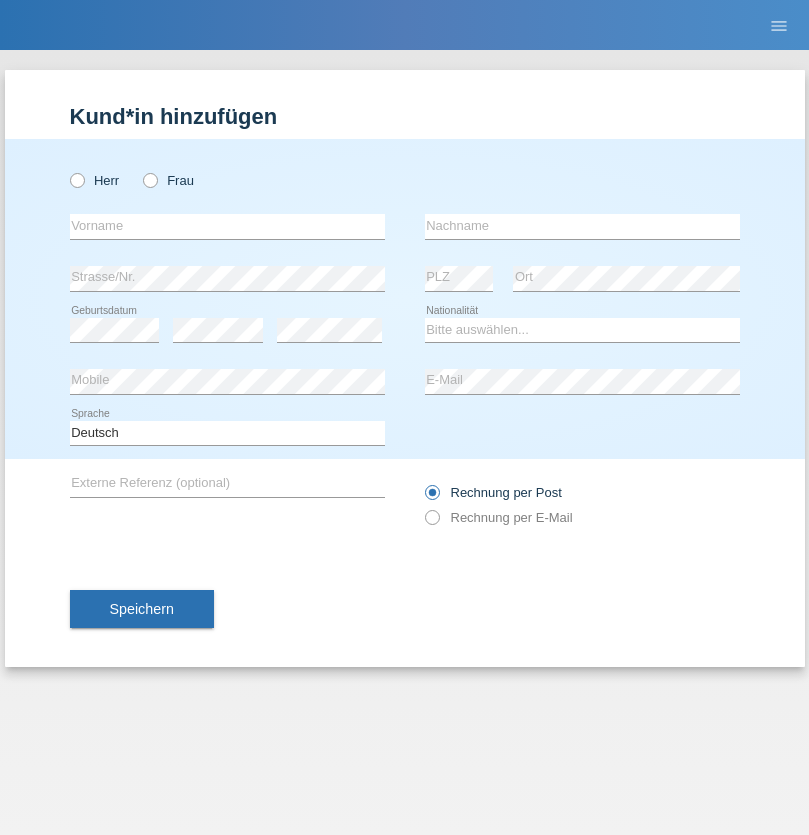radio on "true" 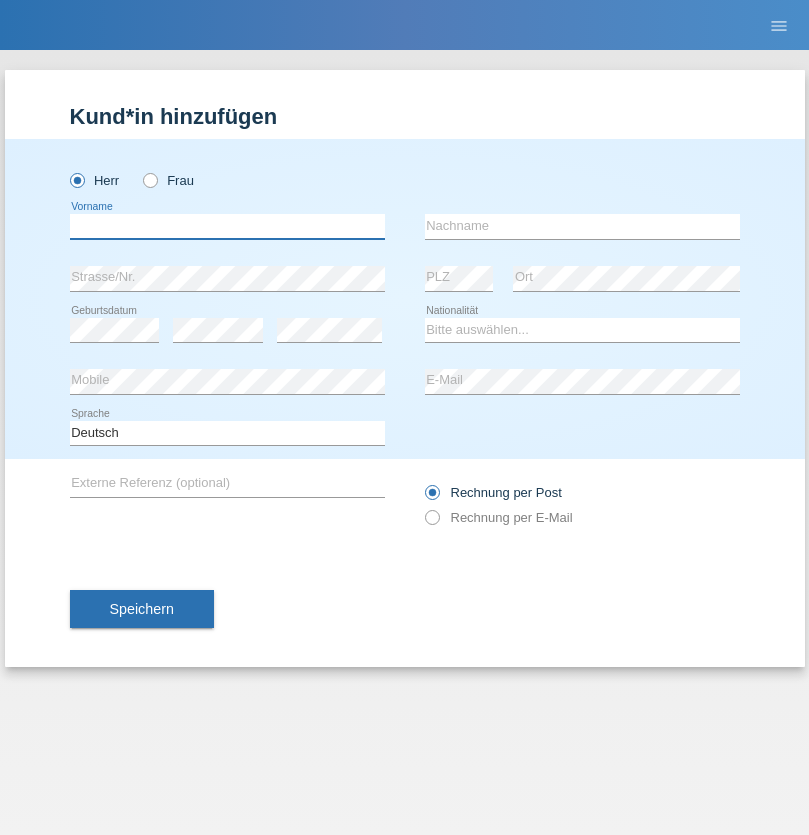 click at bounding box center [227, 226] 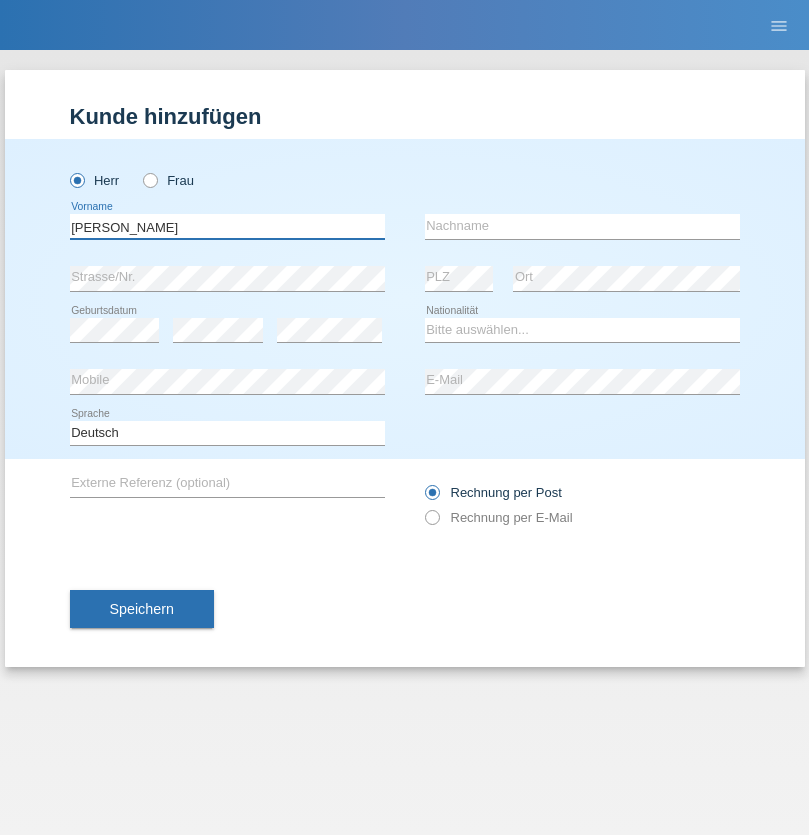 type on "Artur" 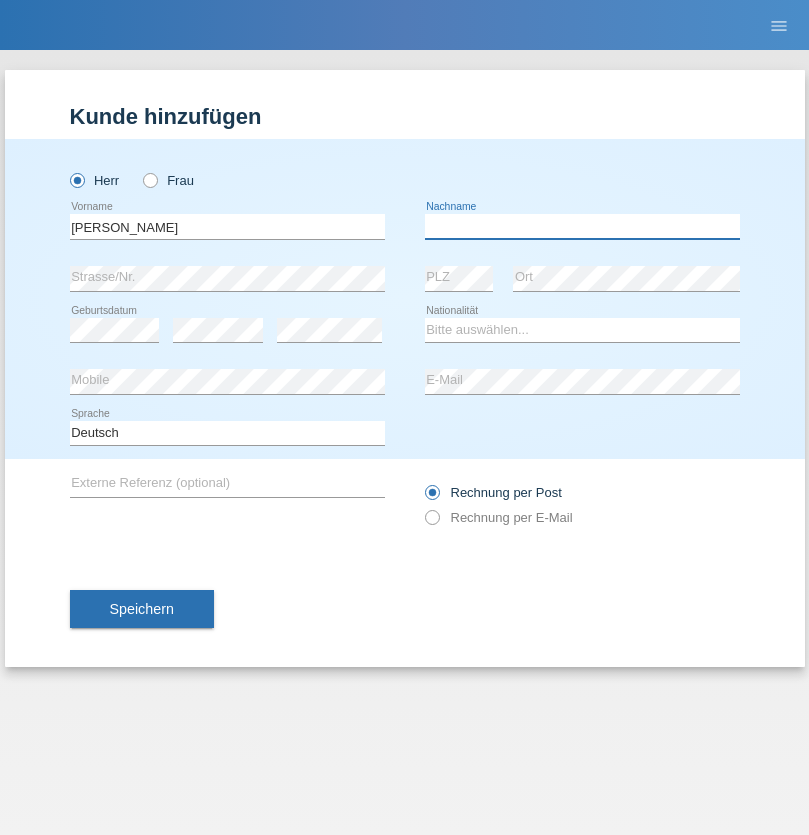 click at bounding box center (582, 226) 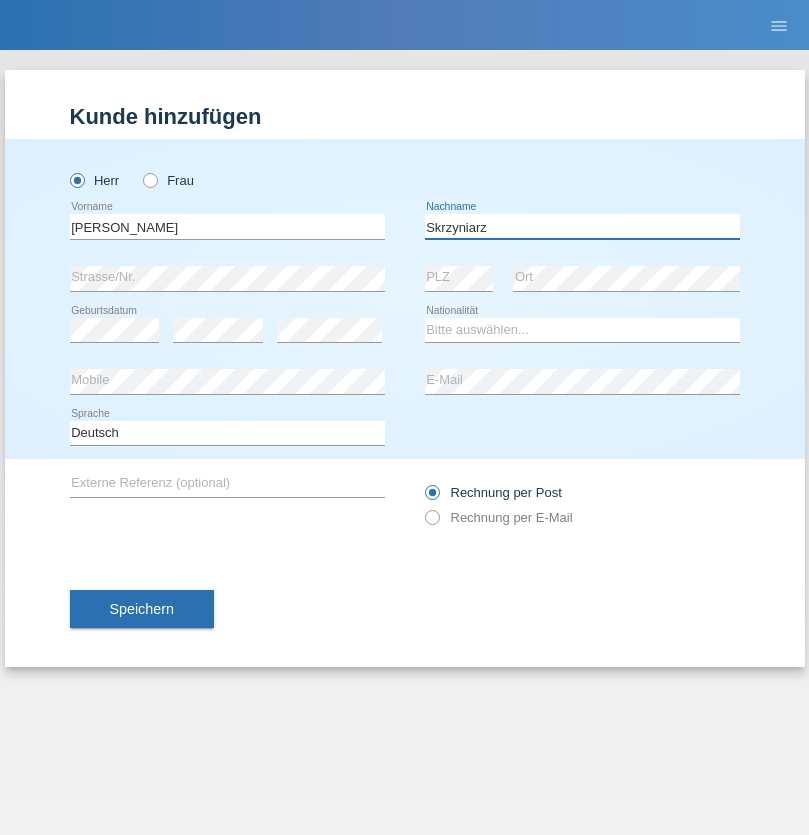 type on "Skrzyniarz" 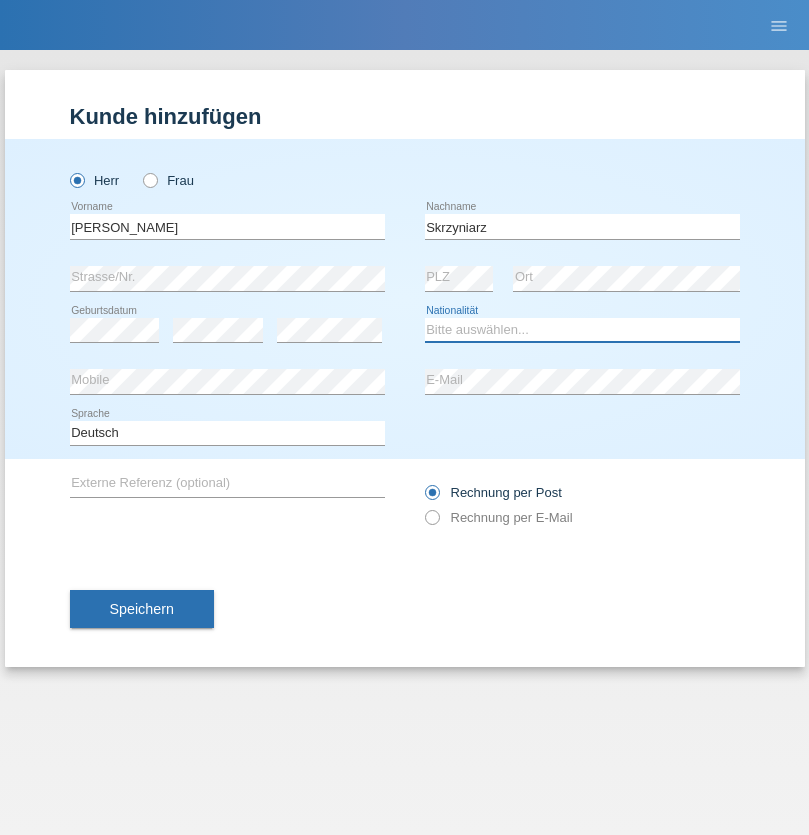 select on "PL" 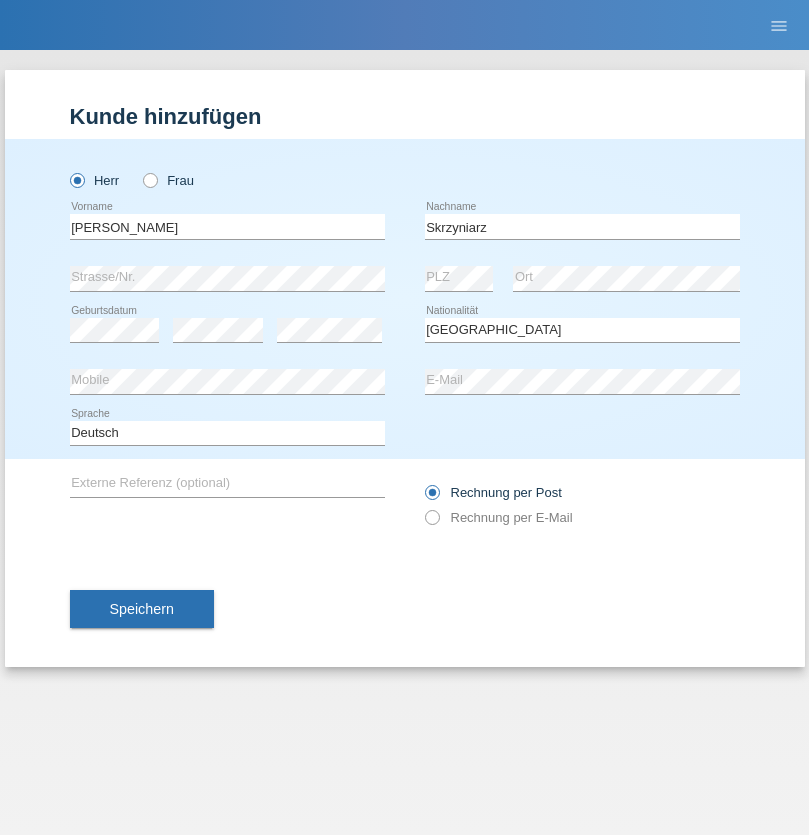 select on "C" 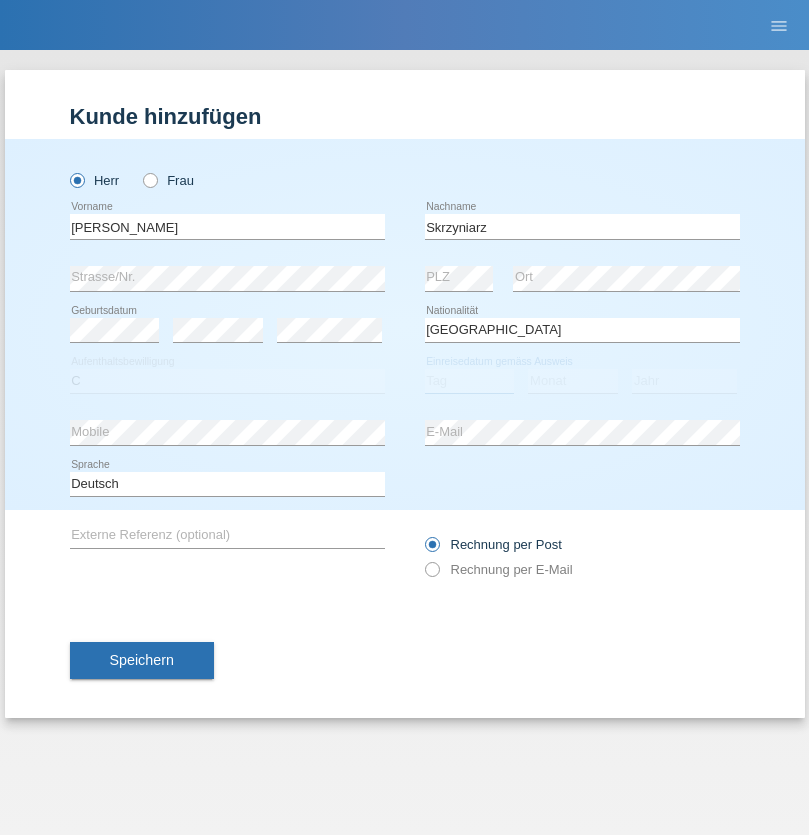 select on "03" 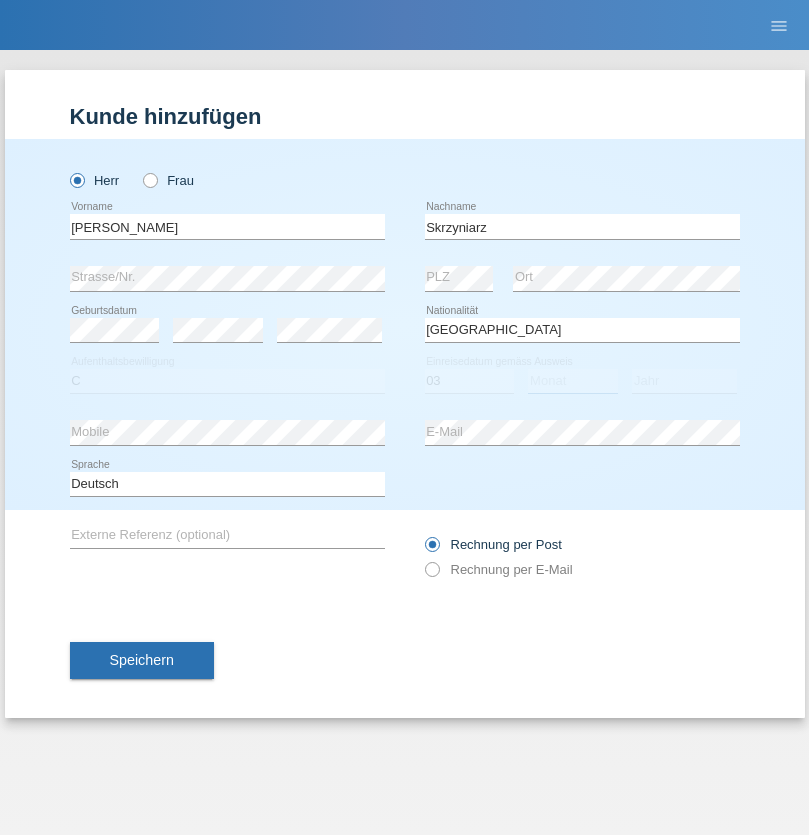 select on "02" 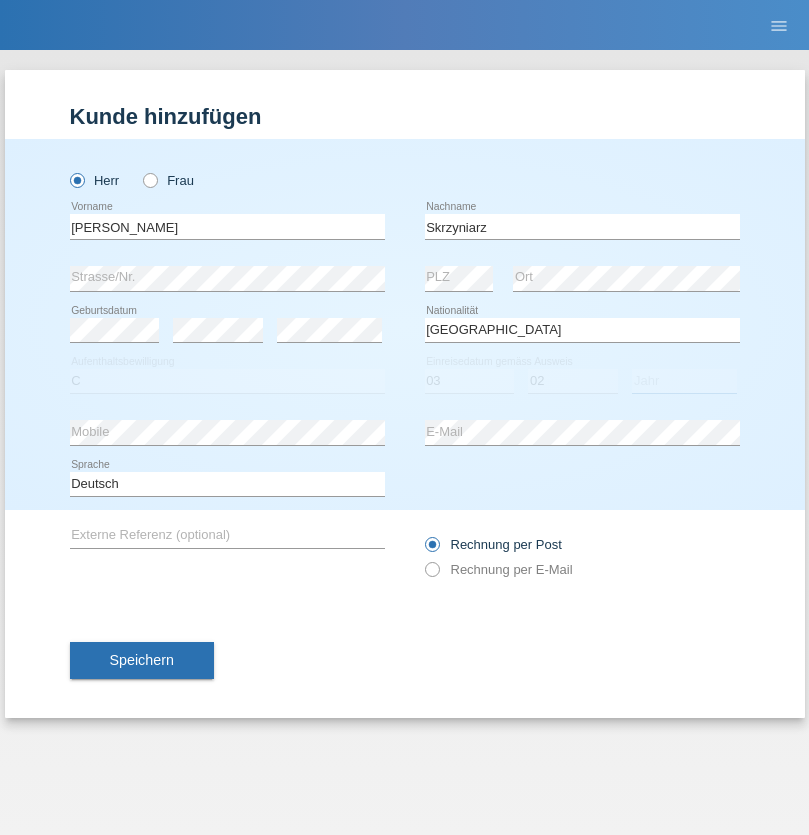 select on "2020" 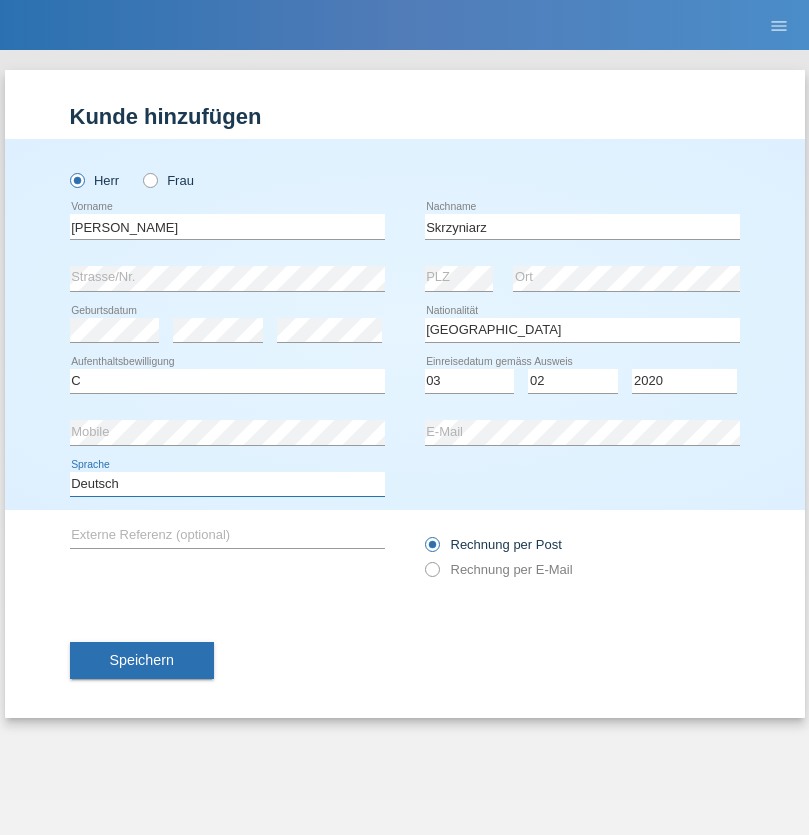 select on "en" 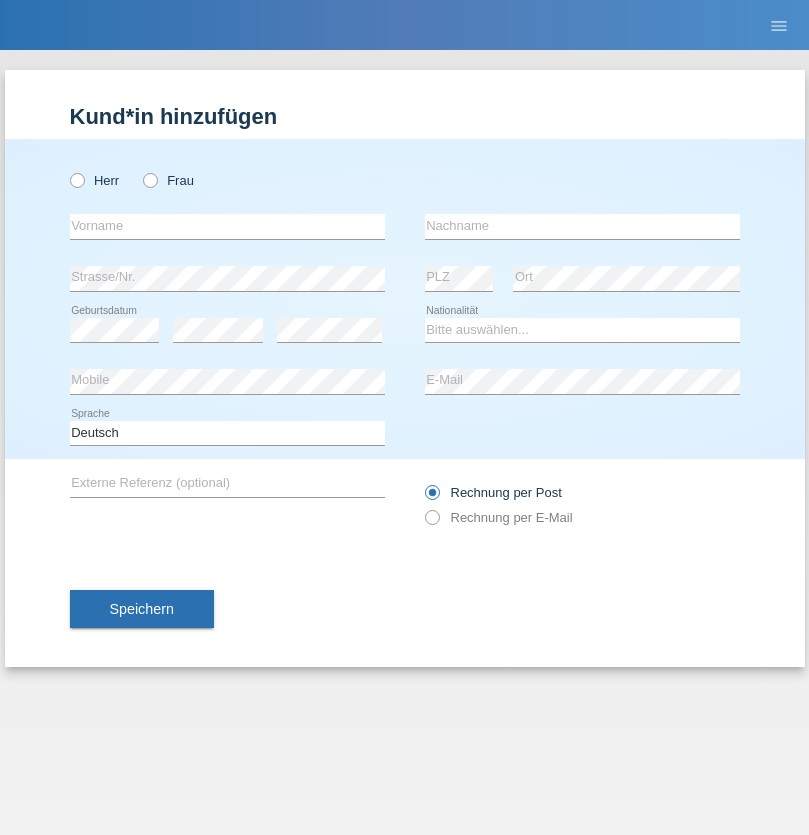 scroll, scrollTop: 0, scrollLeft: 0, axis: both 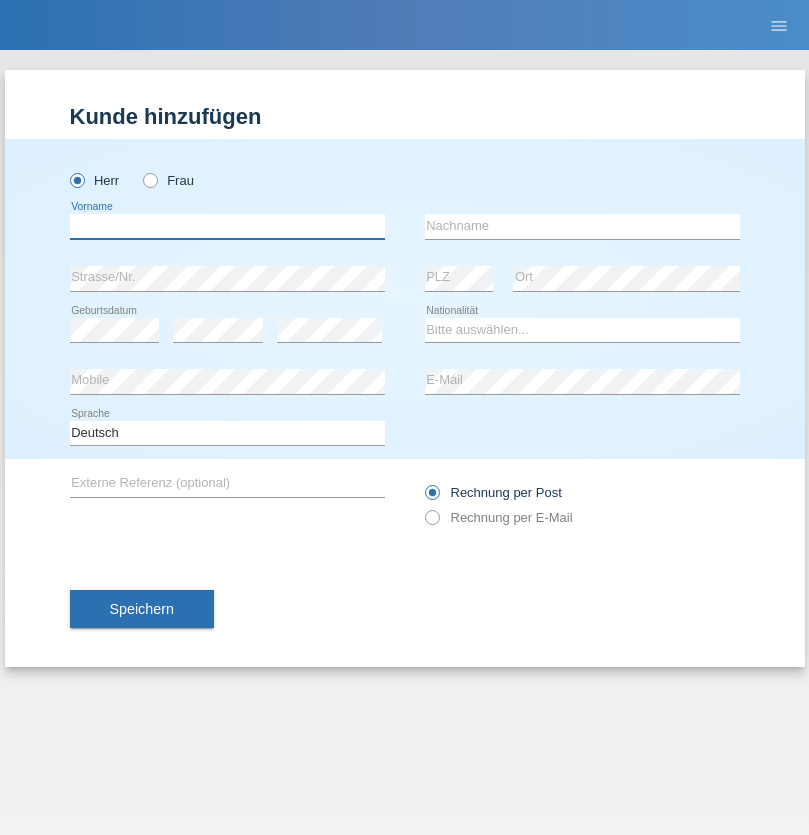 click at bounding box center [227, 226] 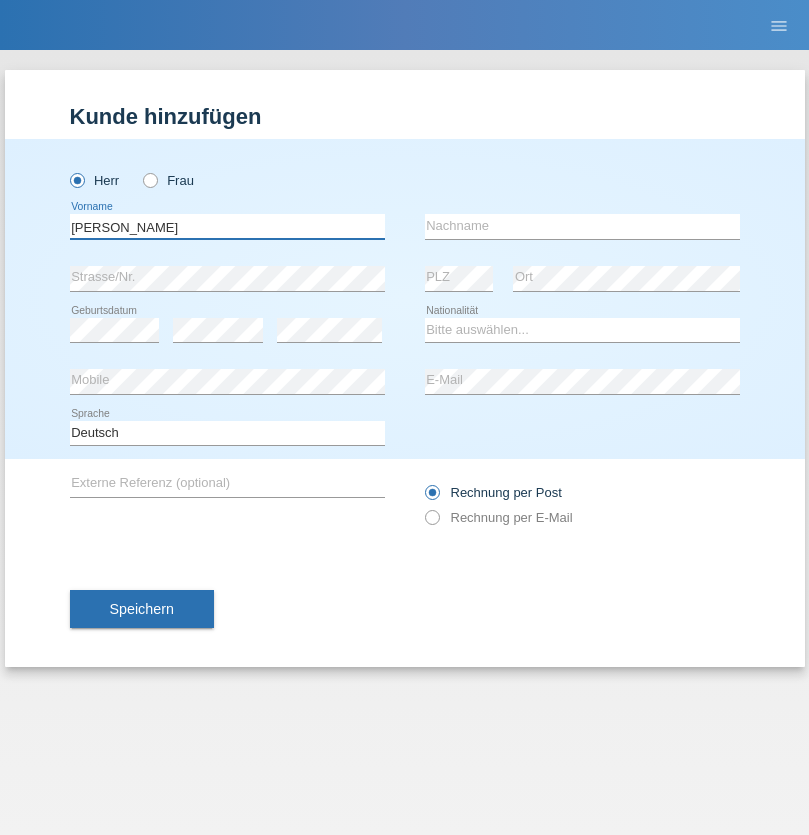 type on "Raffaele" 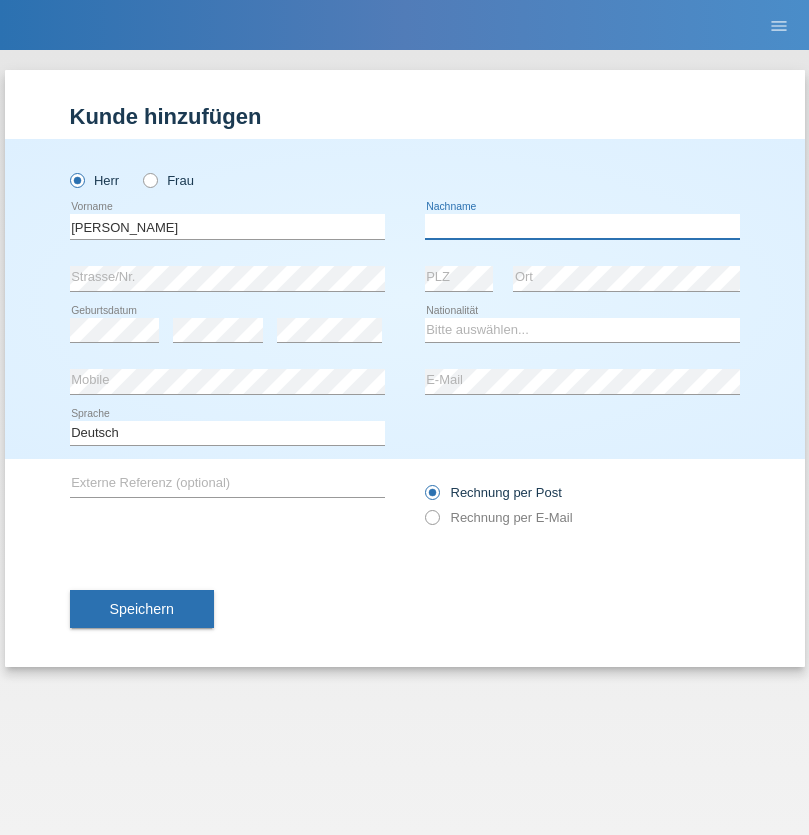 click at bounding box center [582, 226] 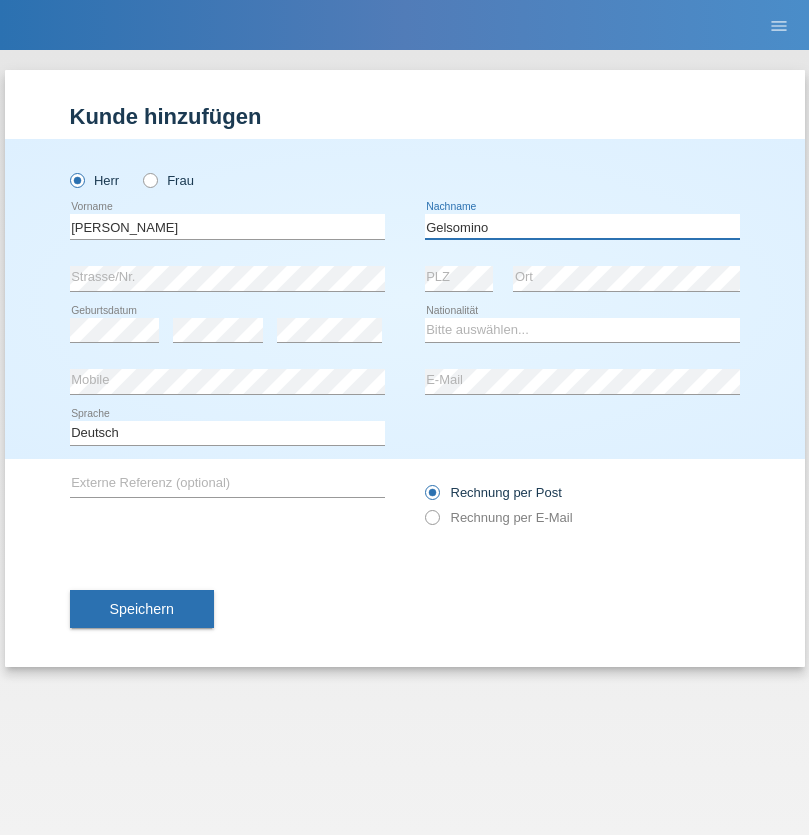 type on "Gelsomino" 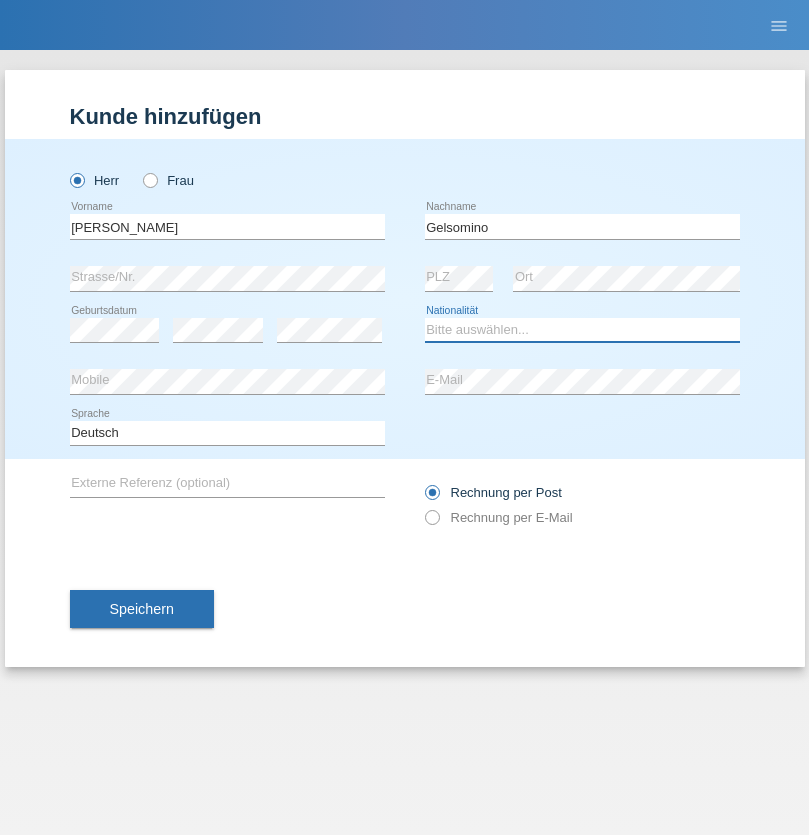 select on "IT" 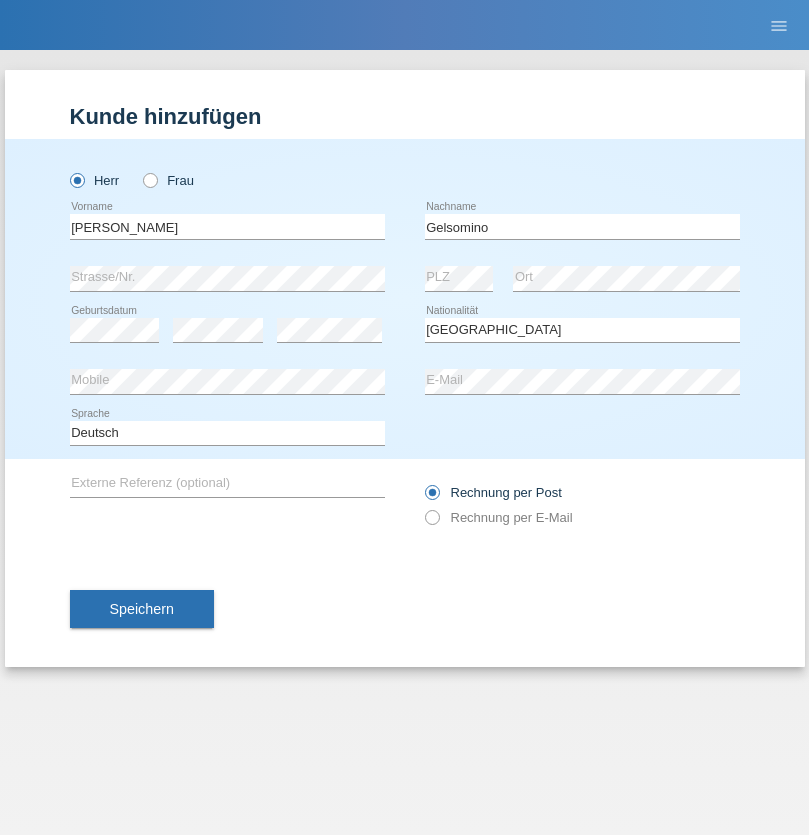 select on "C" 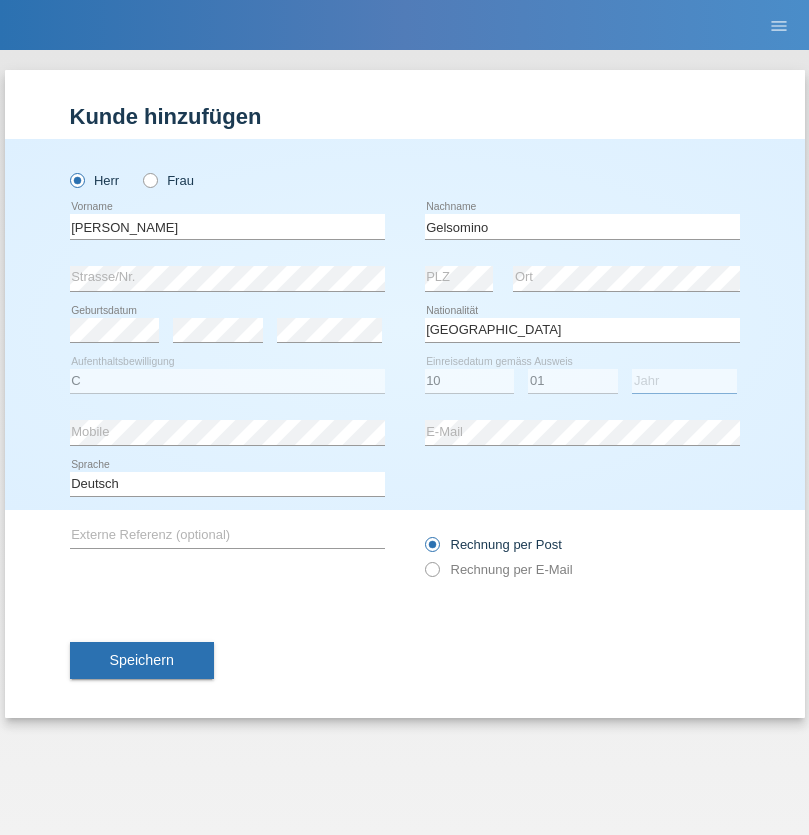 select on "2017" 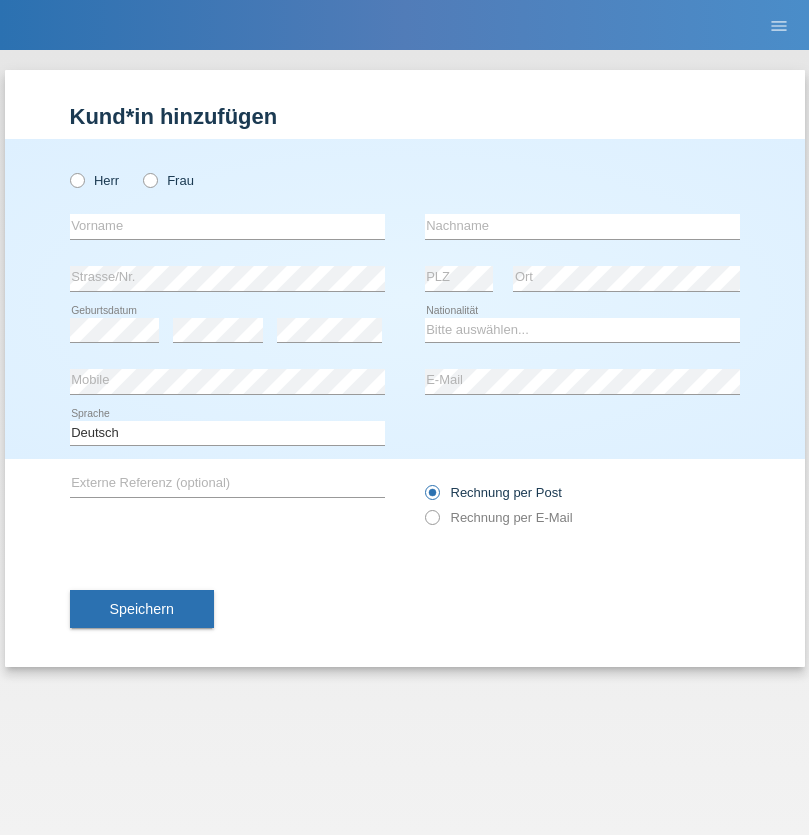 scroll, scrollTop: 0, scrollLeft: 0, axis: both 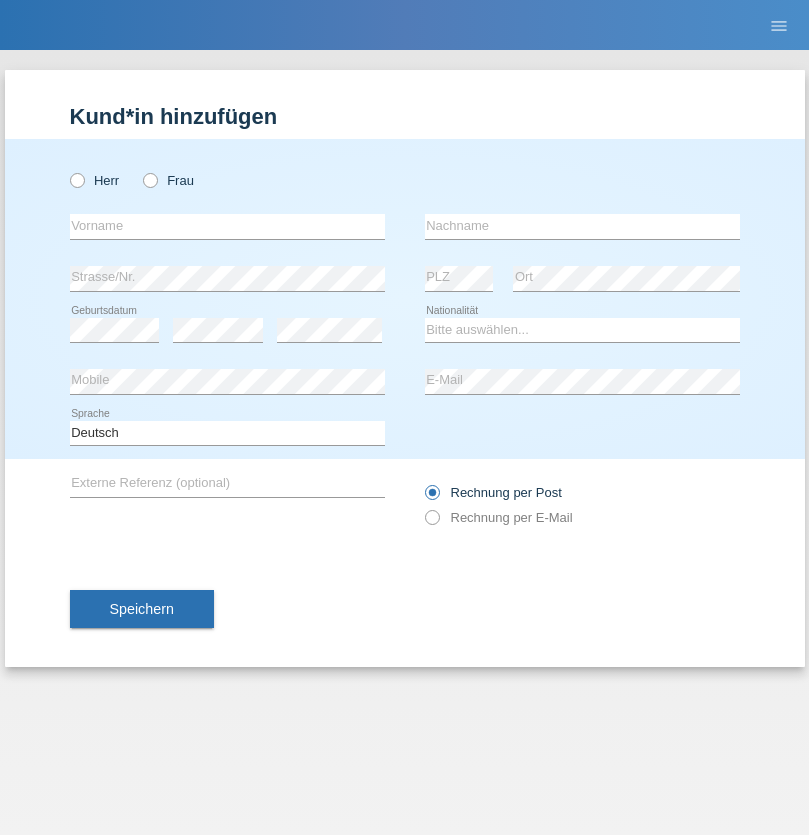 radio on "true" 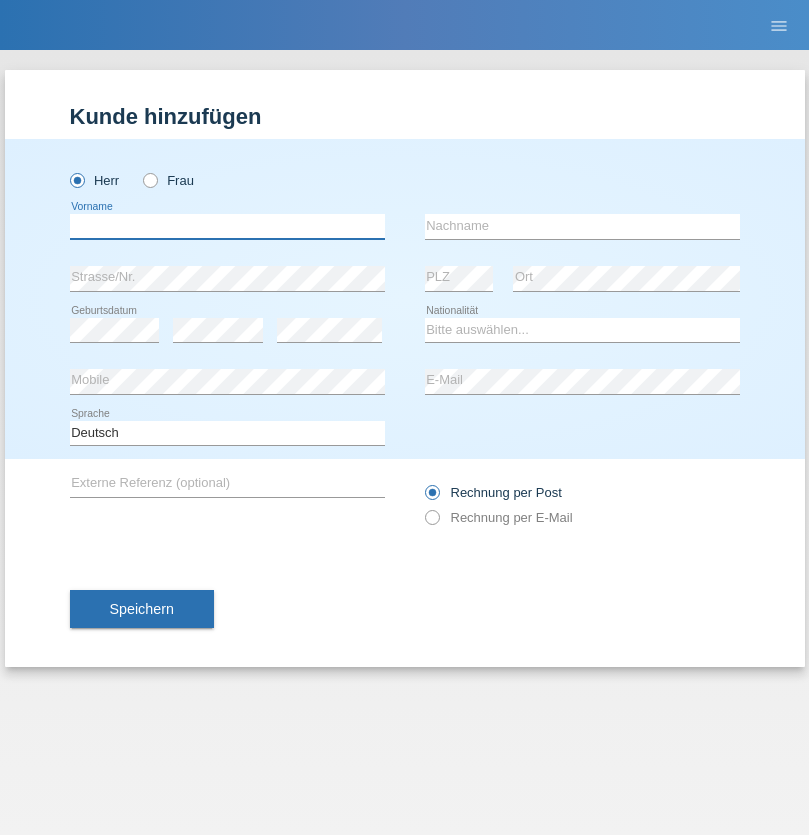 click at bounding box center (227, 226) 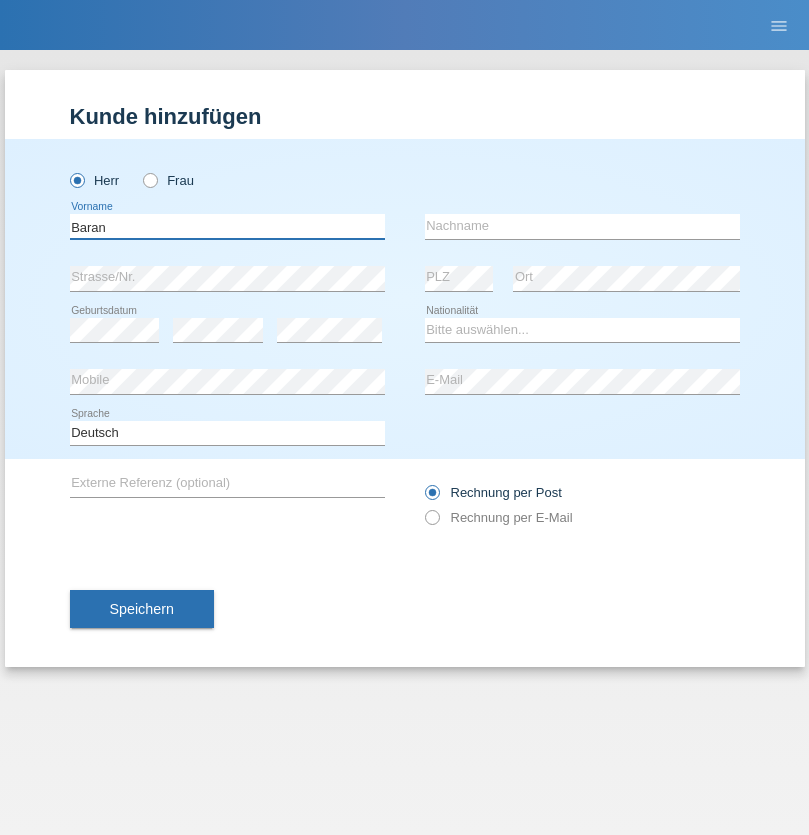 type on "Baran" 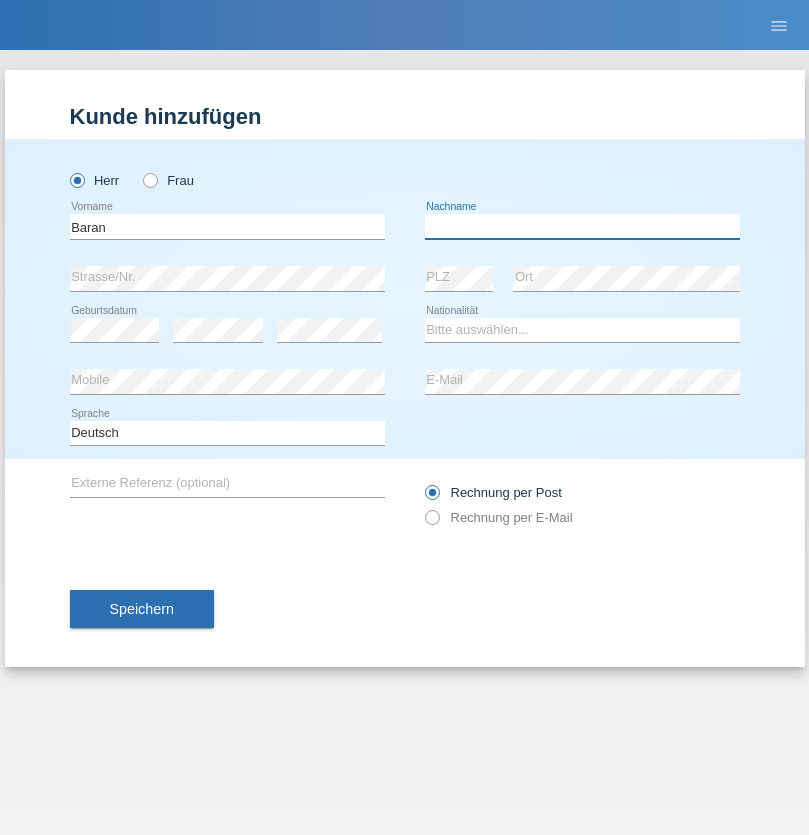 click at bounding box center (582, 226) 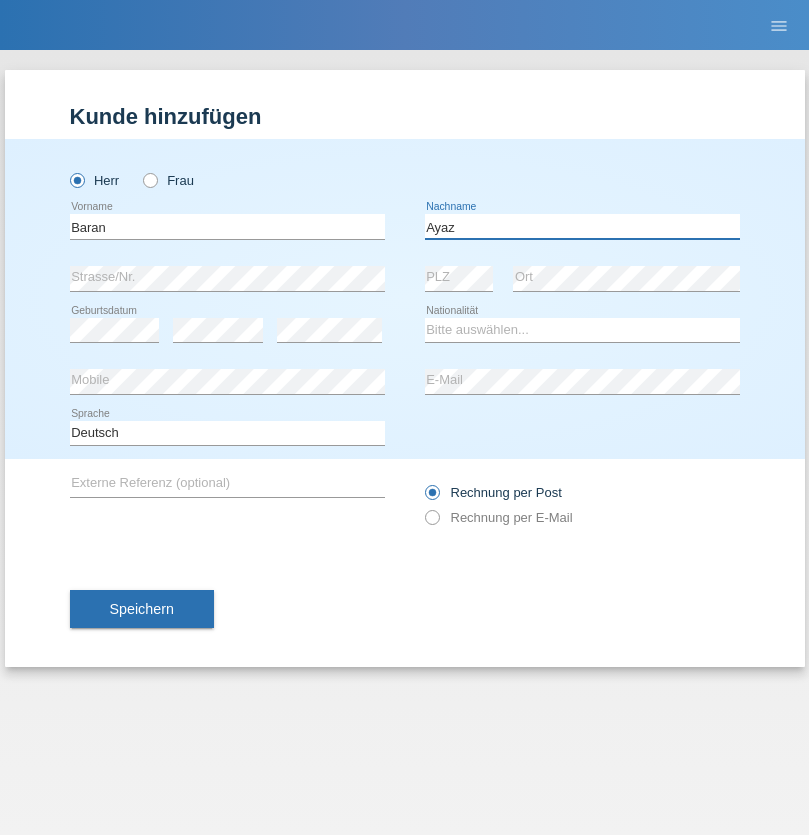 type on "Ayaz" 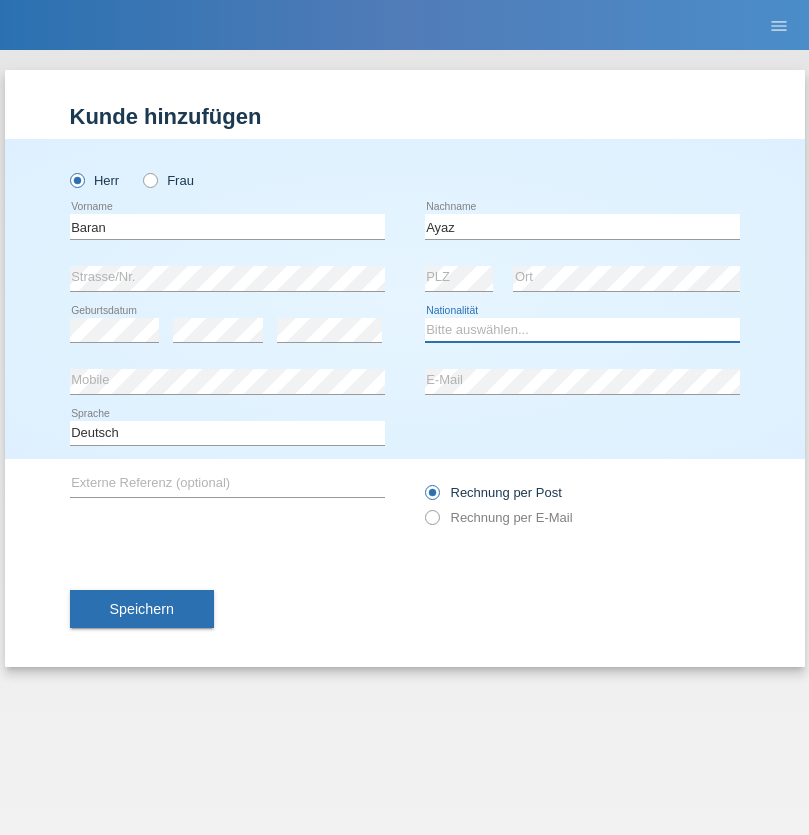 select on "TR" 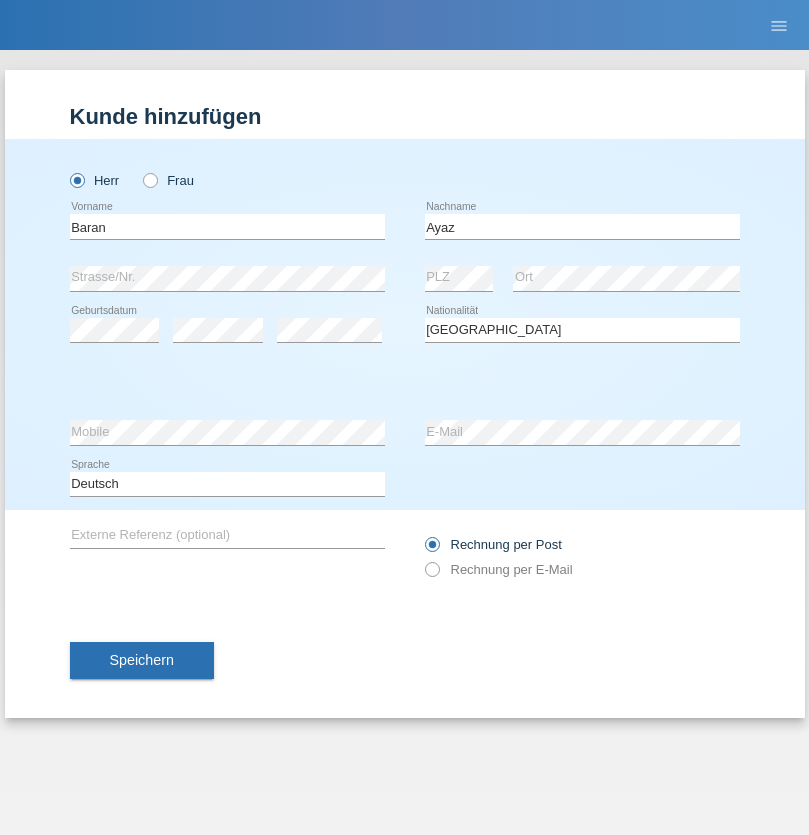select on "C" 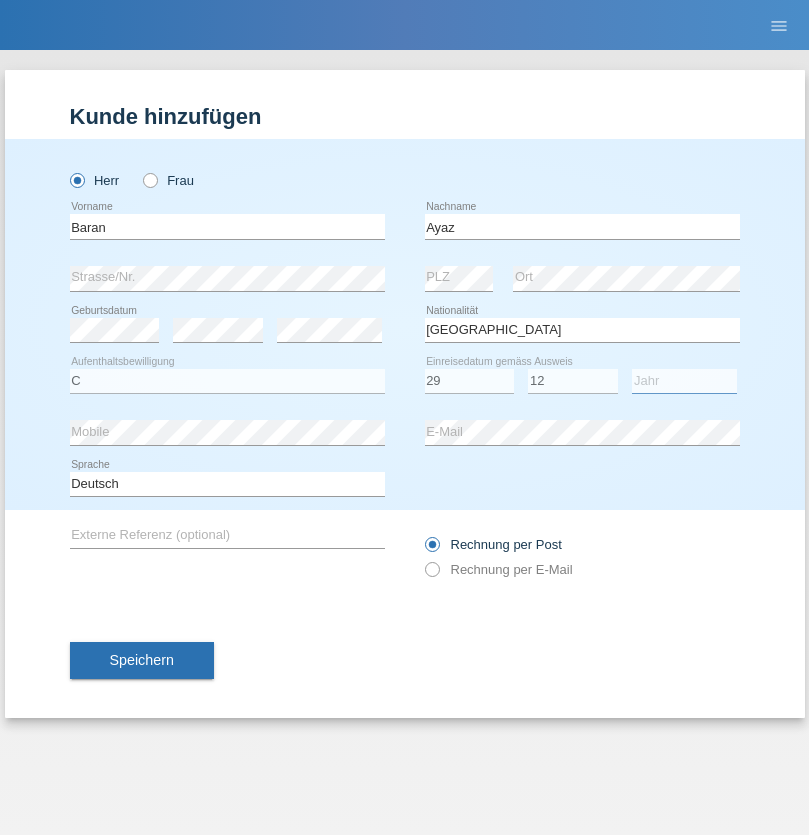 select on "2021" 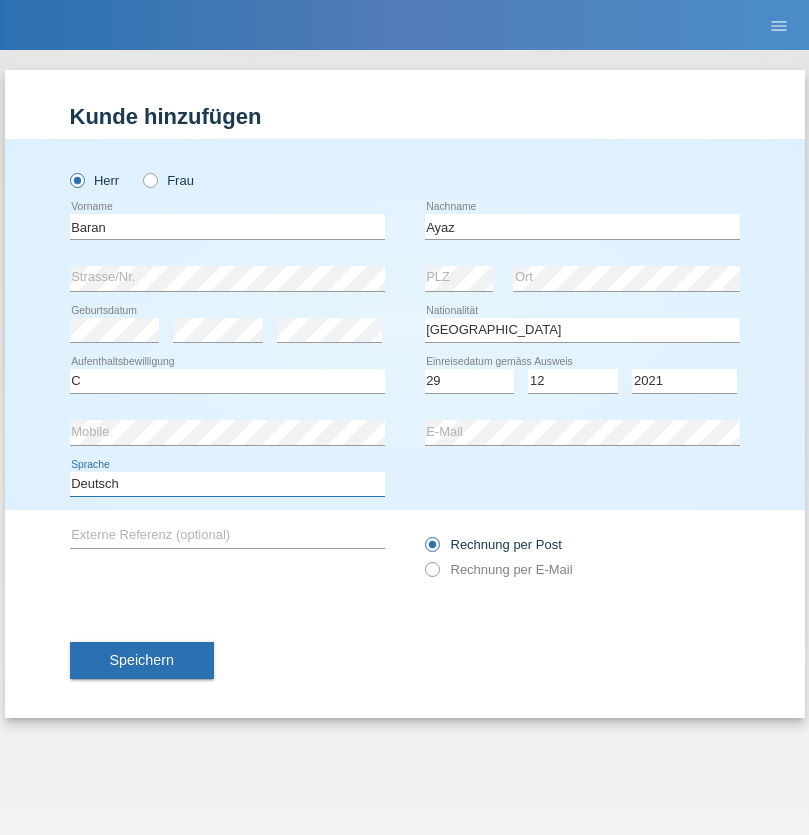 select on "en" 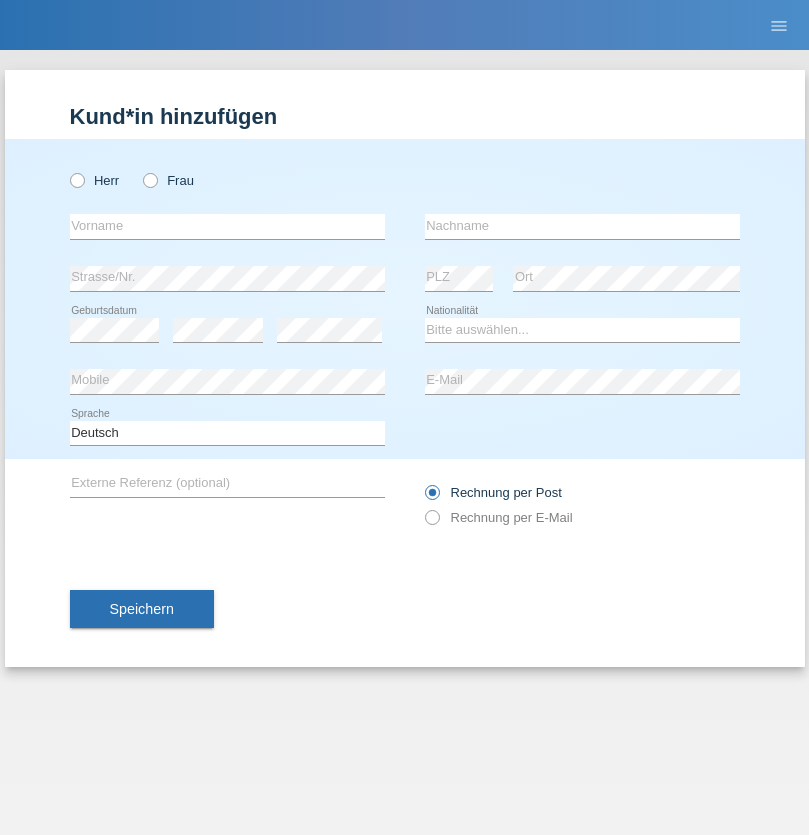scroll, scrollTop: 0, scrollLeft: 0, axis: both 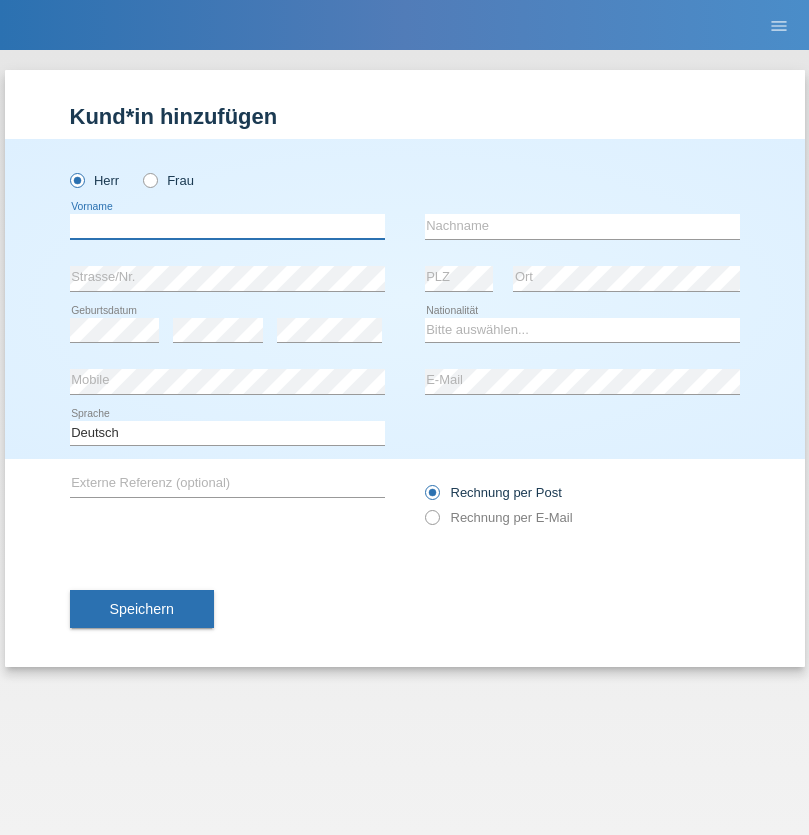 click at bounding box center (227, 226) 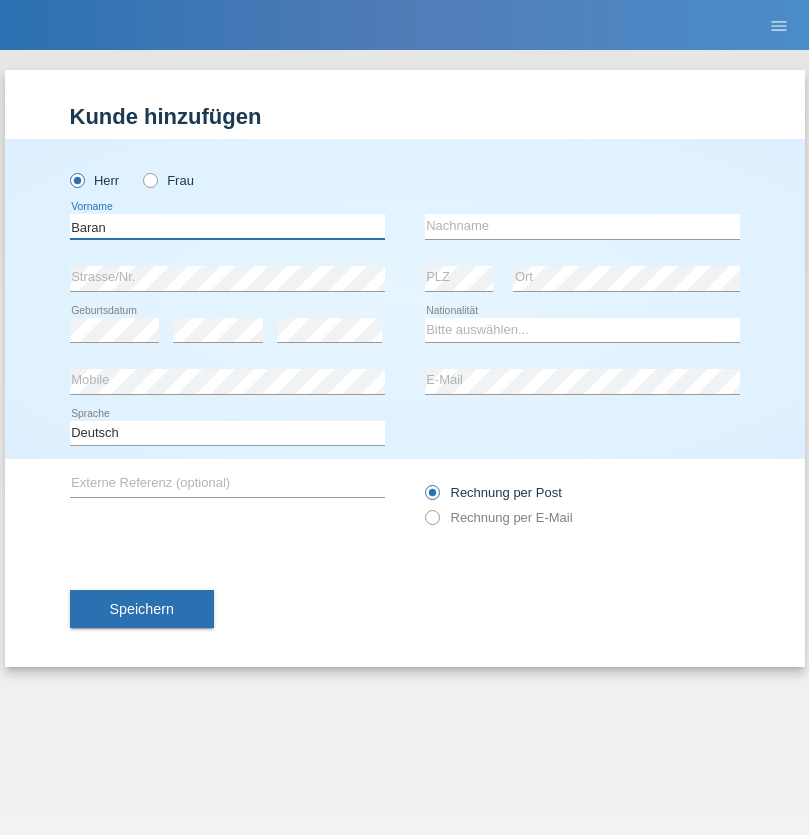 type on "Baran" 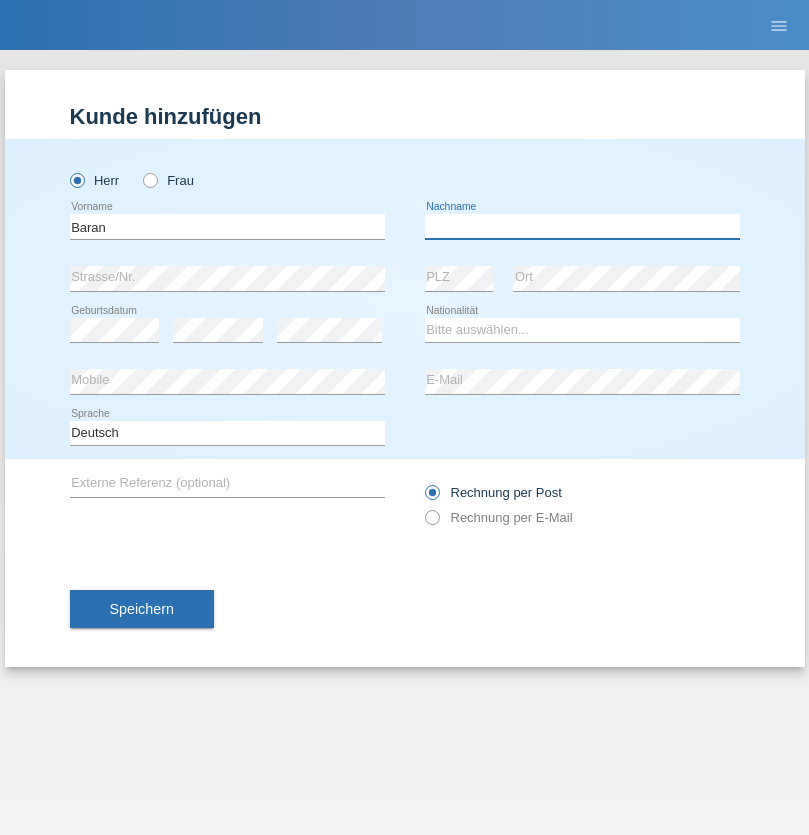 click at bounding box center (582, 226) 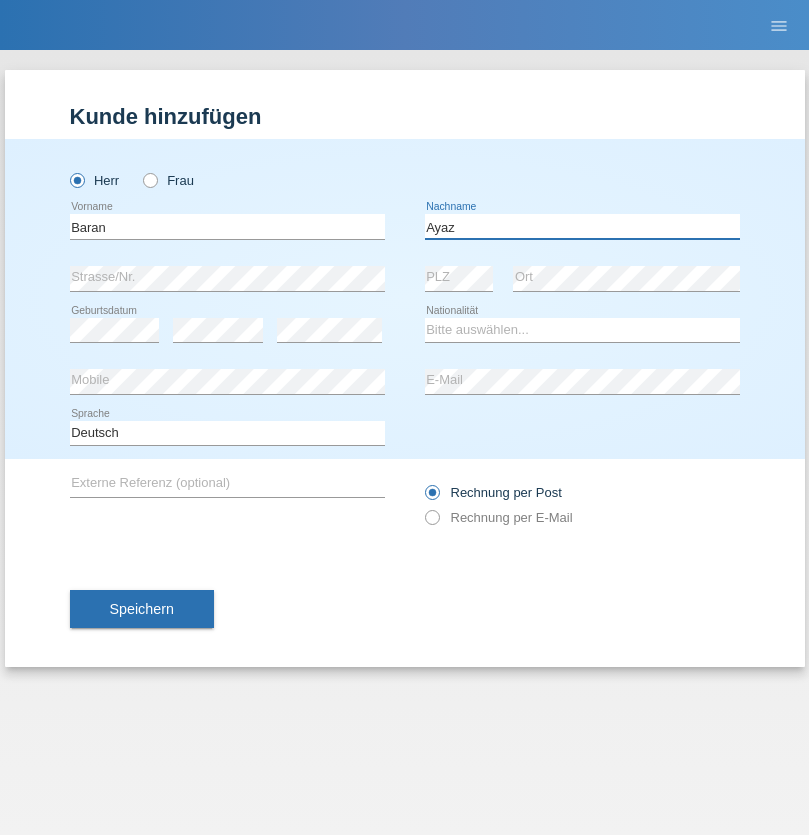 type on "Ayaz" 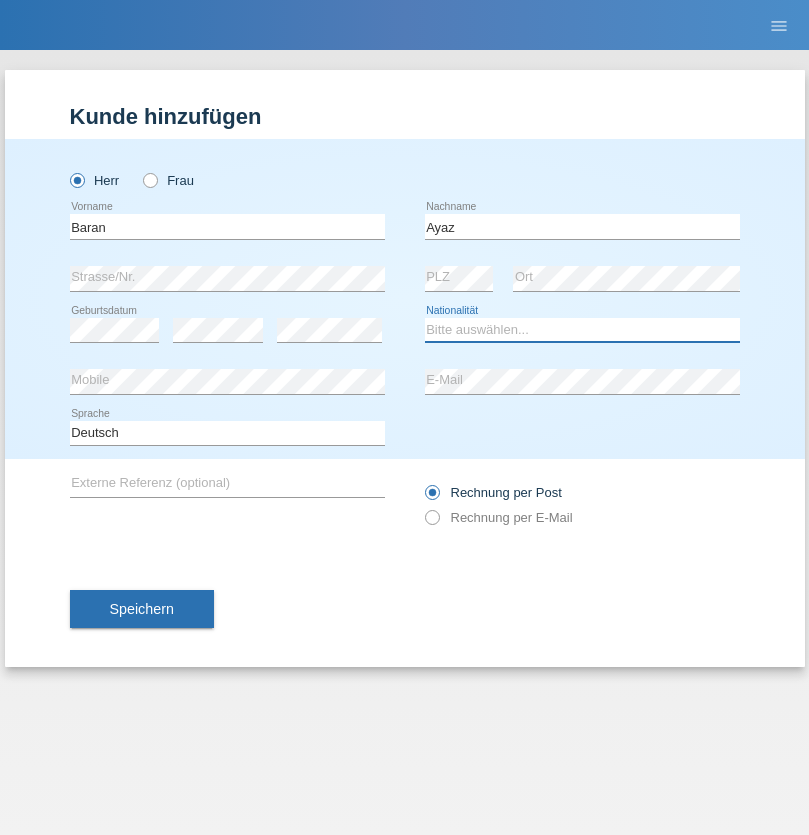 select on "TR" 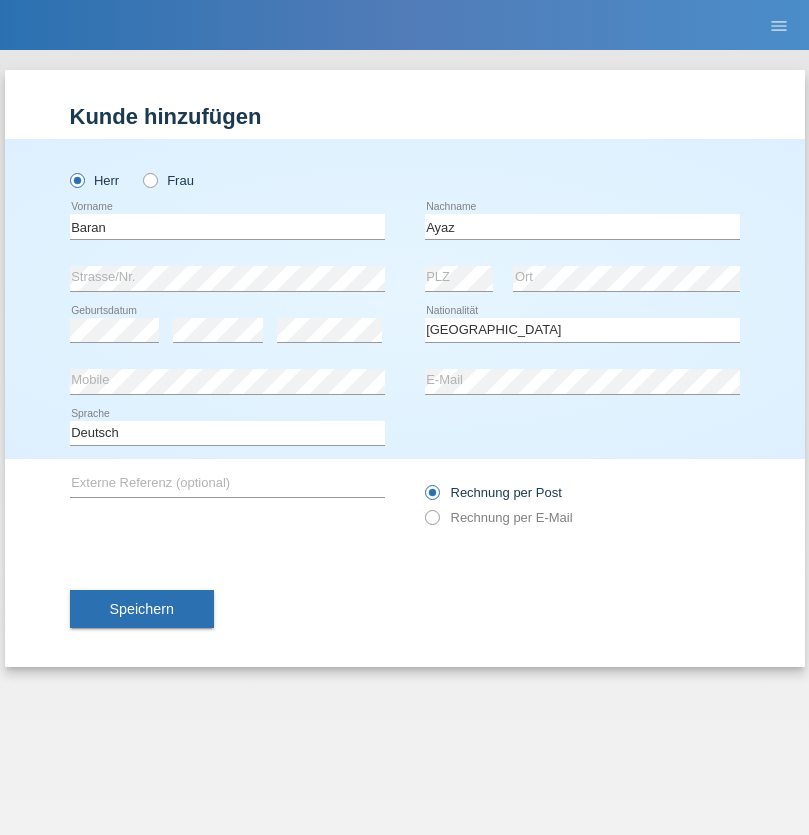 select on "C" 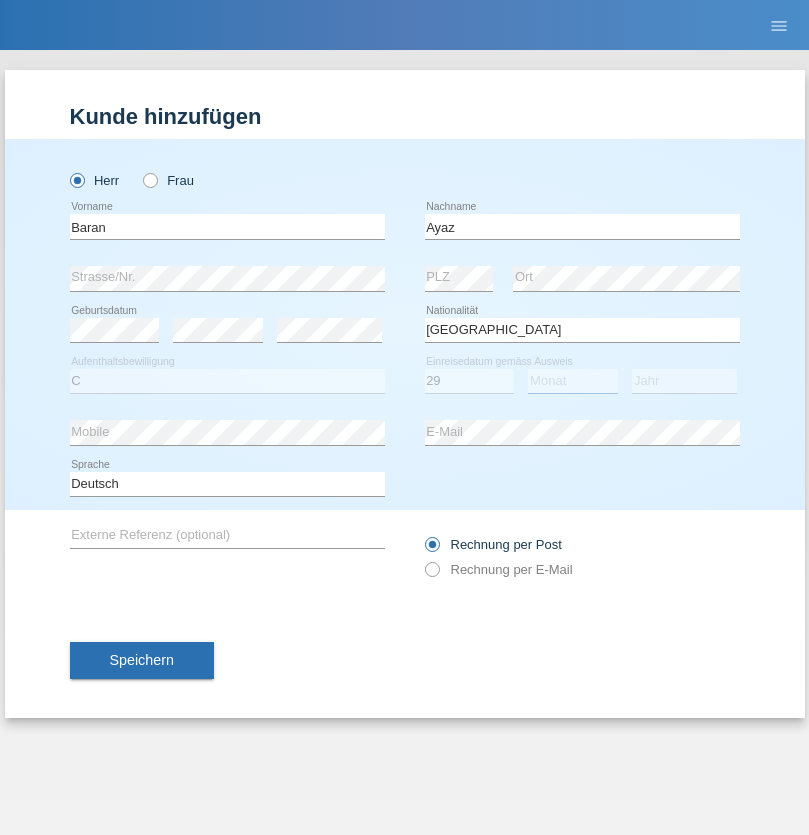select on "12" 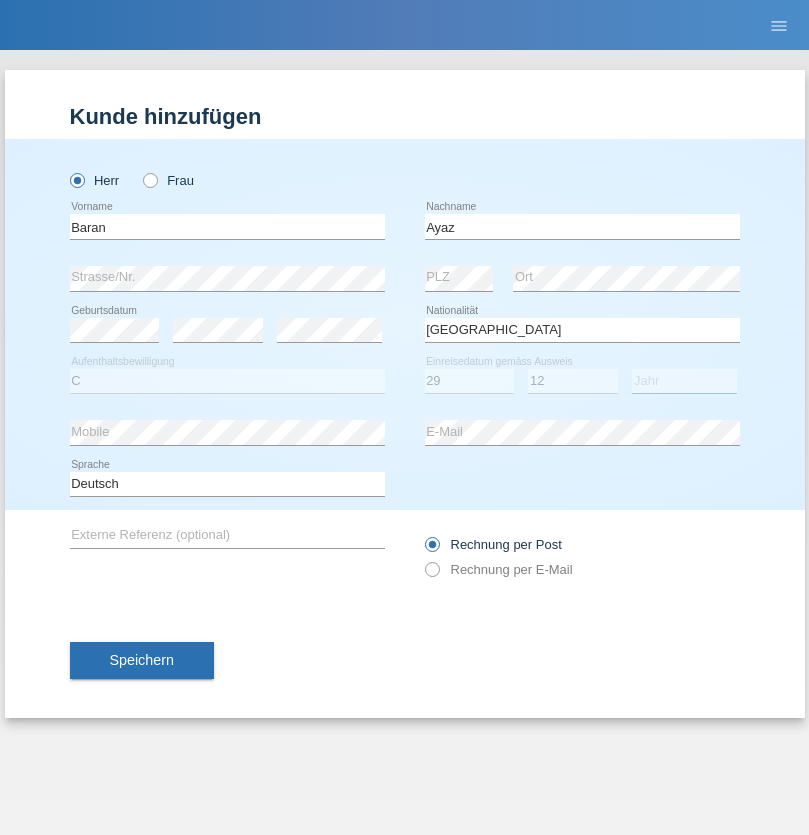 select on "2021" 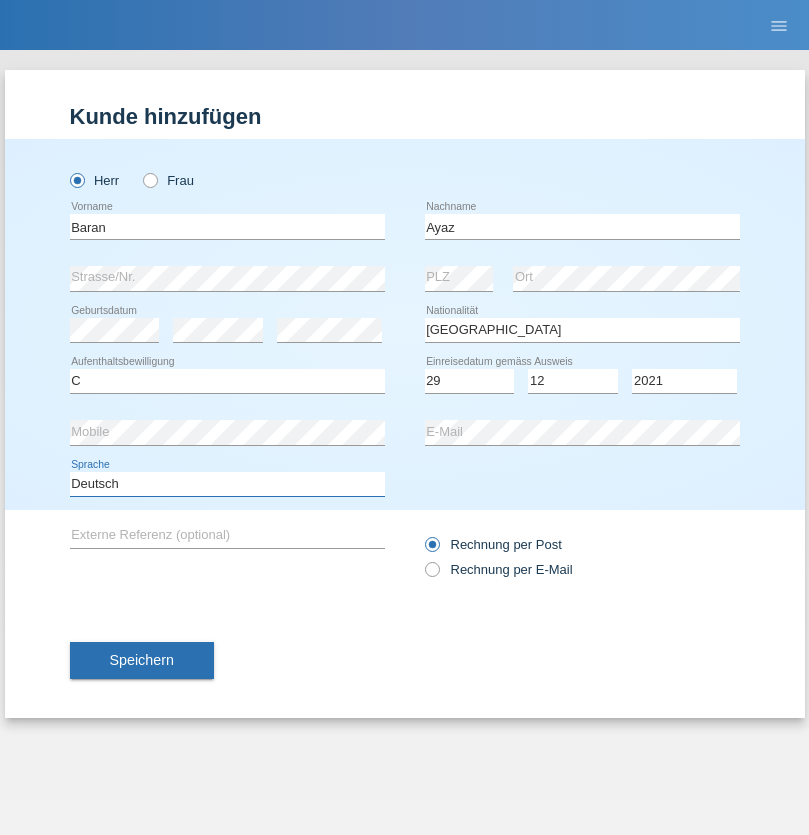 select on "en" 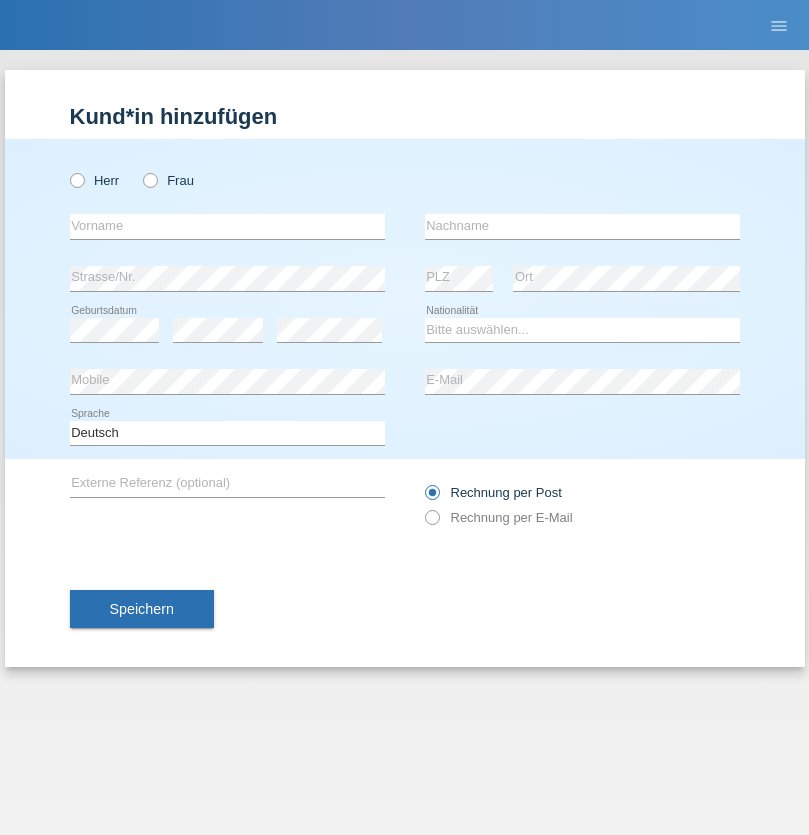 scroll, scrollTop: 0, scrollLeft: 0, axis: both 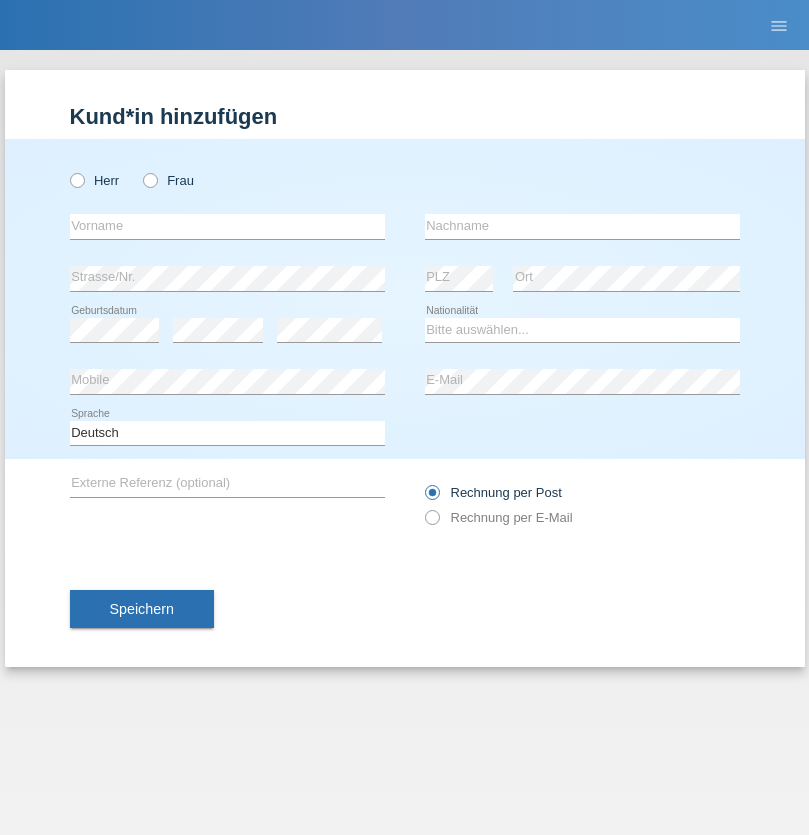 radio on "true" 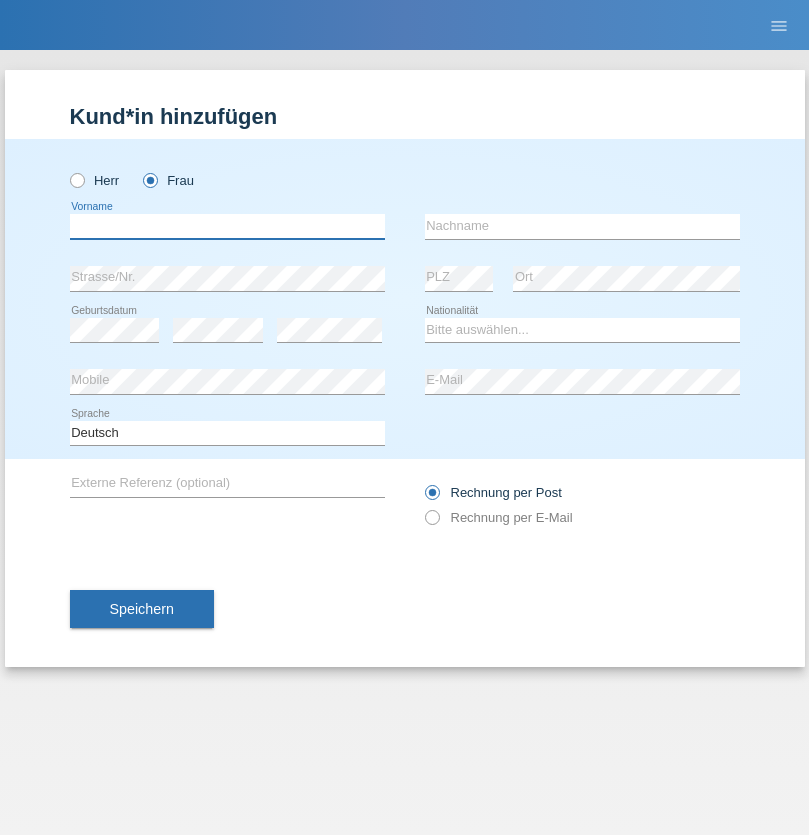 click at bounding box center [227, 226] 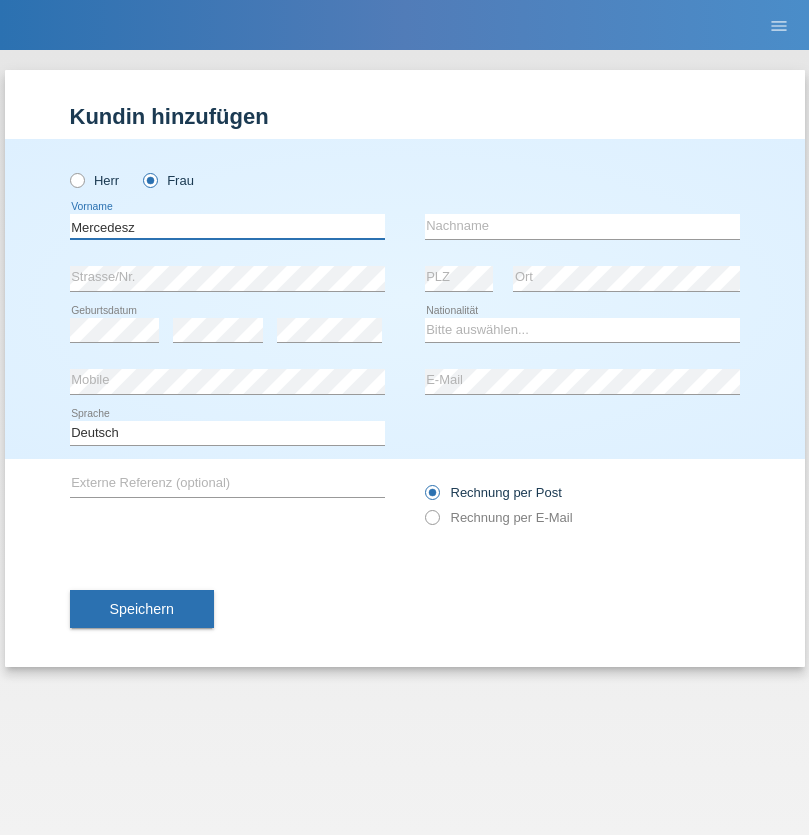 type on "Mercedesz" 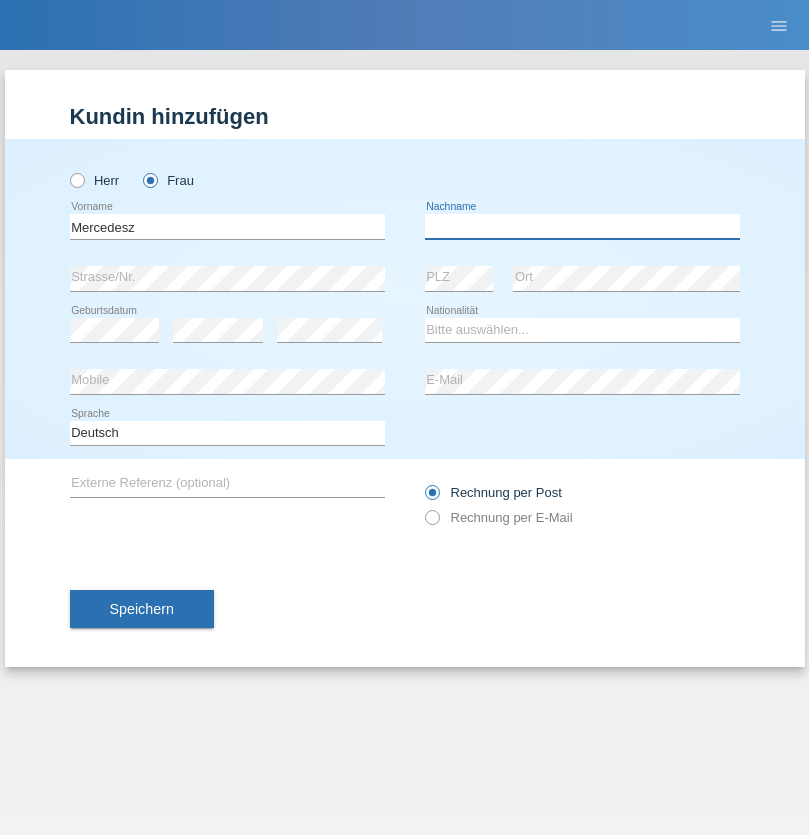 click at bounding box center [582, 226] 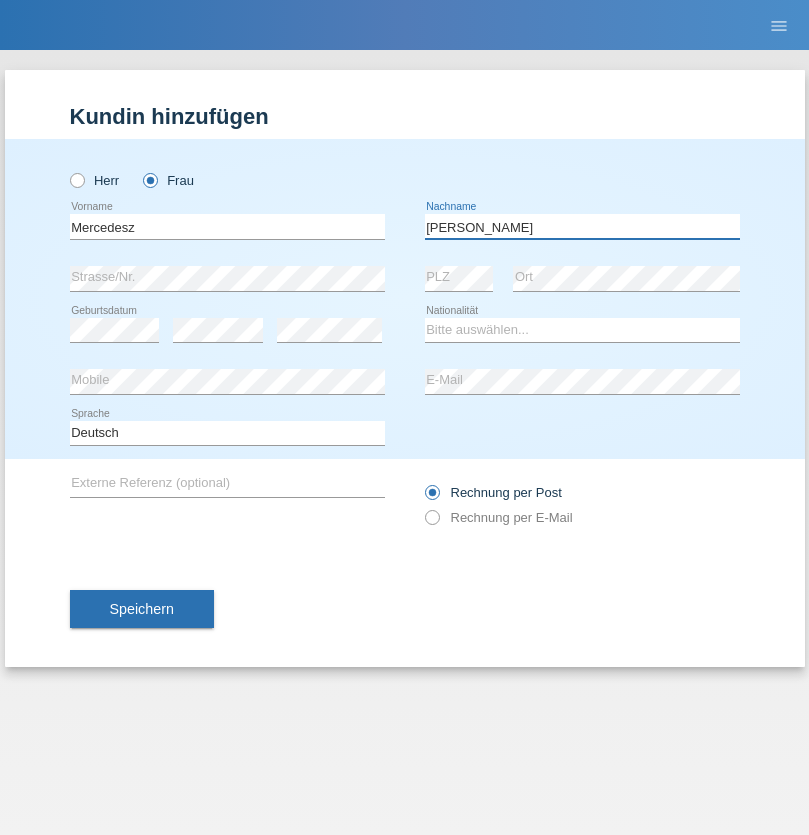 type on "[PERSON_NAME]" 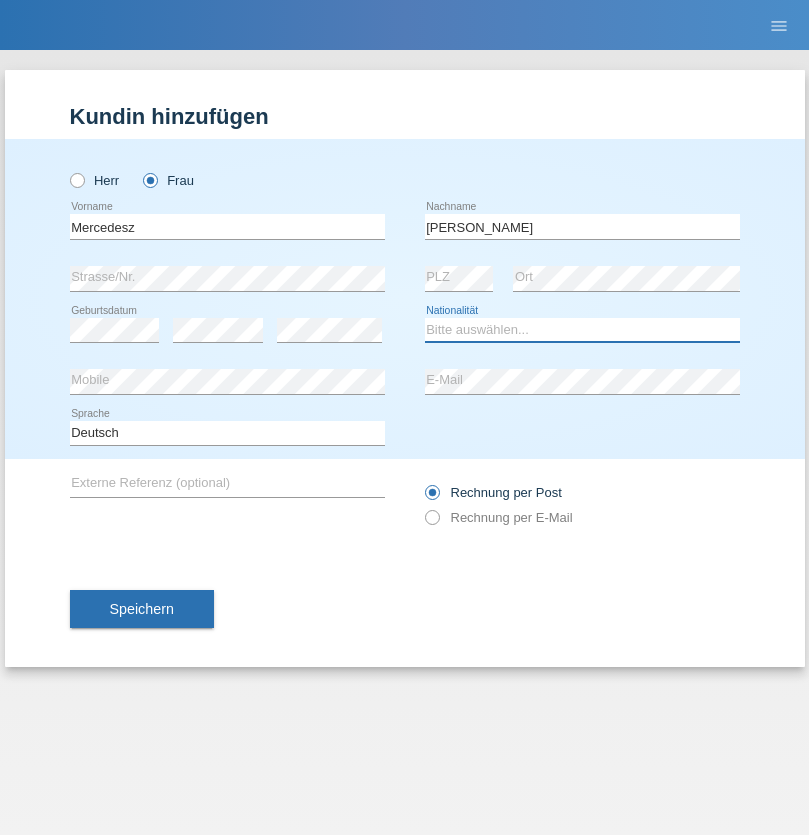 select on "OM" 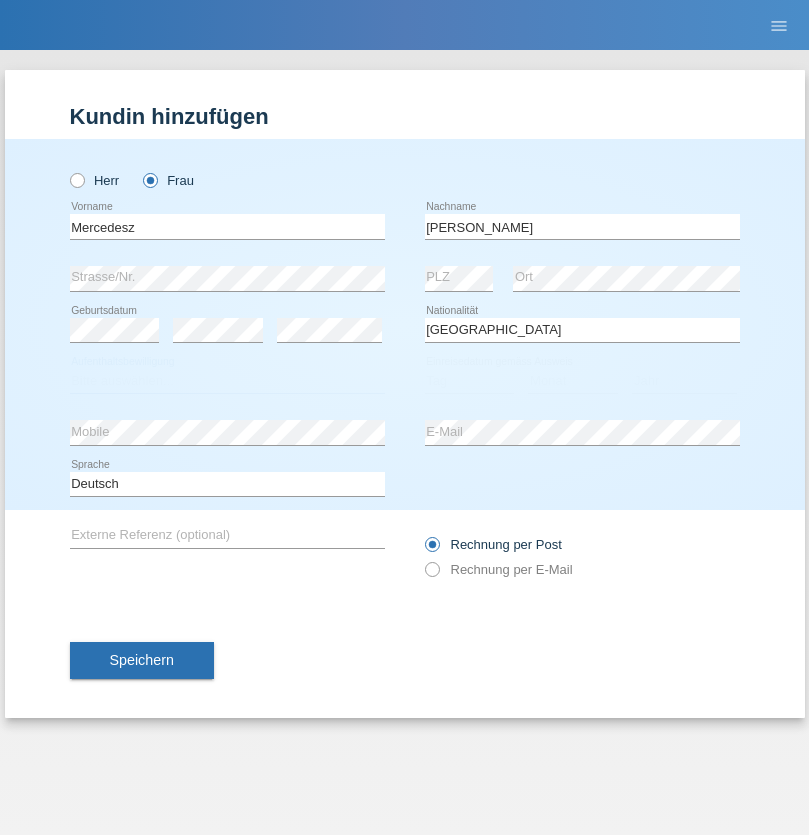 select on "C" 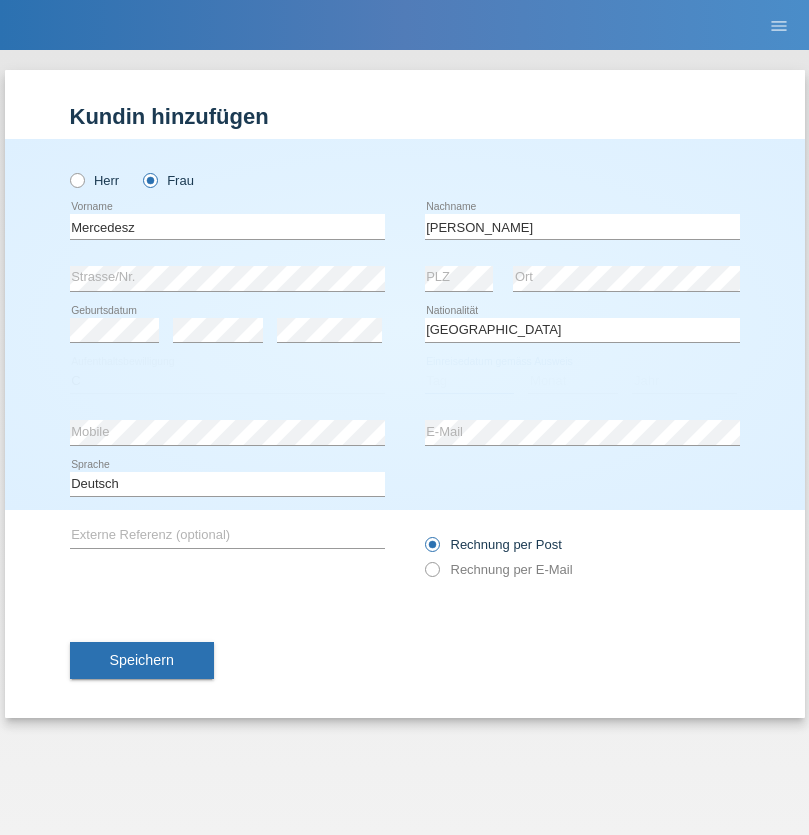 select on "04" 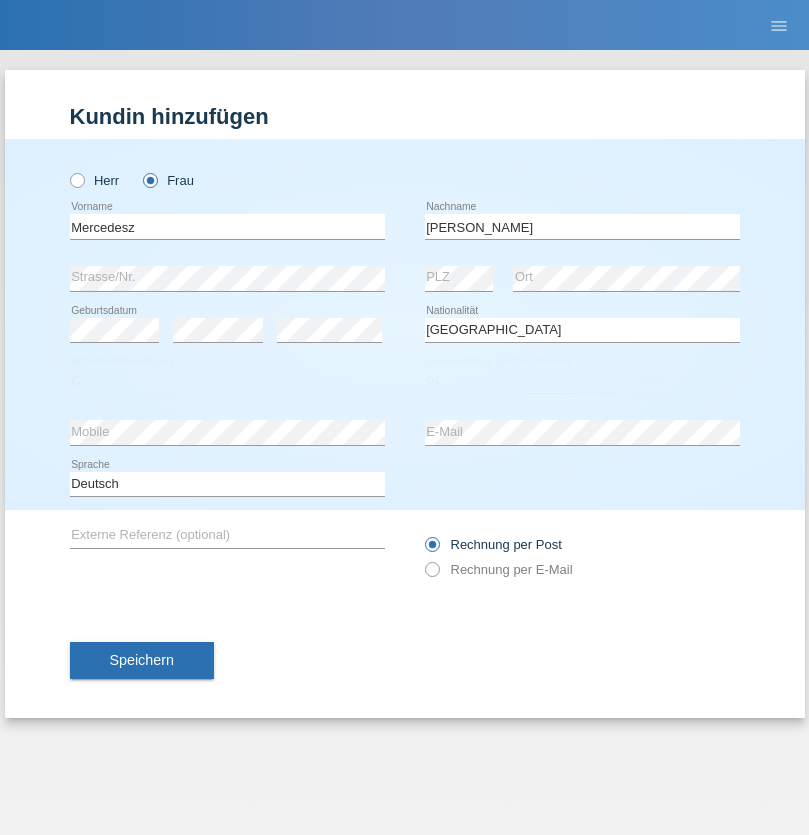 select on "08" 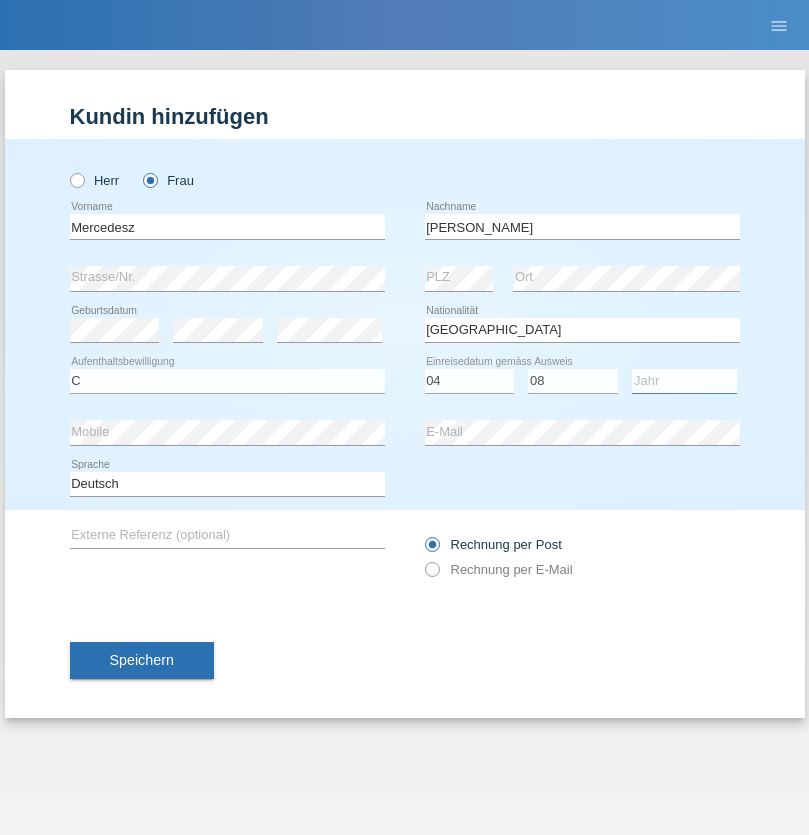select on "2021" 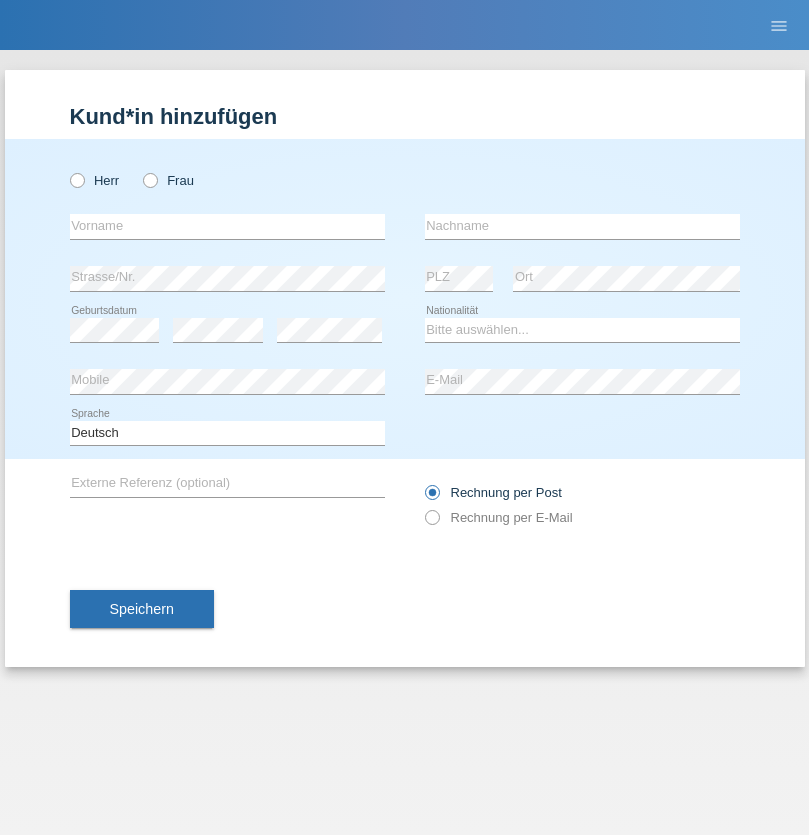 scroll, scrollTop: 0, scrollLeft: 0, axis: both 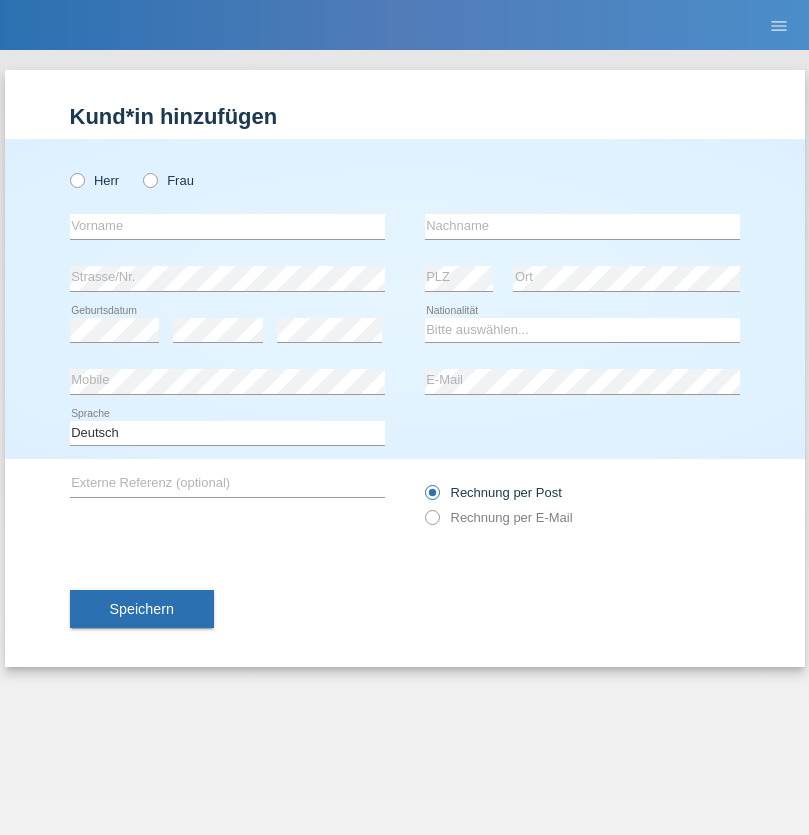radio on "true" 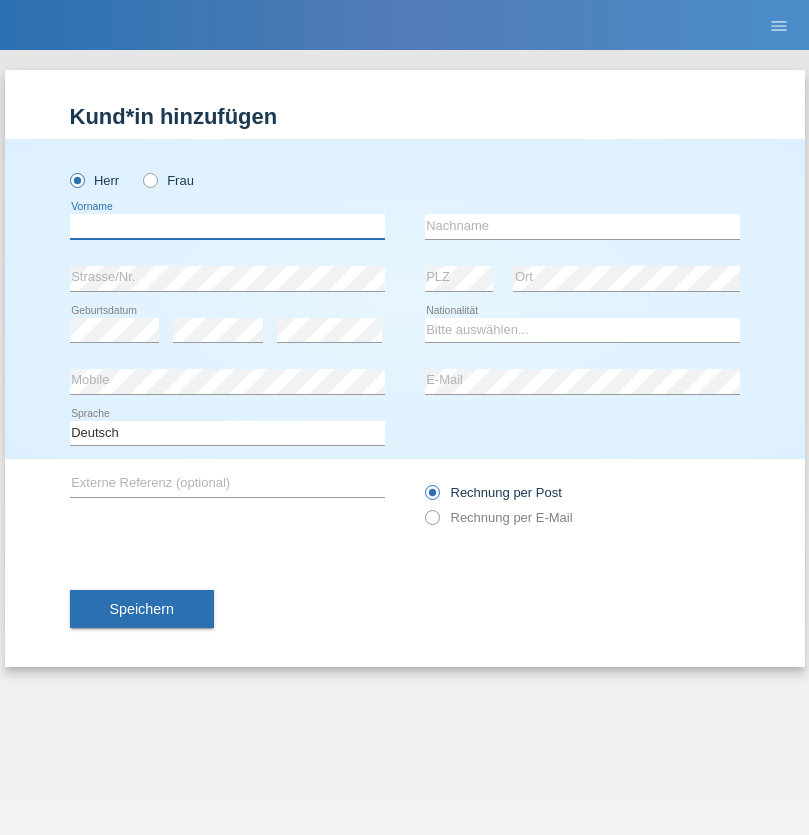 click at bounding box center [227, 226] 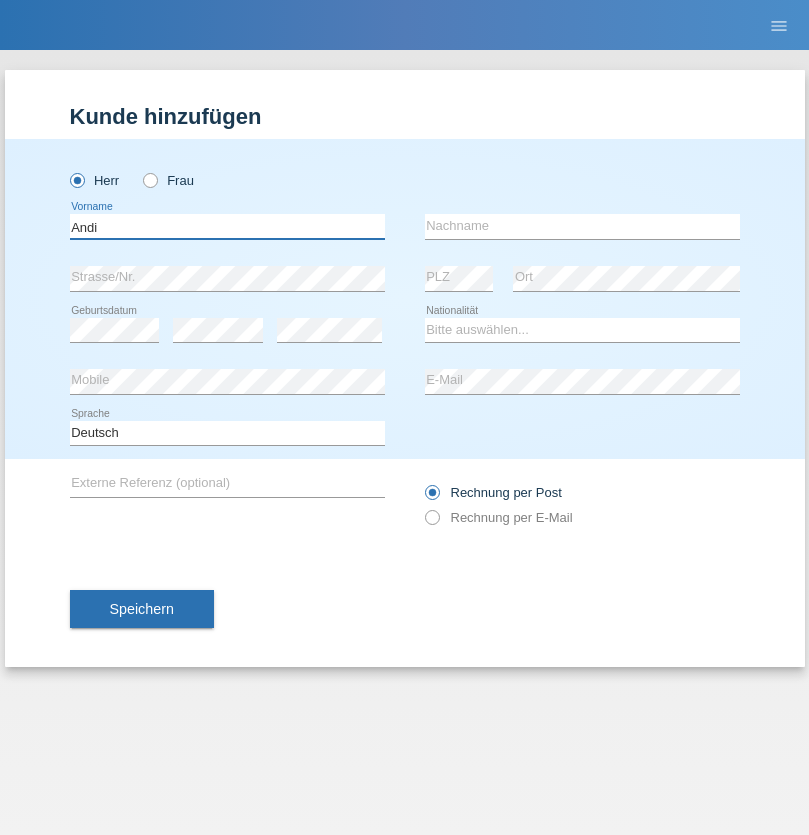 type on "Andi" 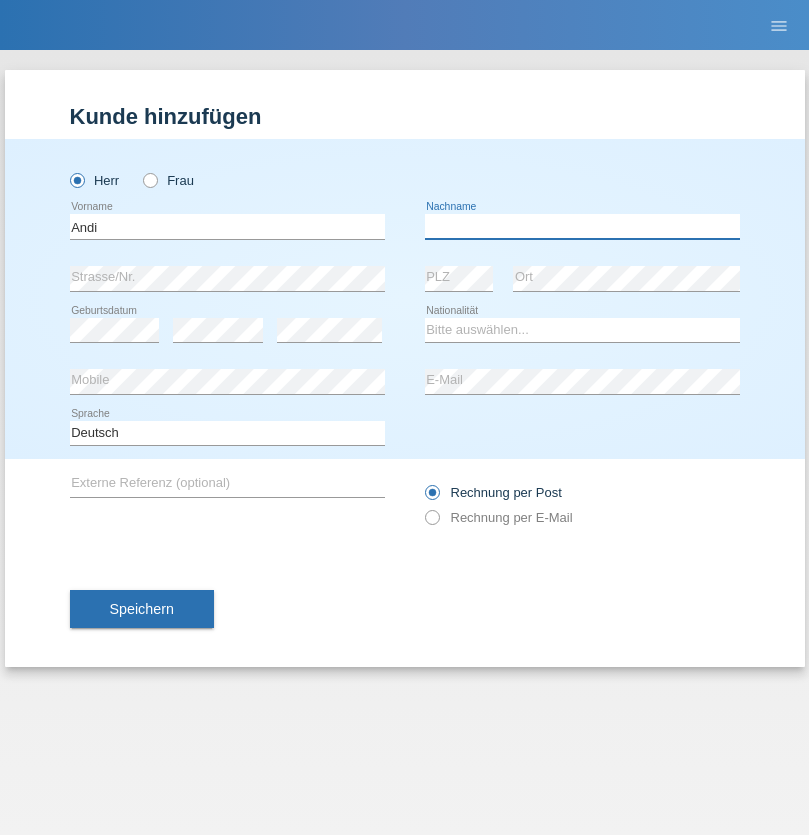 click at bounding box center (582, 226) 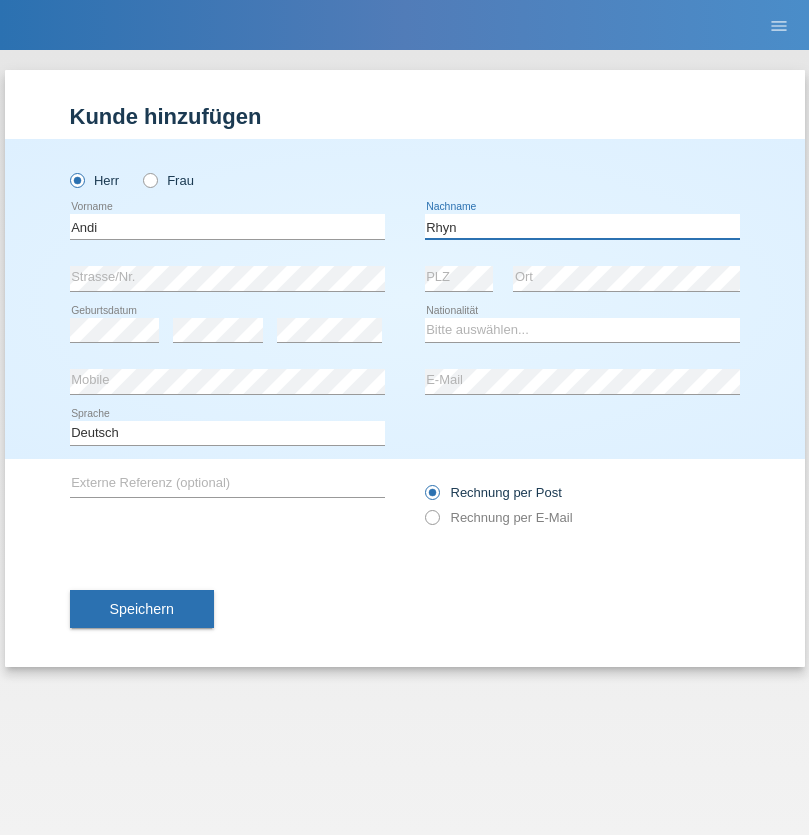 type on "Rhyn" 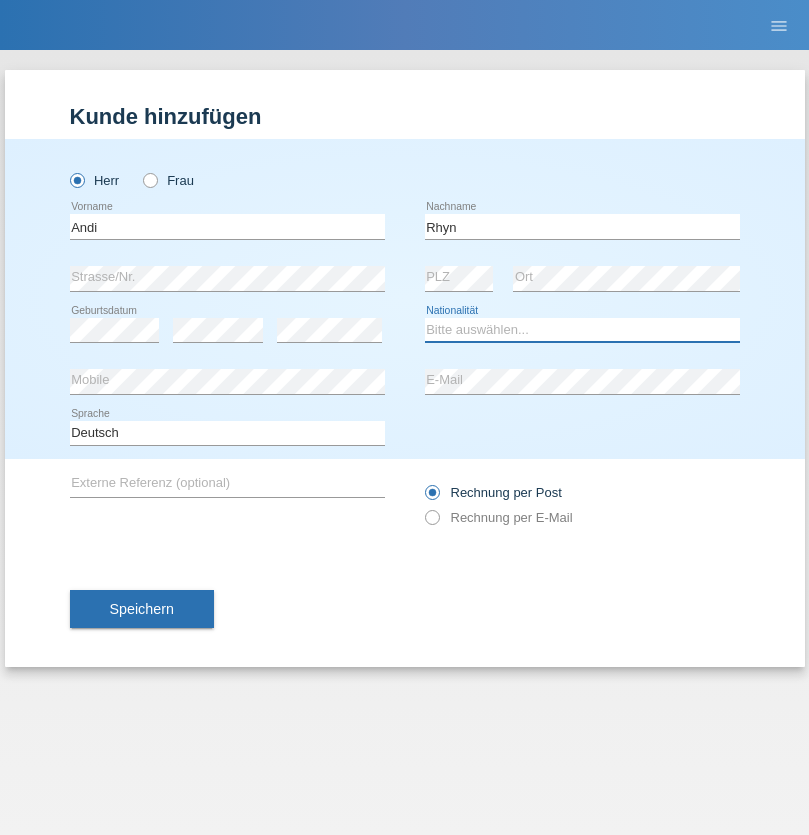 select on "CH" 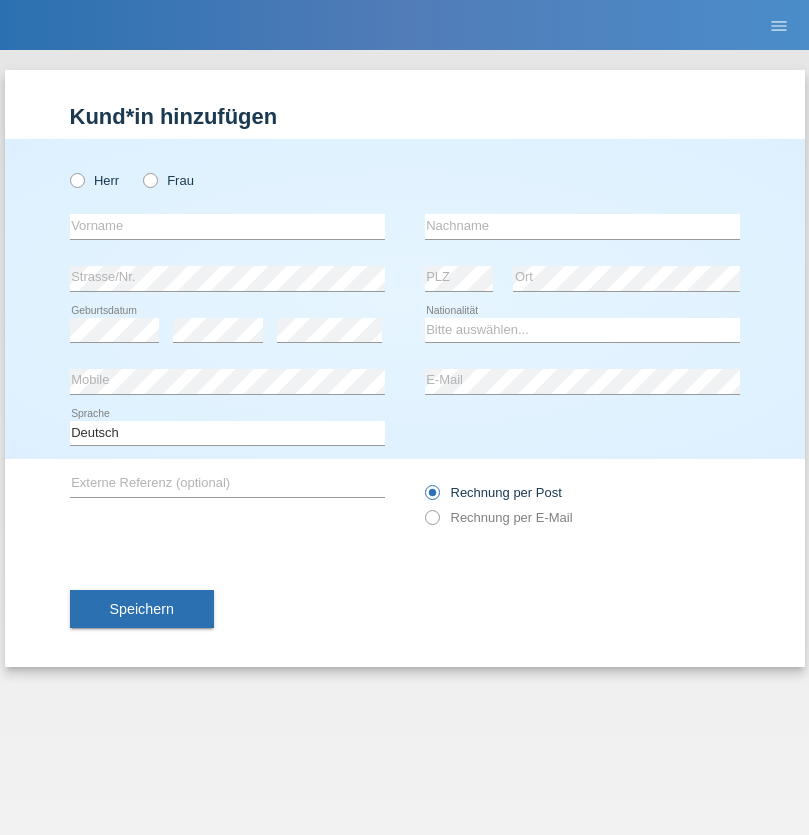 scroll, scrollTop: 0, scrollLeft: 0, axis: both 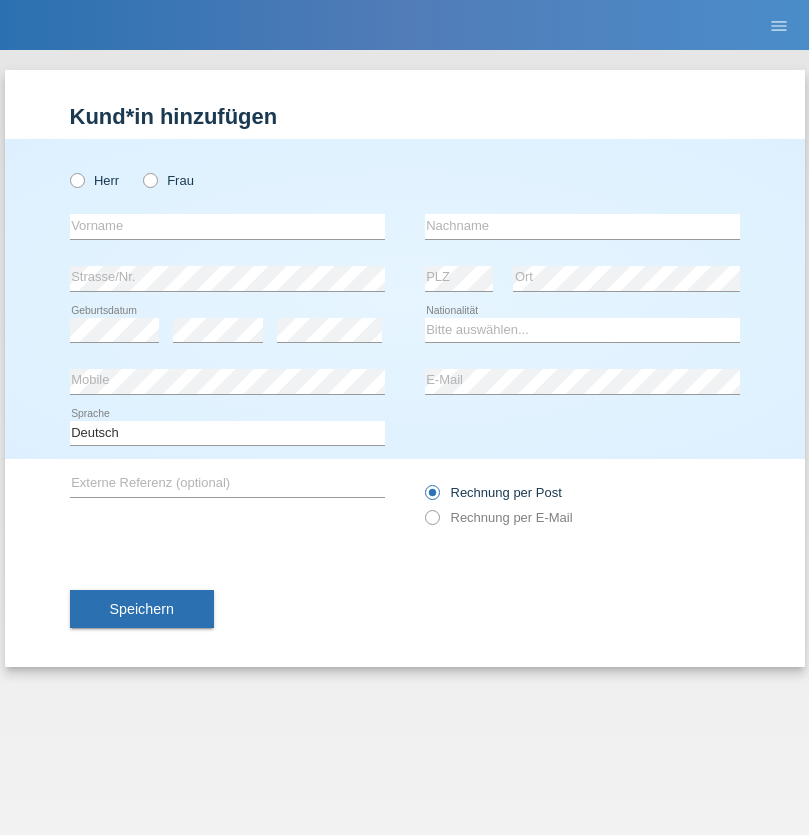 radio on "true" 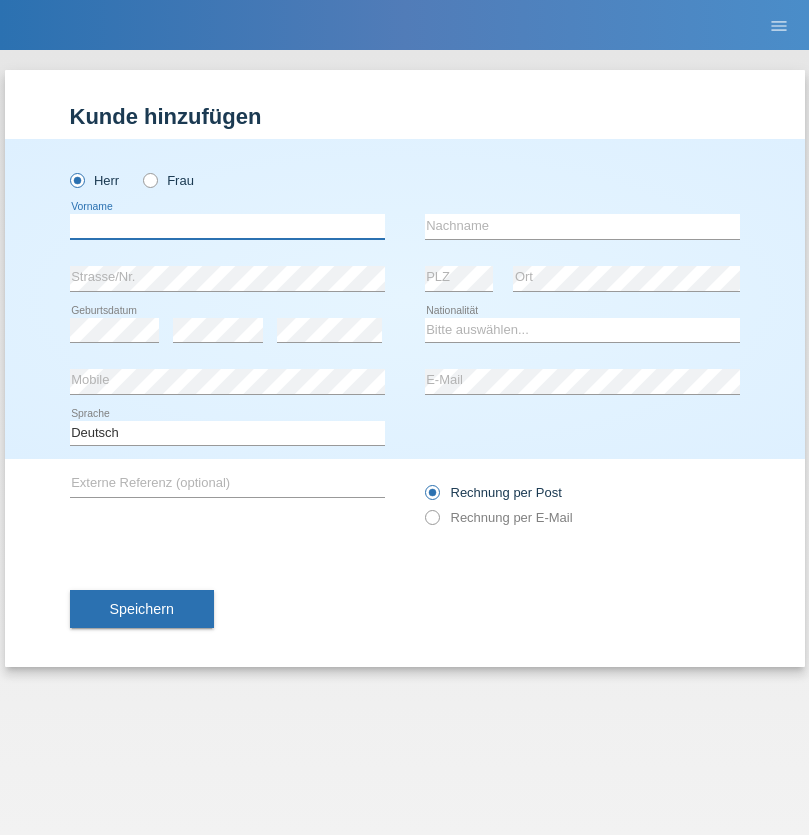 click at bounding box center (227, 226) 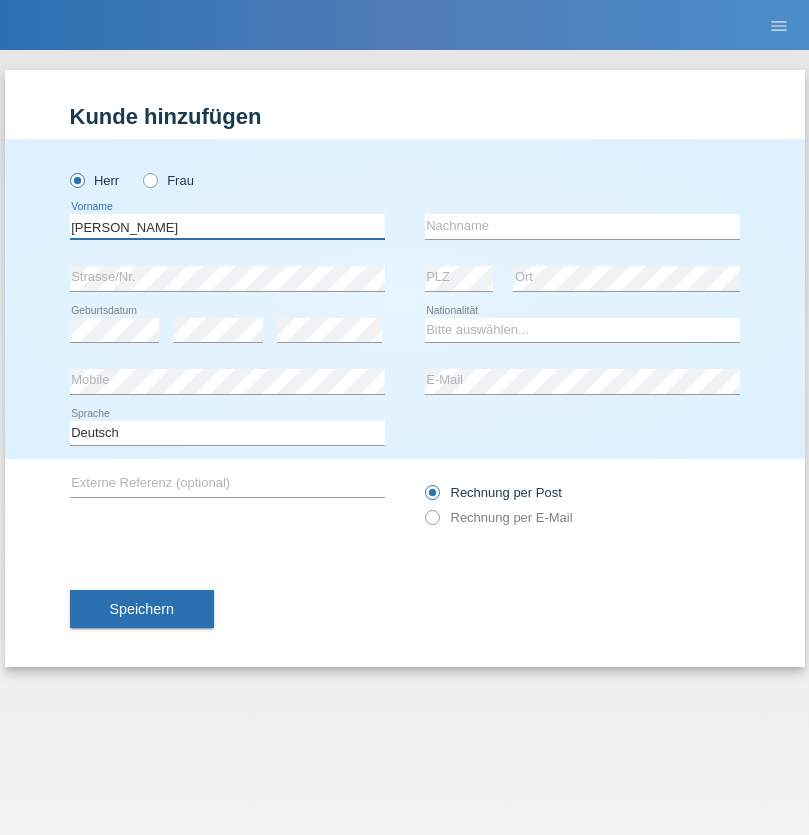 type on "[PERSON_NAME]" 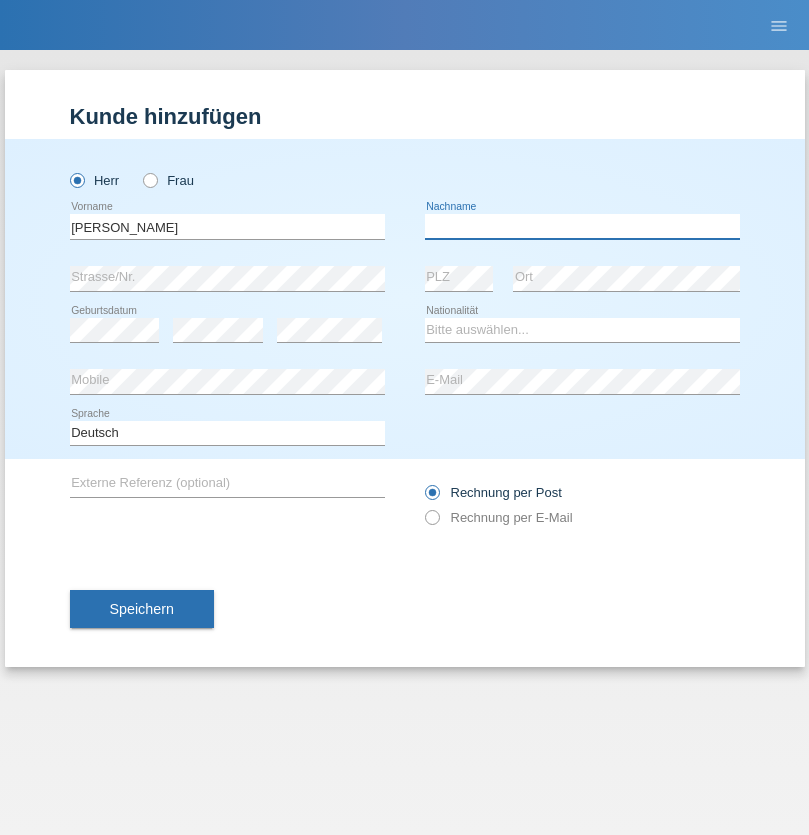 click at bounding box center (582, 226) 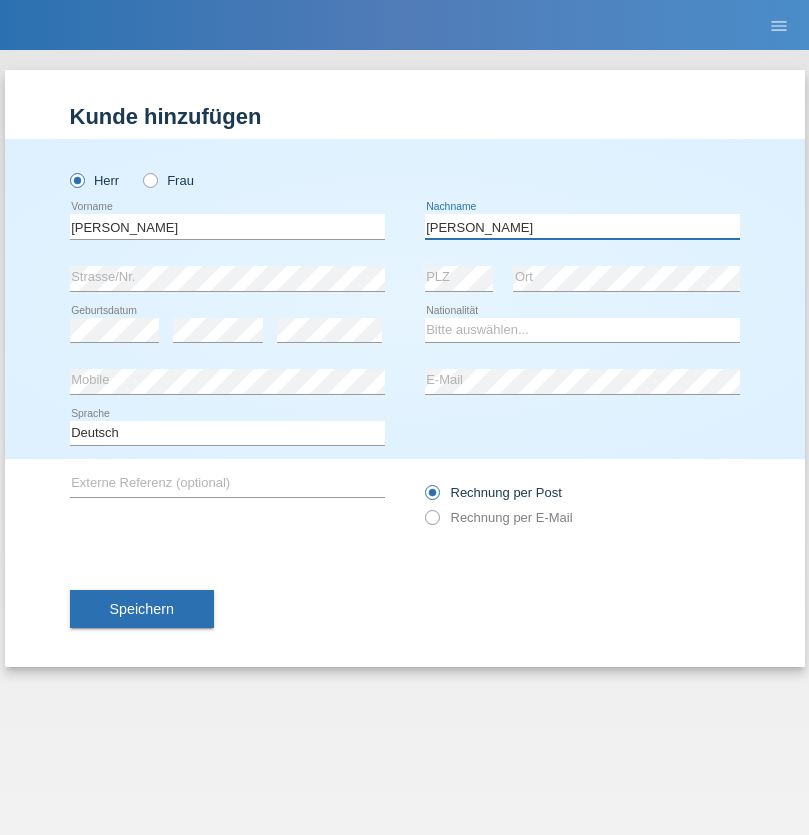type on "Yordanov" 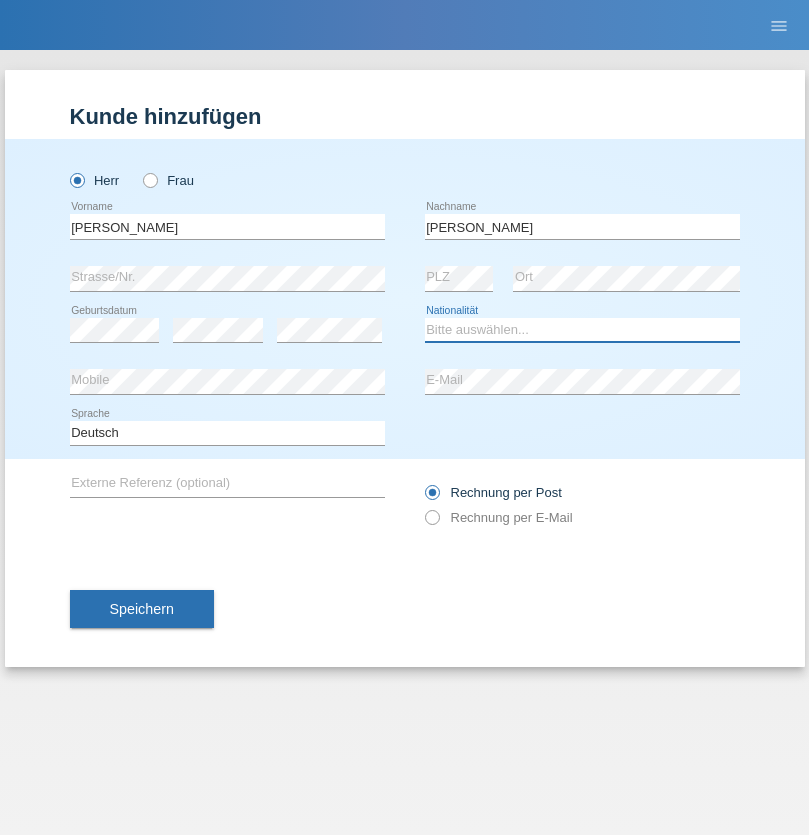 select on "BG" 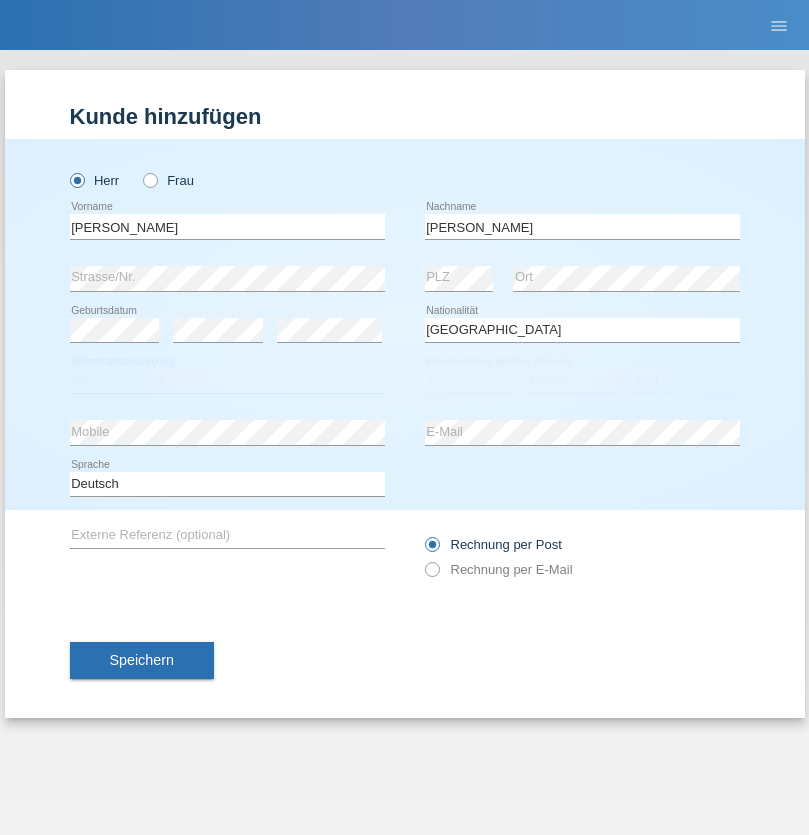 select on "C" 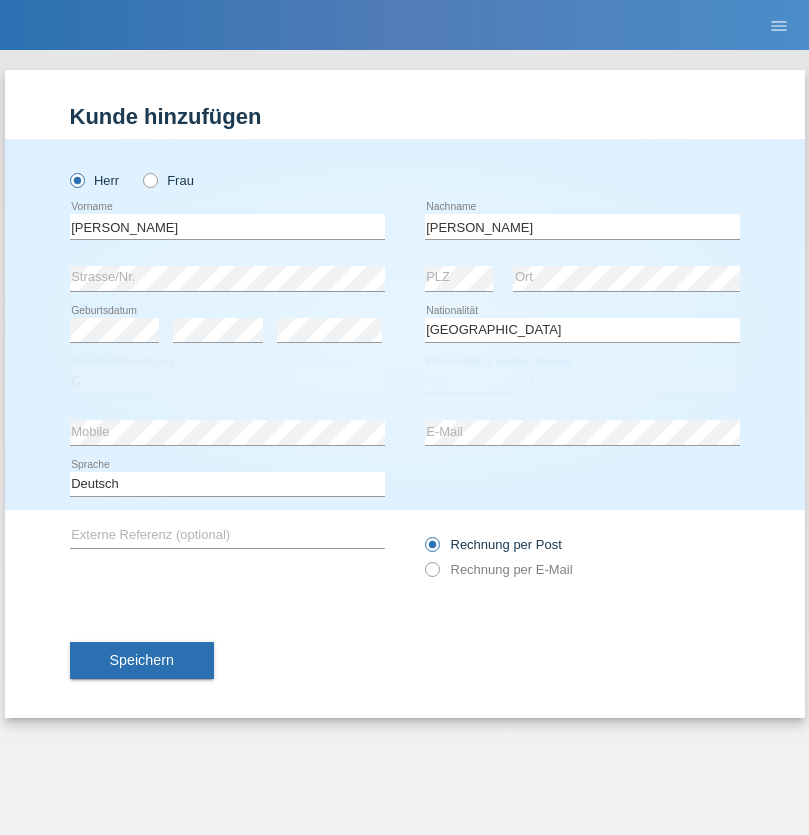 select on "06" 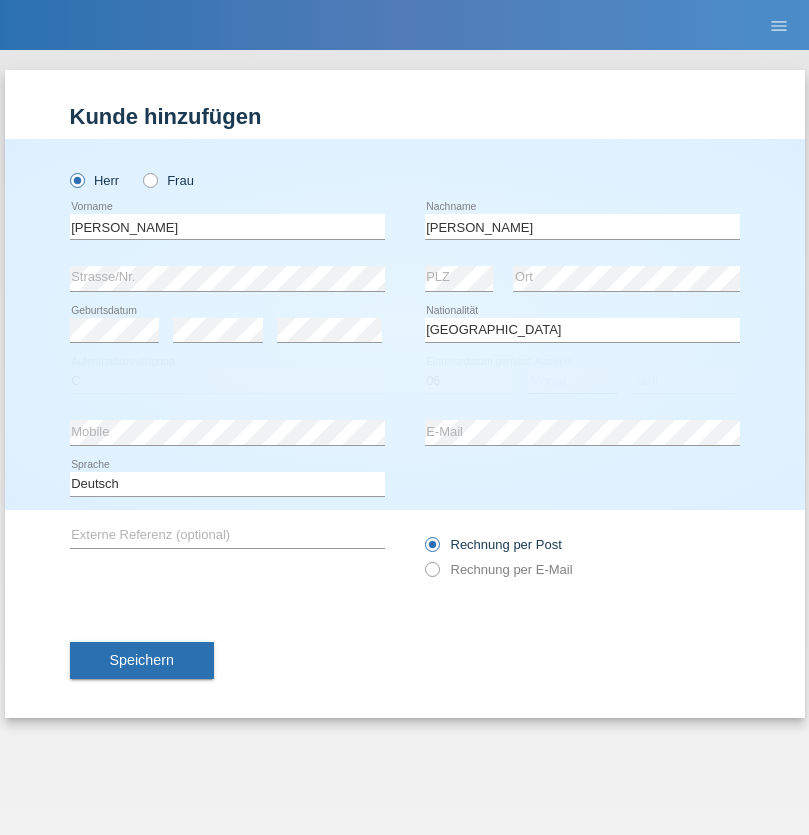 select on "07" 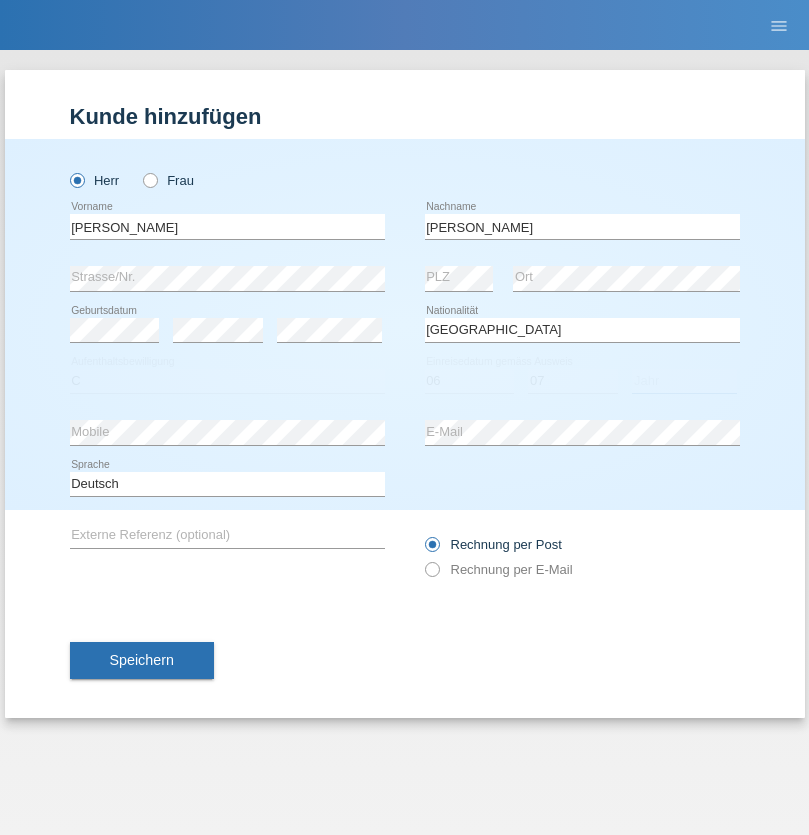 select on "2021" 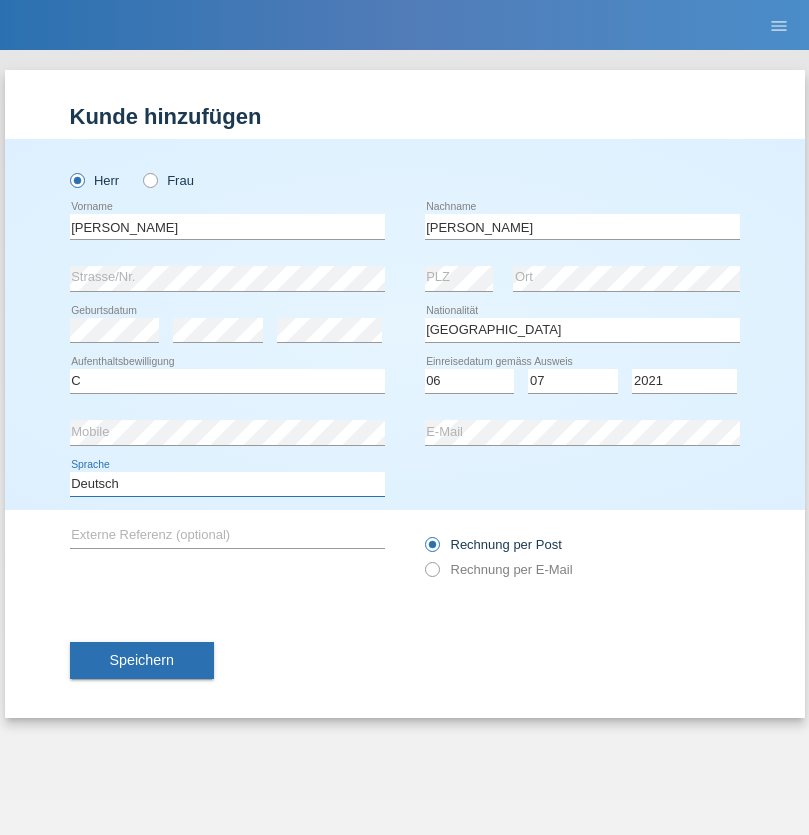 select on "en" 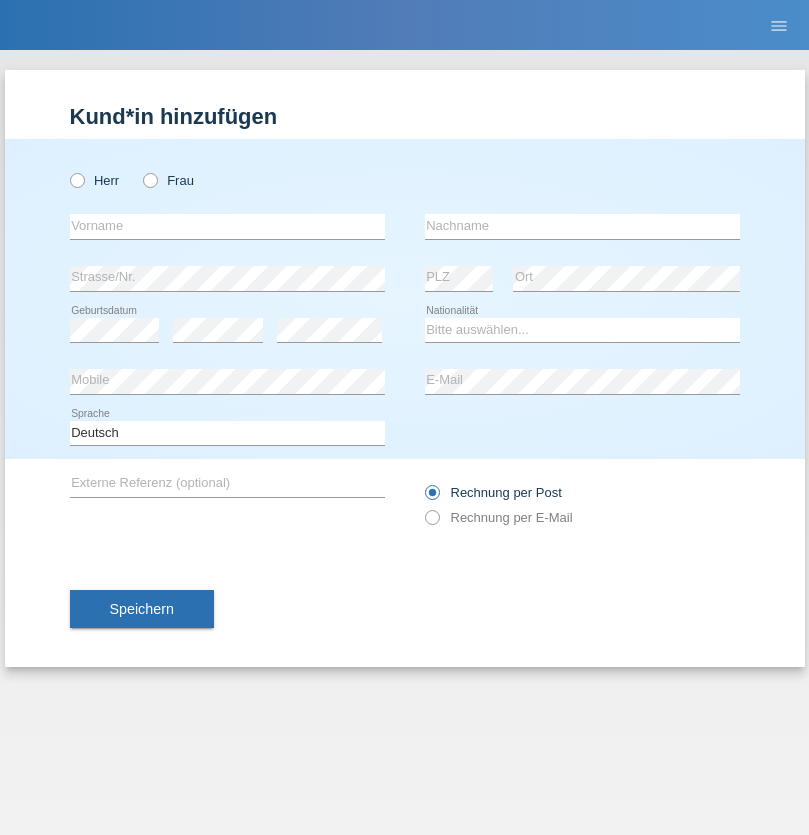 scroll, scrollTop: 0, scrollLeft: 0, axis: both 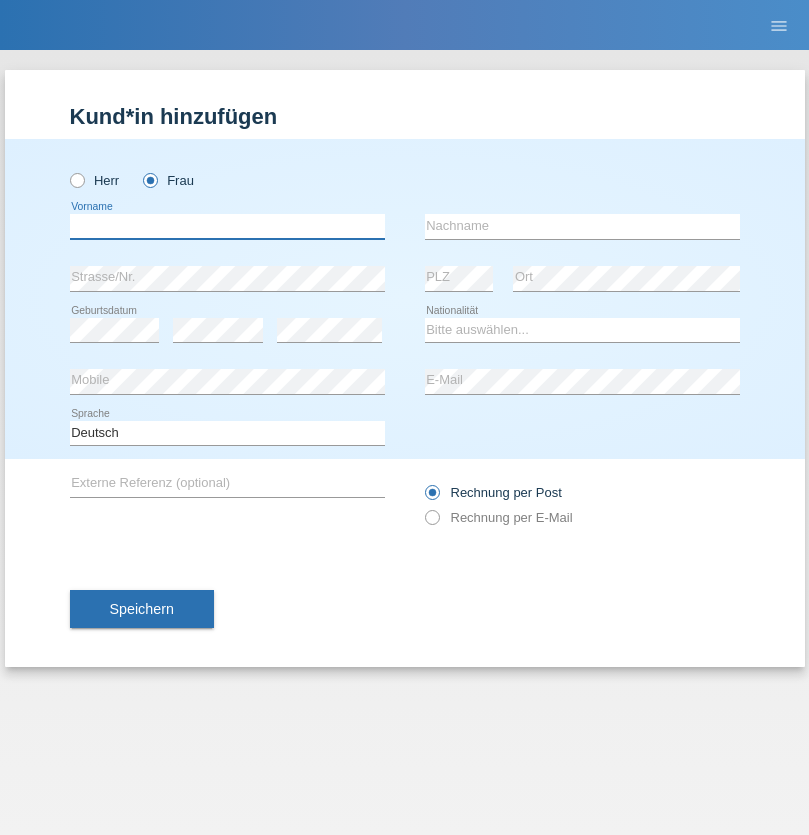 click at bounding box center [227, 226] 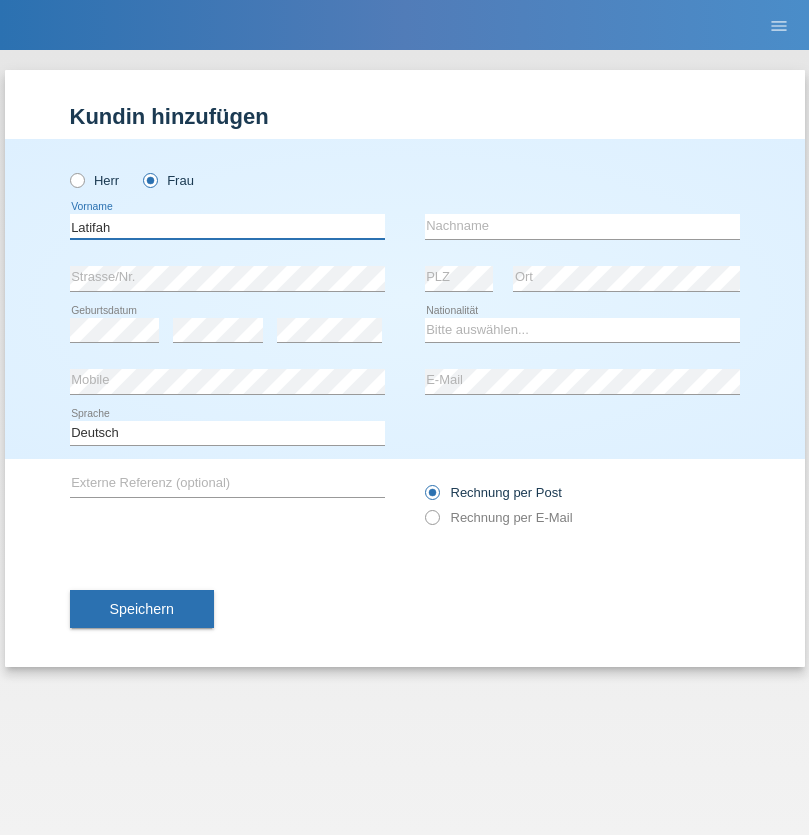 type on "Latifah" 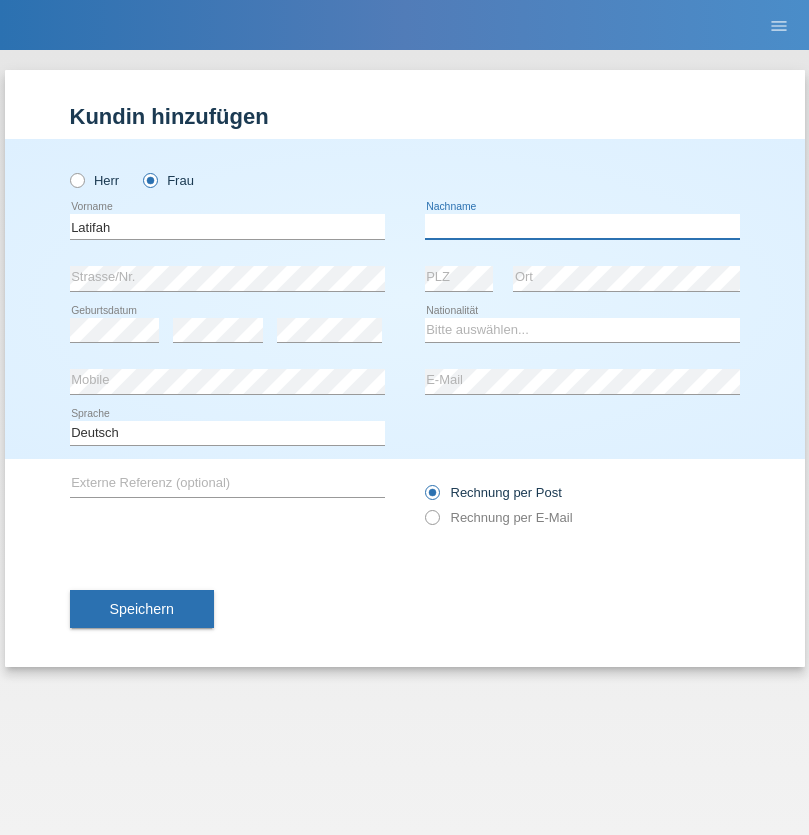 click at bounding box center (582, 226) 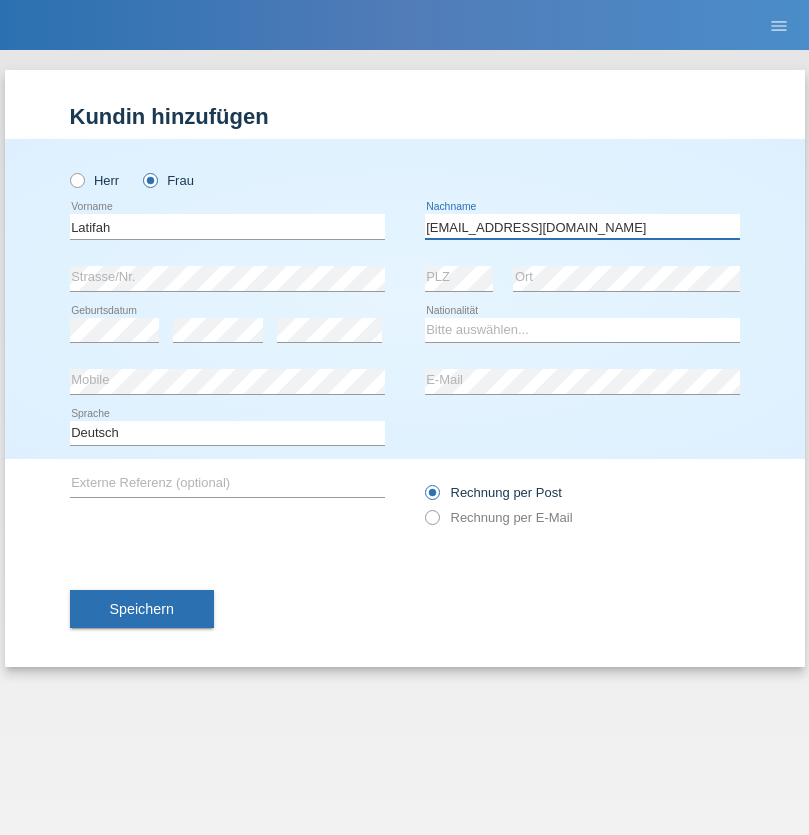 type on "meryemy@hotmail.com" 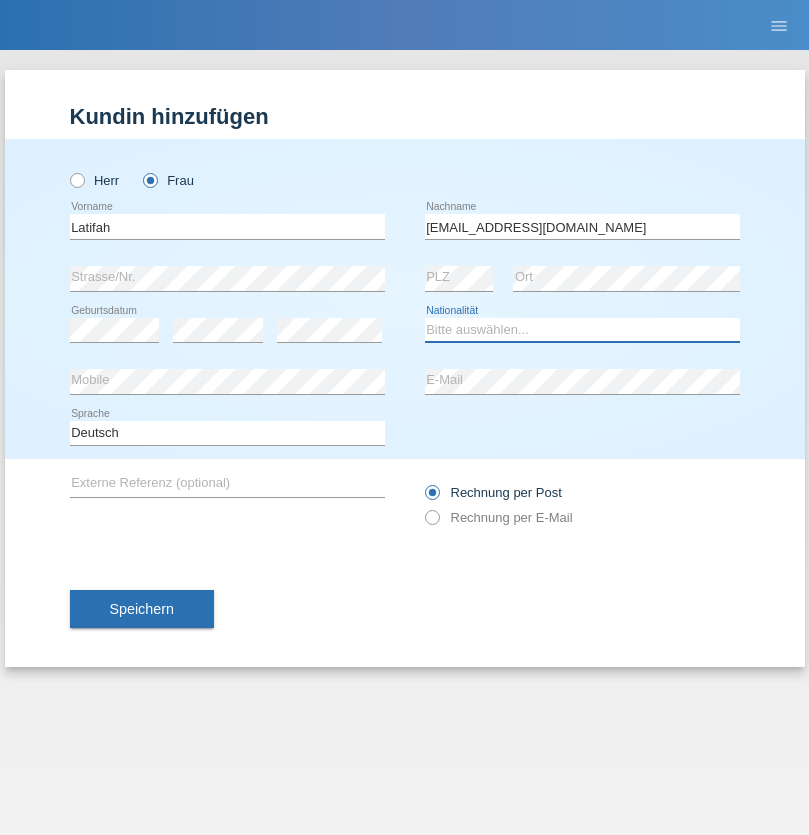 select on "TR" 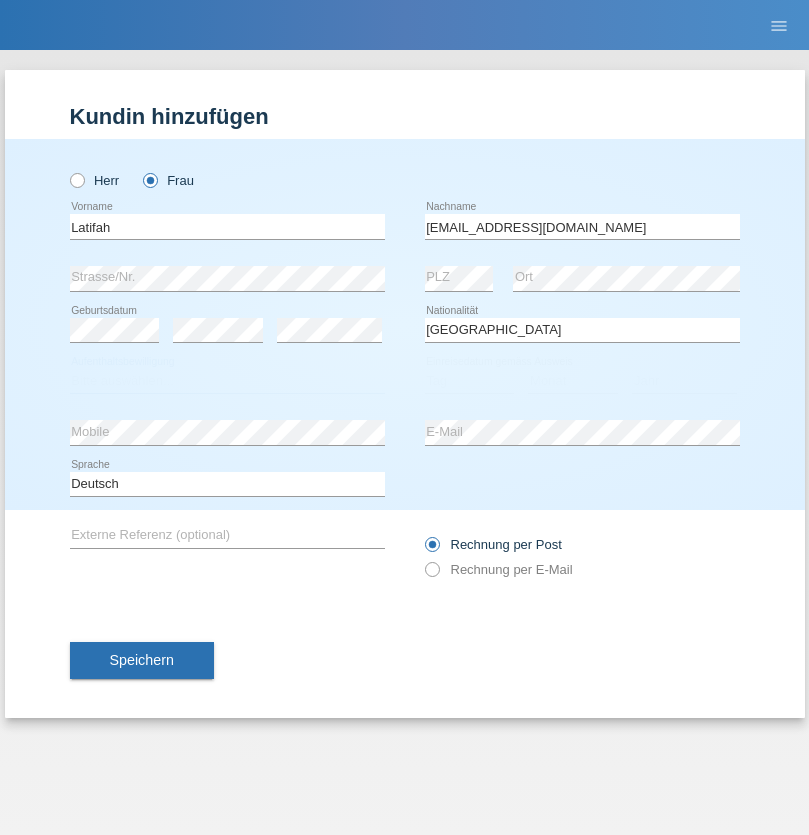select on "C" 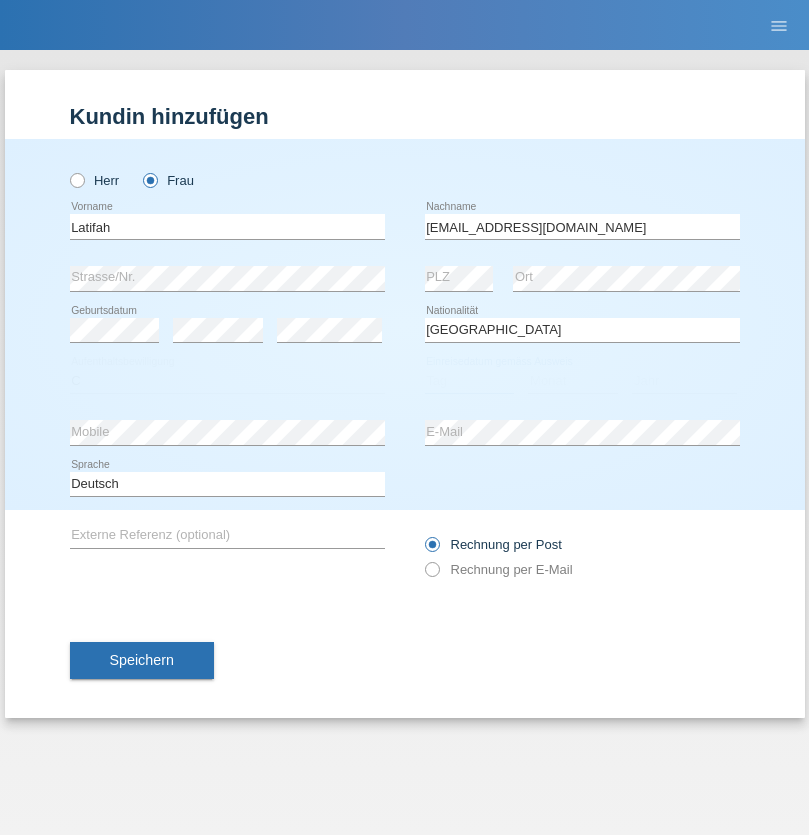 select on "17" 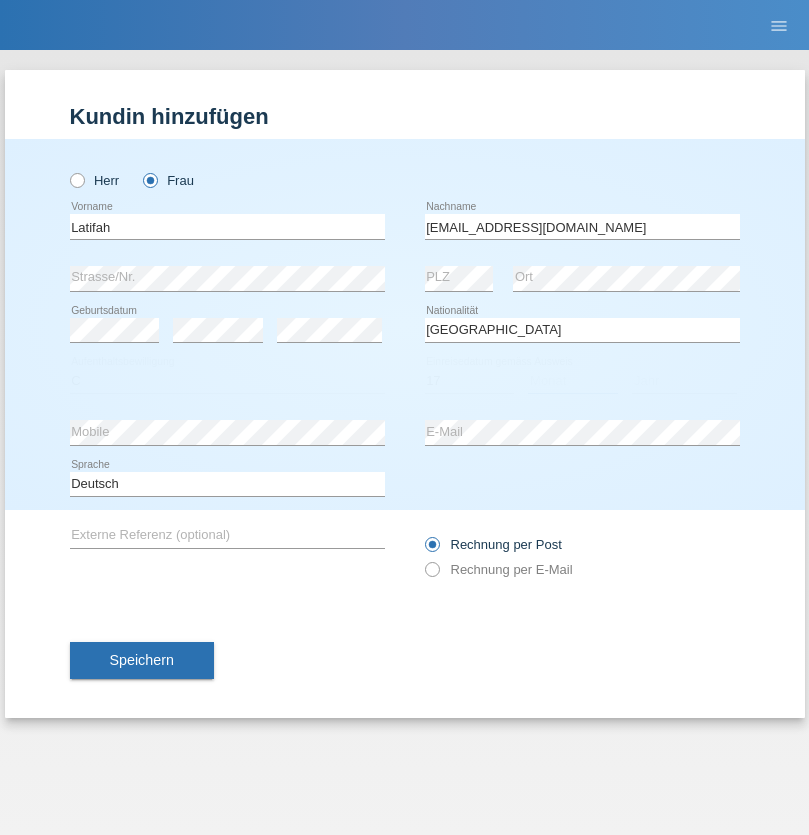 select on "04" 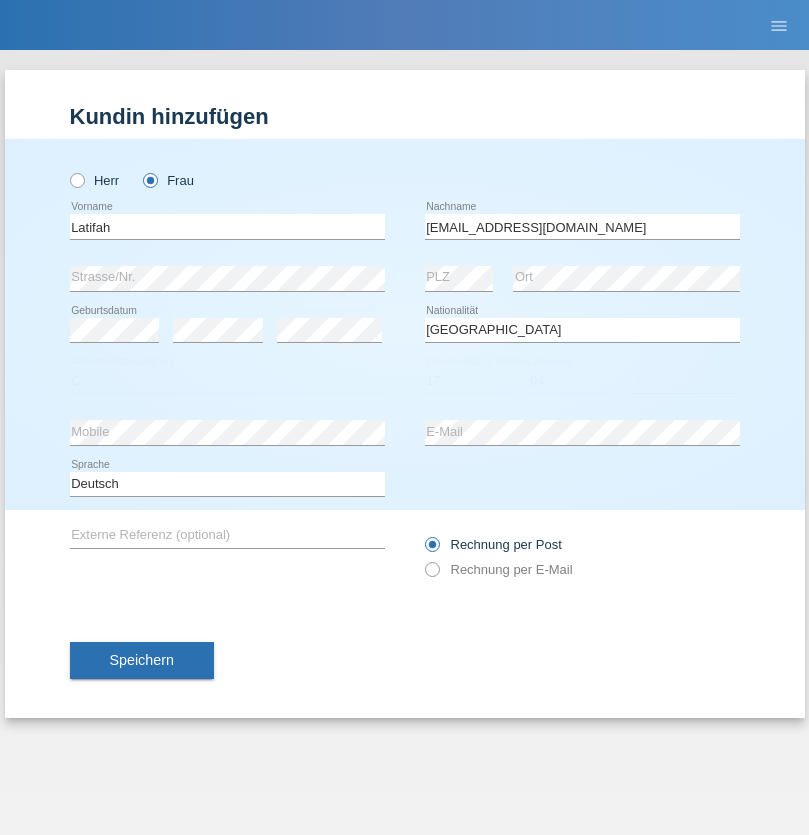 select on "2008" 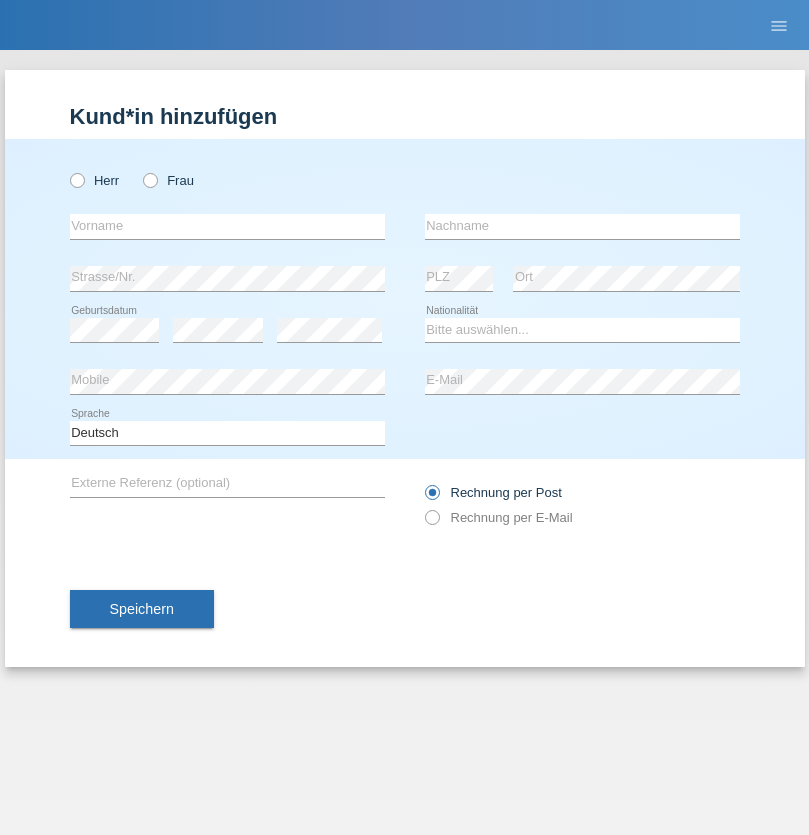 scroll, scrollTop: 0, scrollLeft: 0, axis: both 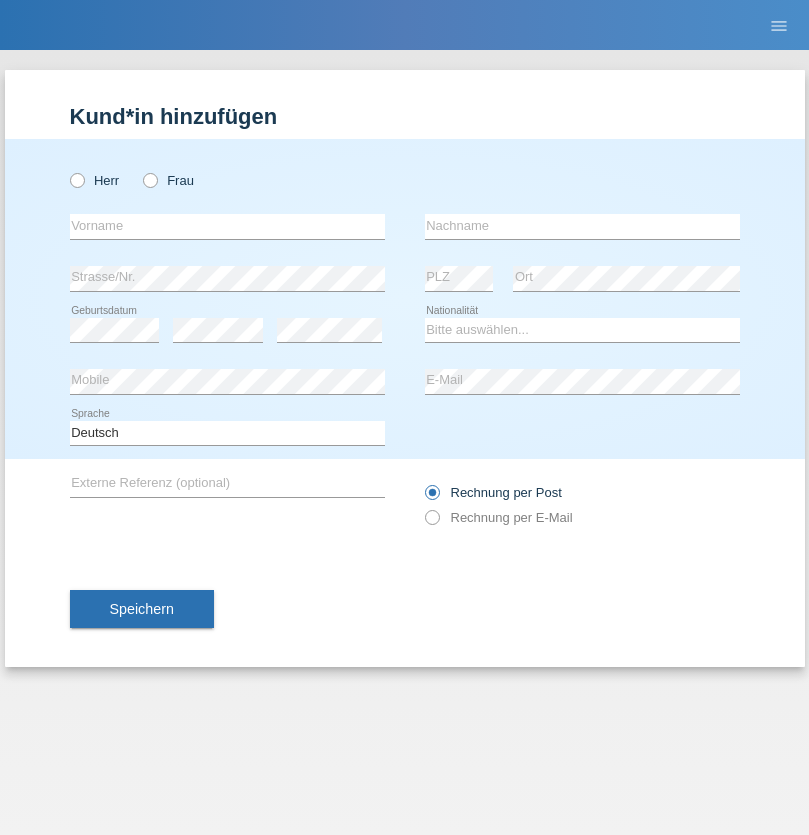 radio on "true" 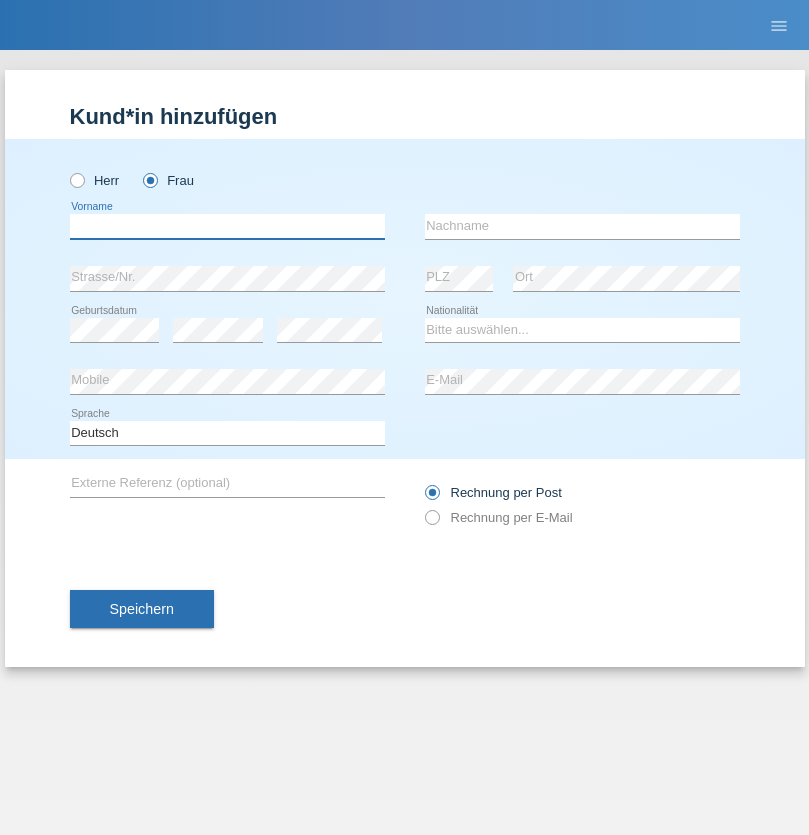 click at bounding box center [227, 226] 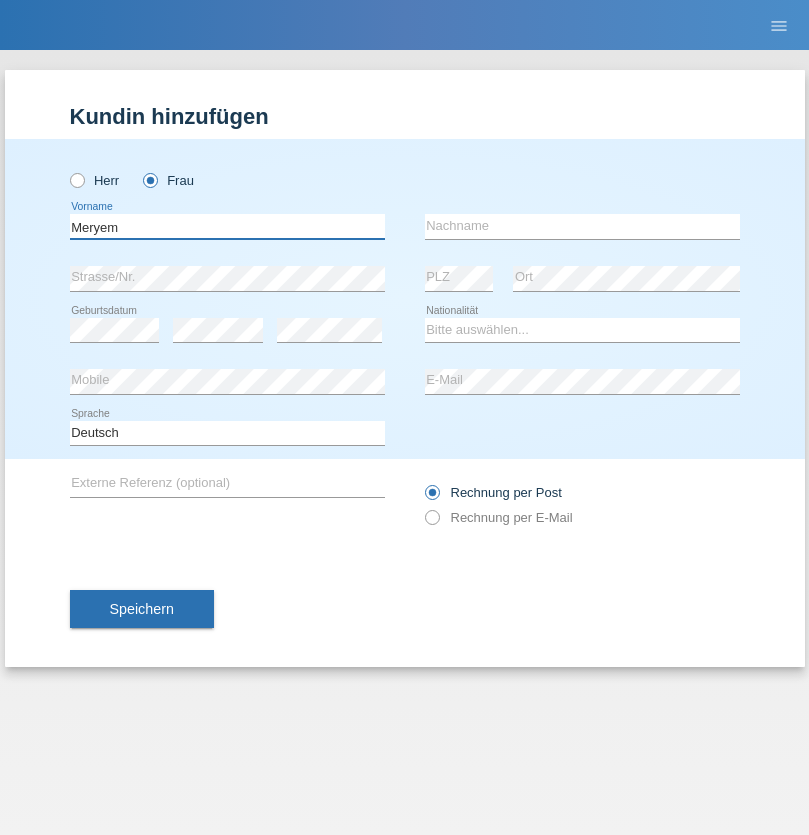 type on "Meryem" 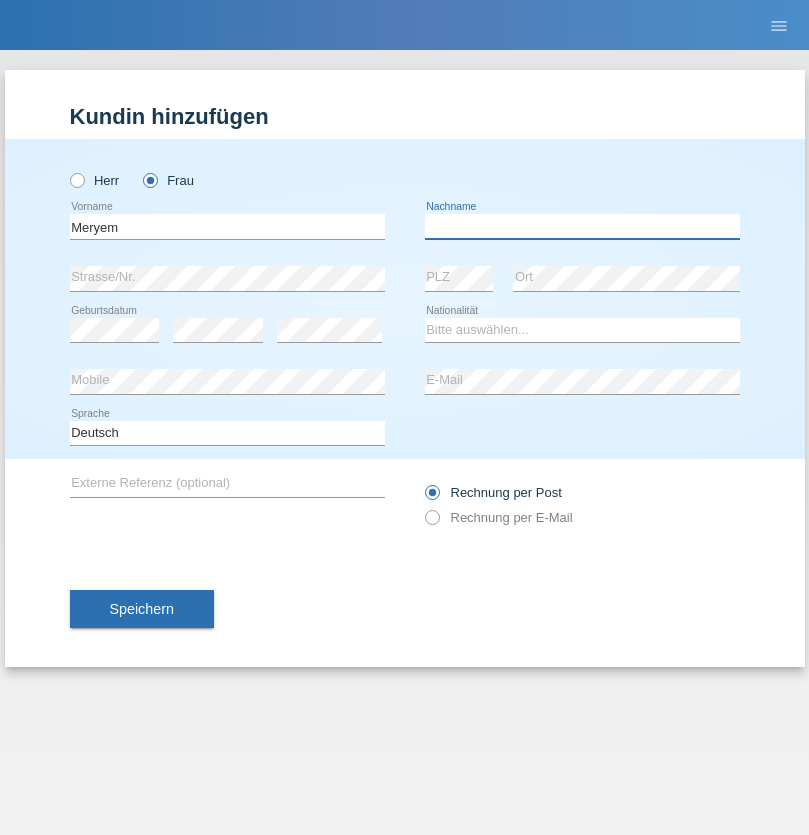 click at bounding box center [582, 226] 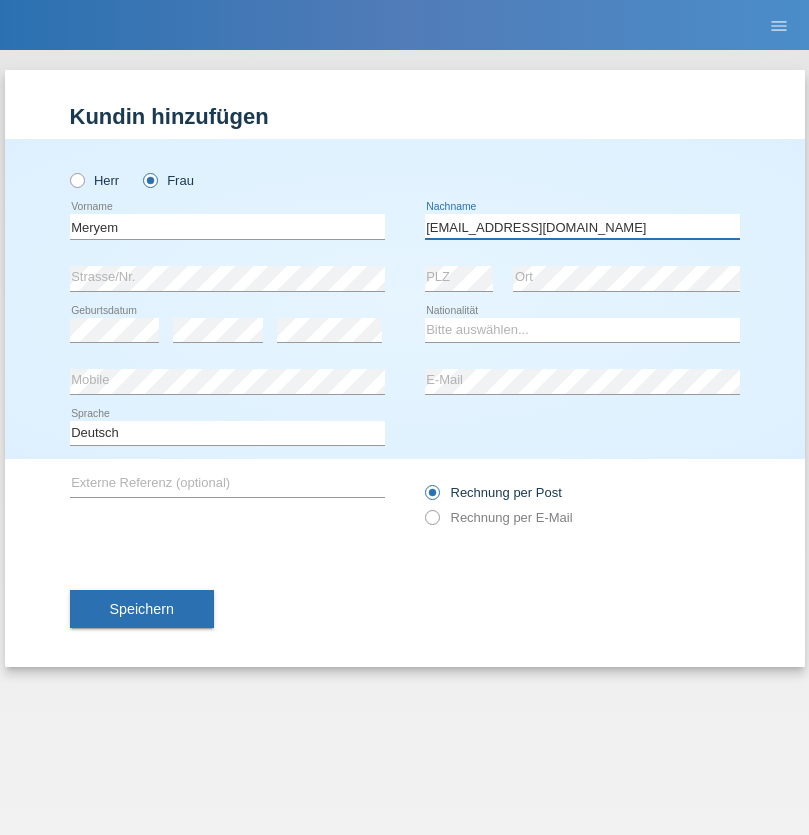 type on "meryemy@hotmail.com" 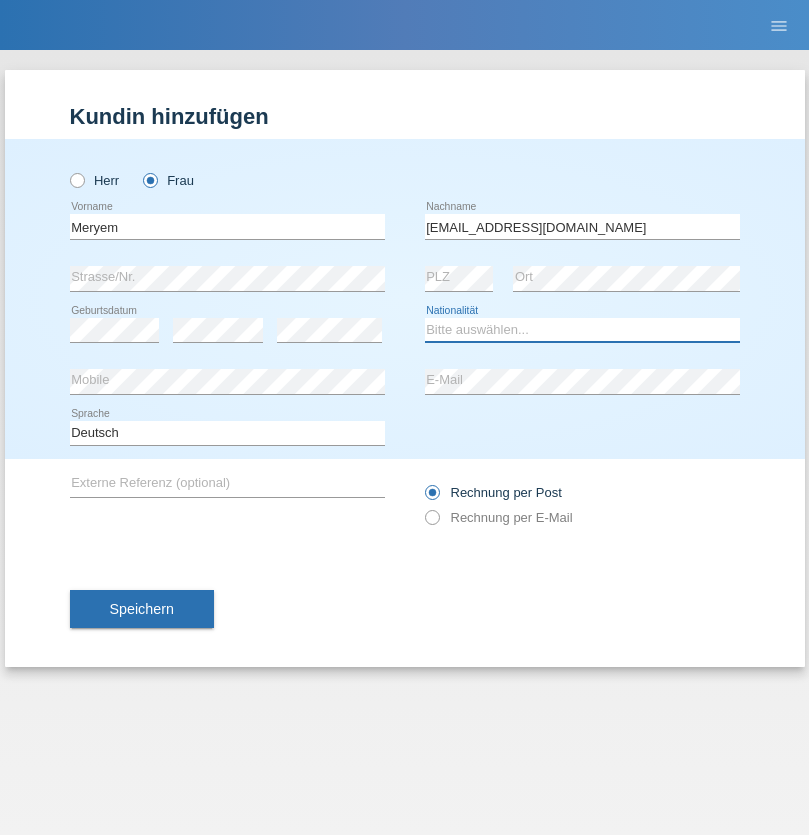 select on "TR" 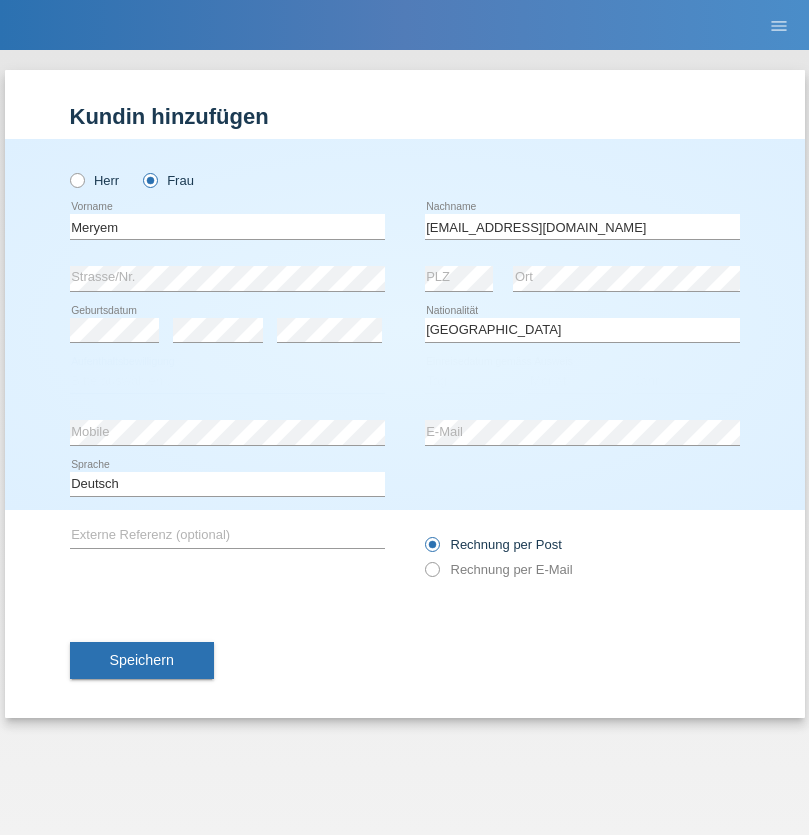 select on "C" 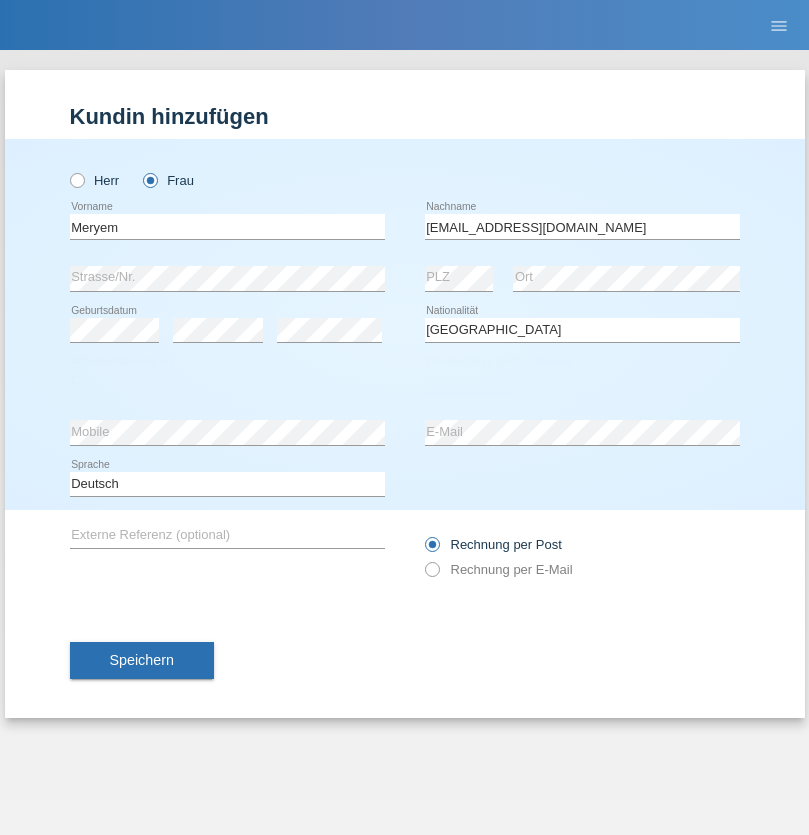 select on "14" 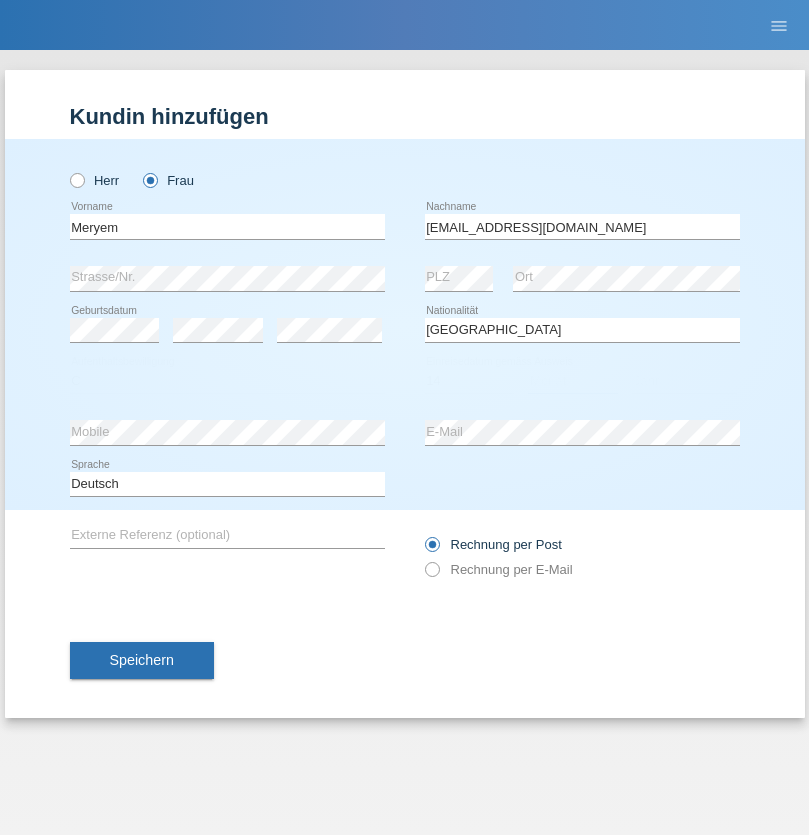 select on "12" 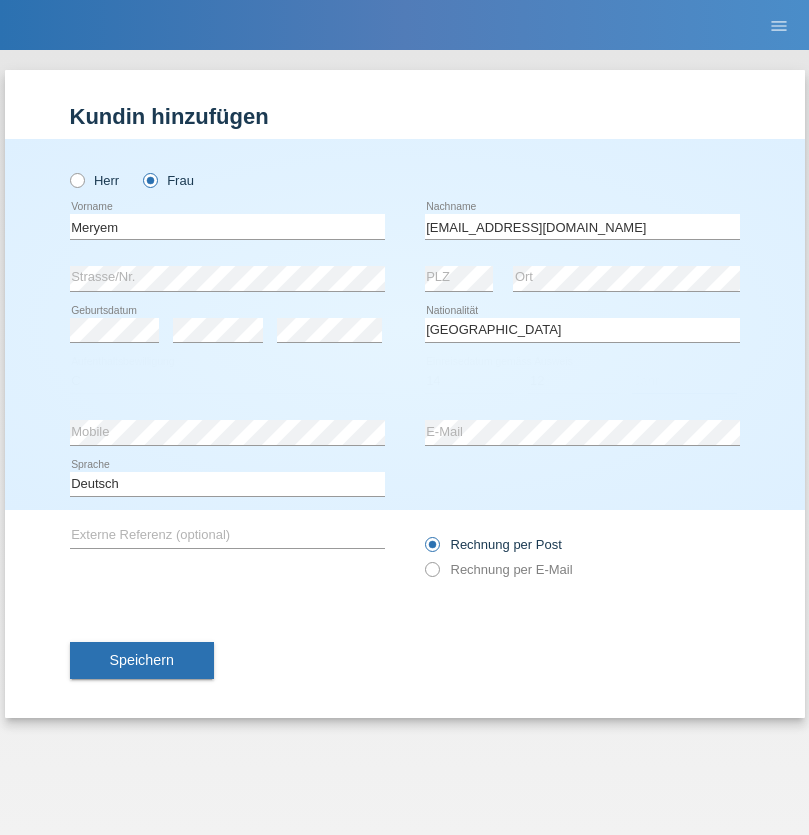 select on "1985" 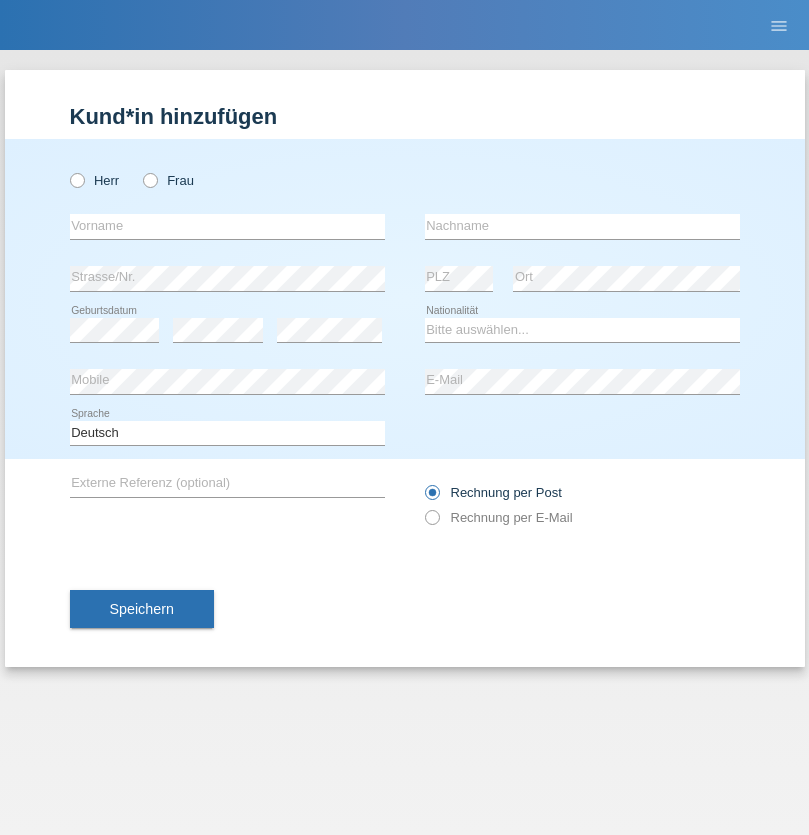 scroll, scrollTop: 0, scrollLeft: 0, axis: both 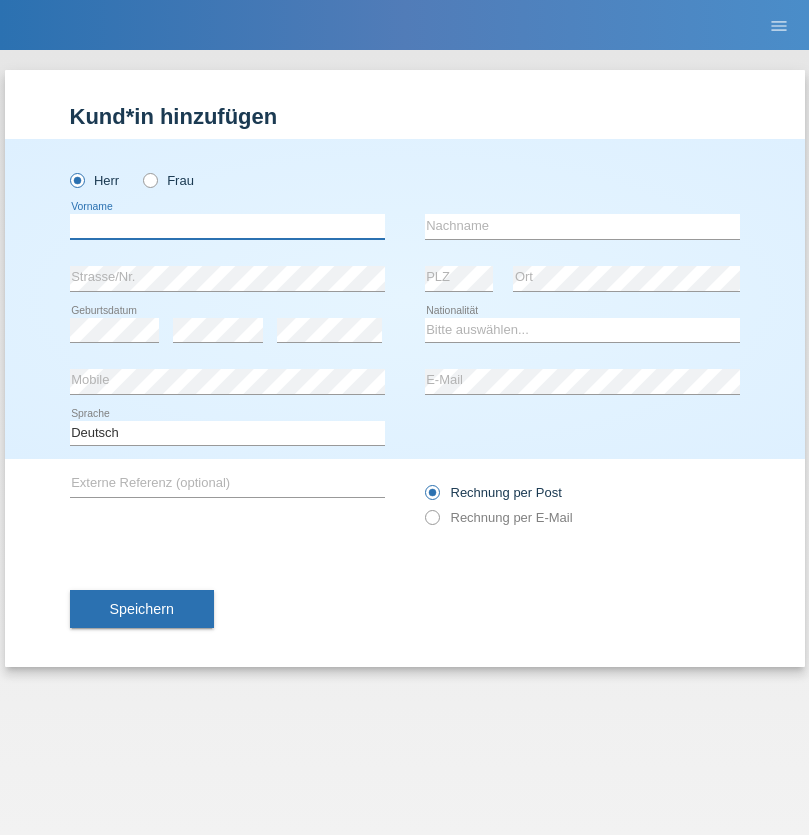 click at bounding box center (227, 226) 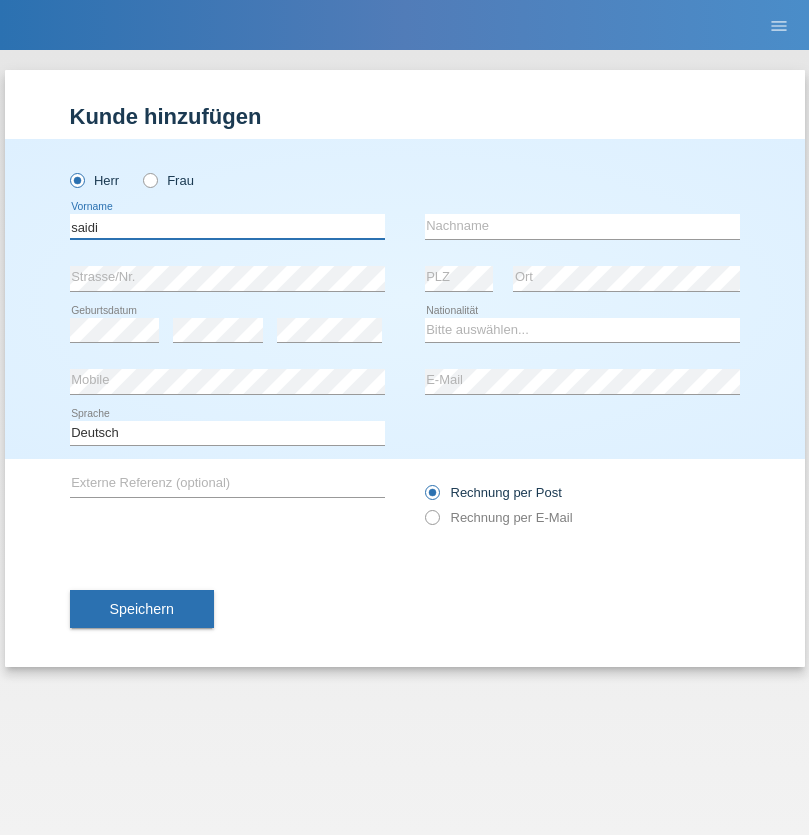 type on "saidi" 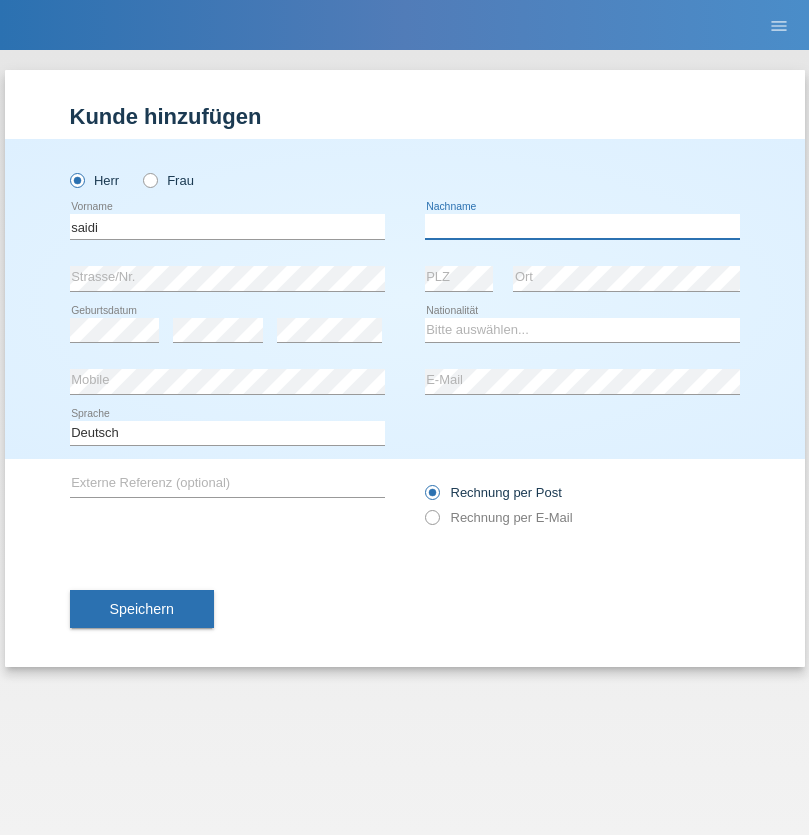 click at bounding box center (582, 226) 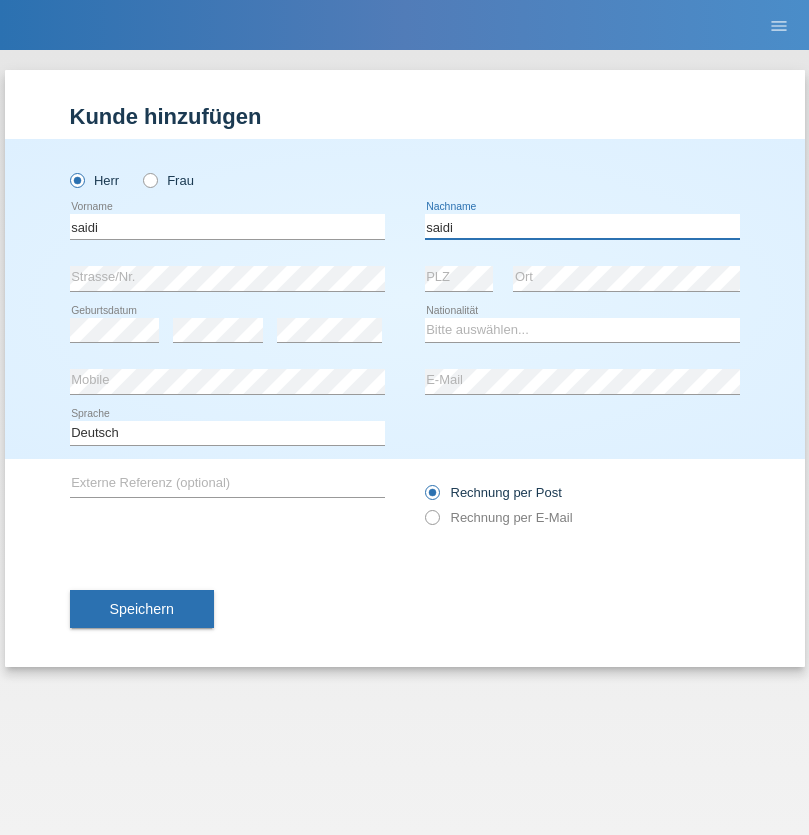 type on "saidi" 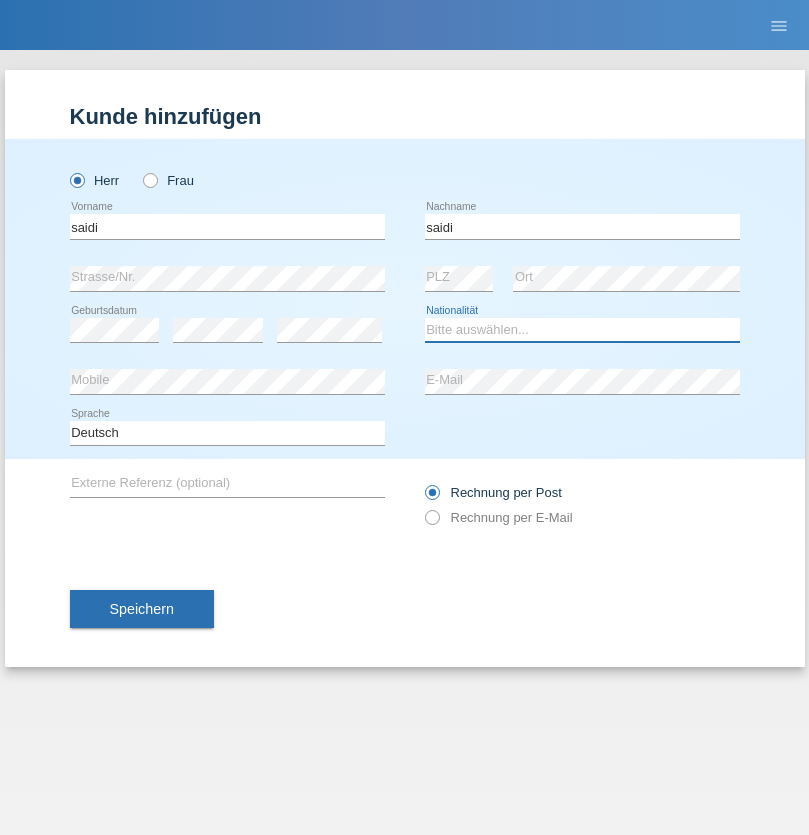 select on "MA" 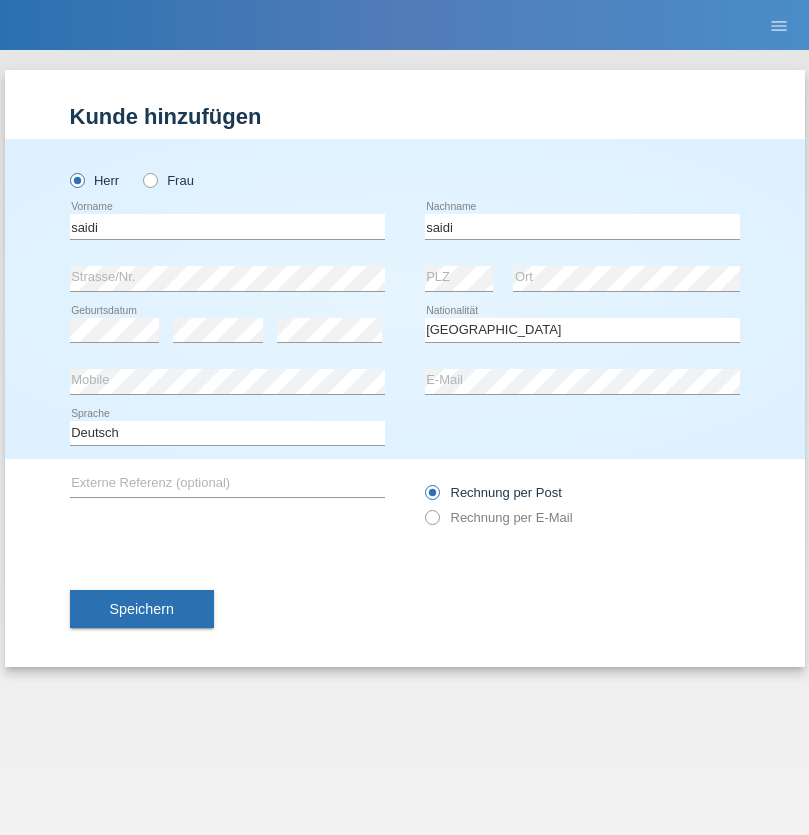 select on "C" 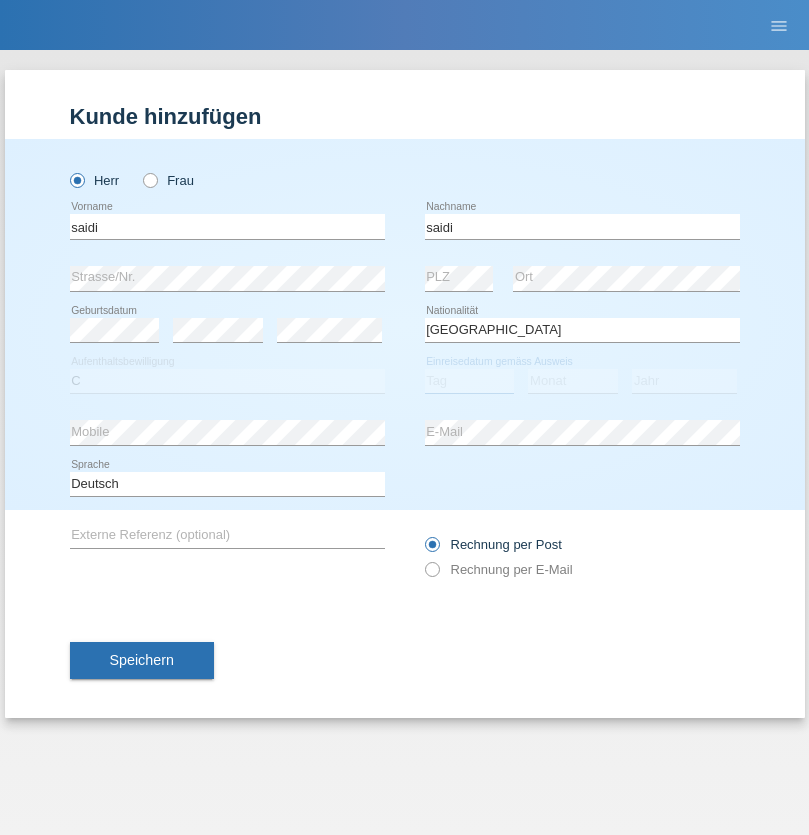 select on "23" 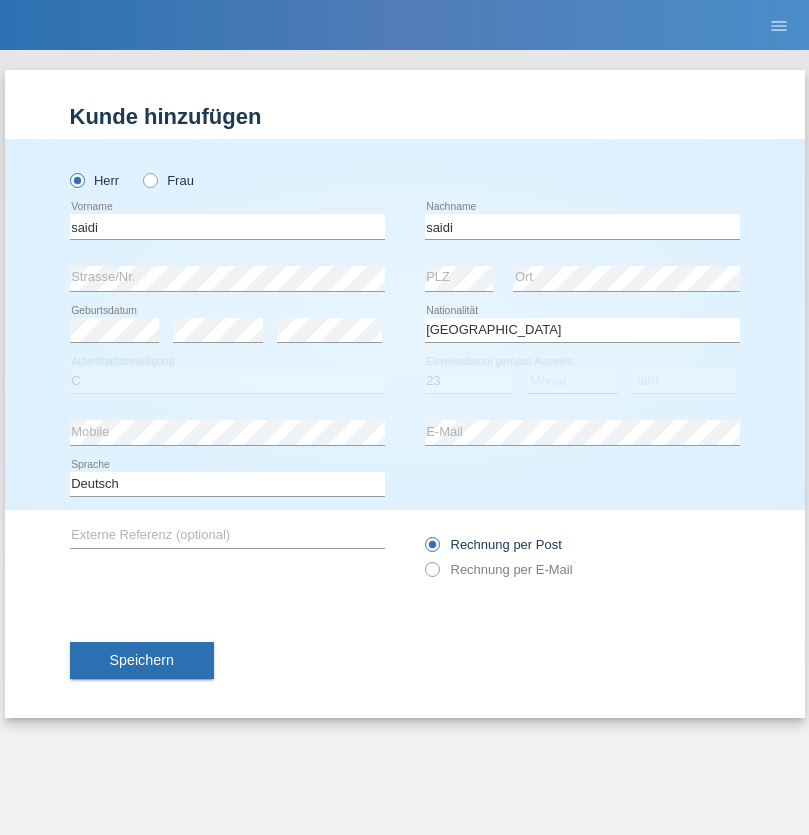 select on "06" 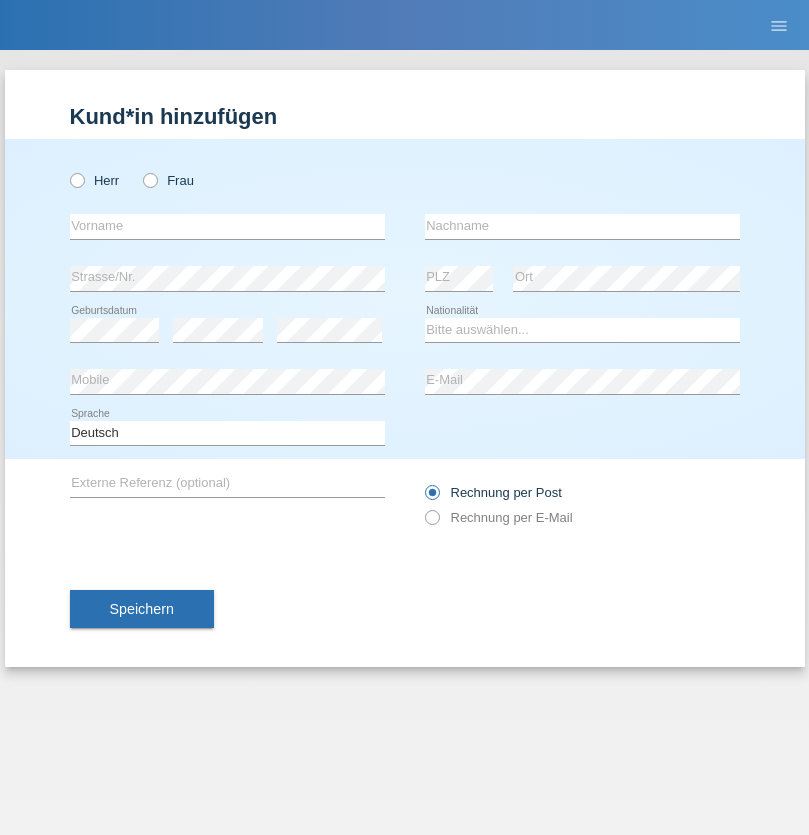 scroll, scrollTop: 0, scrollLeft: 0, axis: both 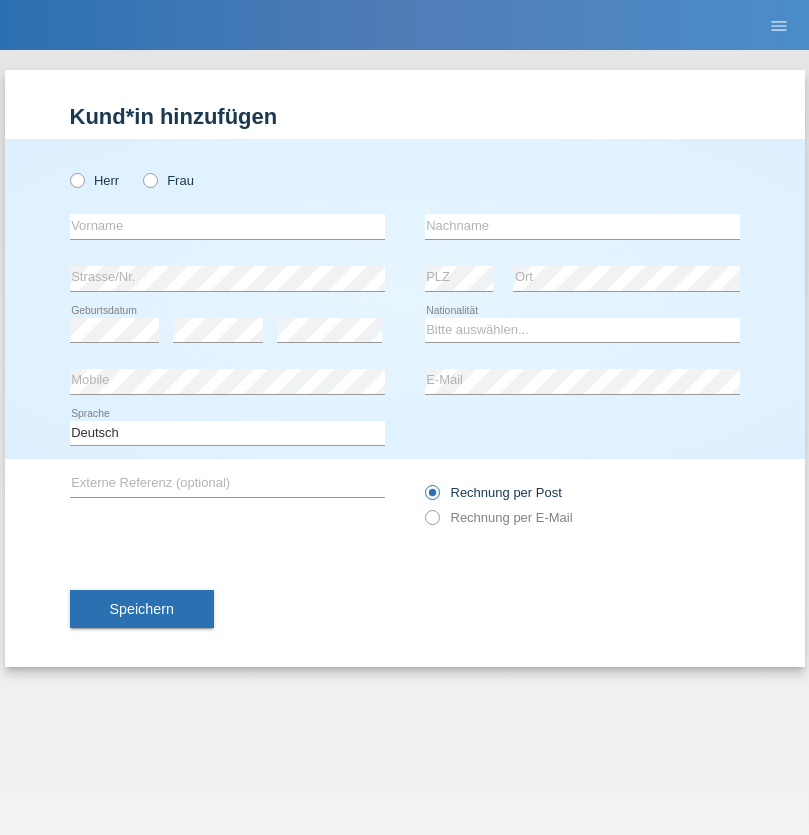 radio on "true" 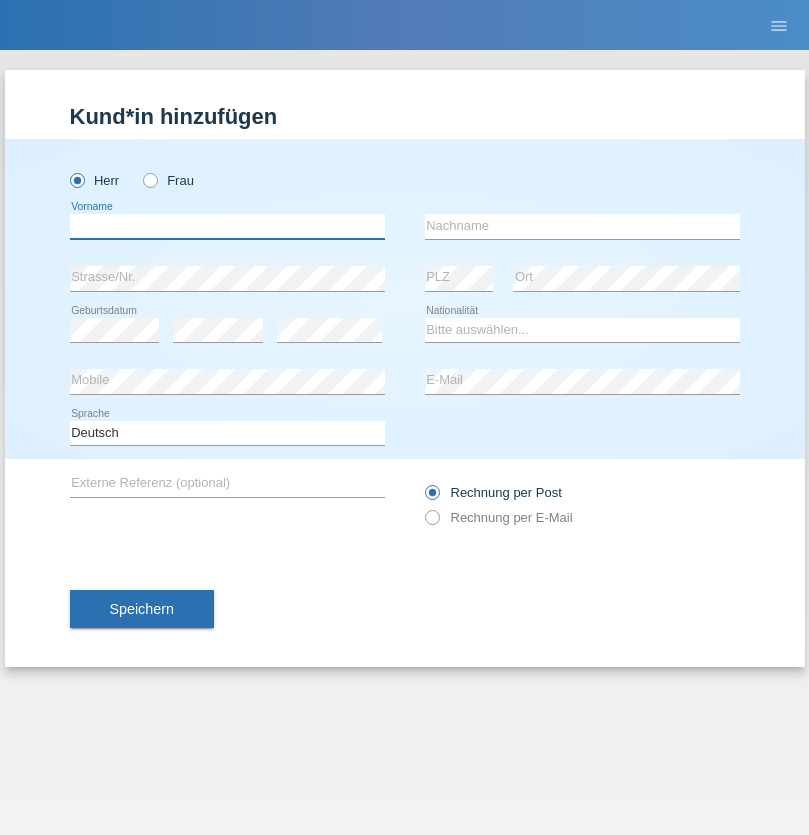 click at bounding box center [227, 226] 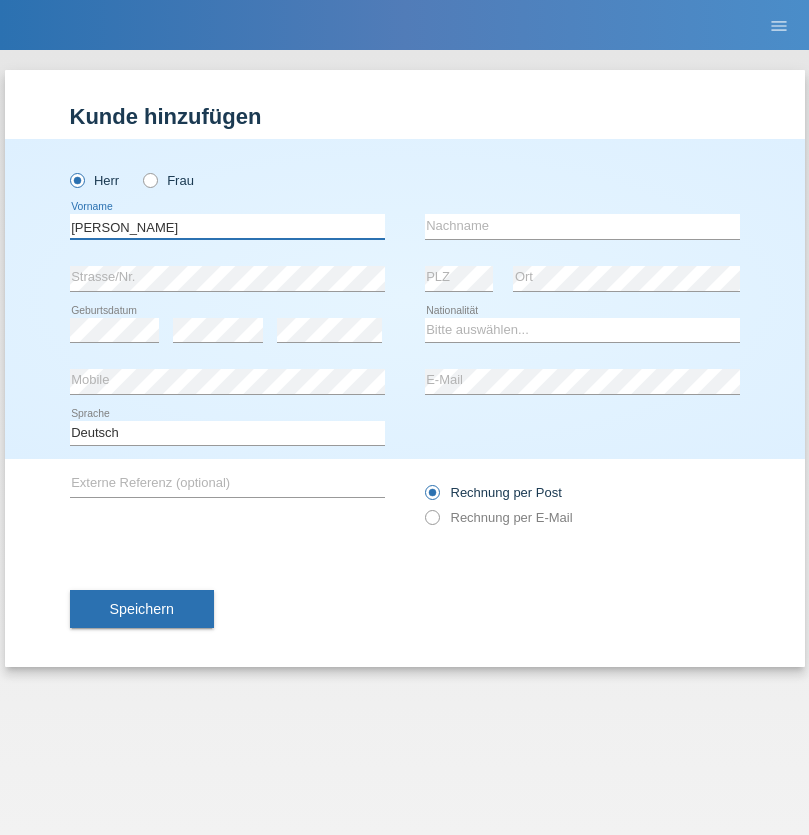 type on "[PERSON_NAME]" 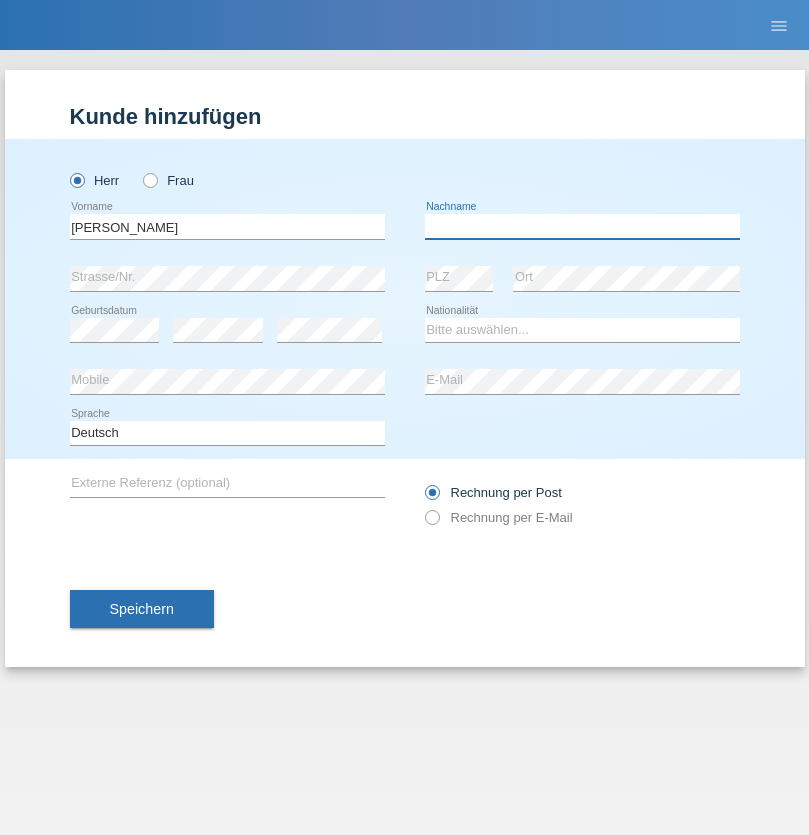 click at bounding box center [582, 226] 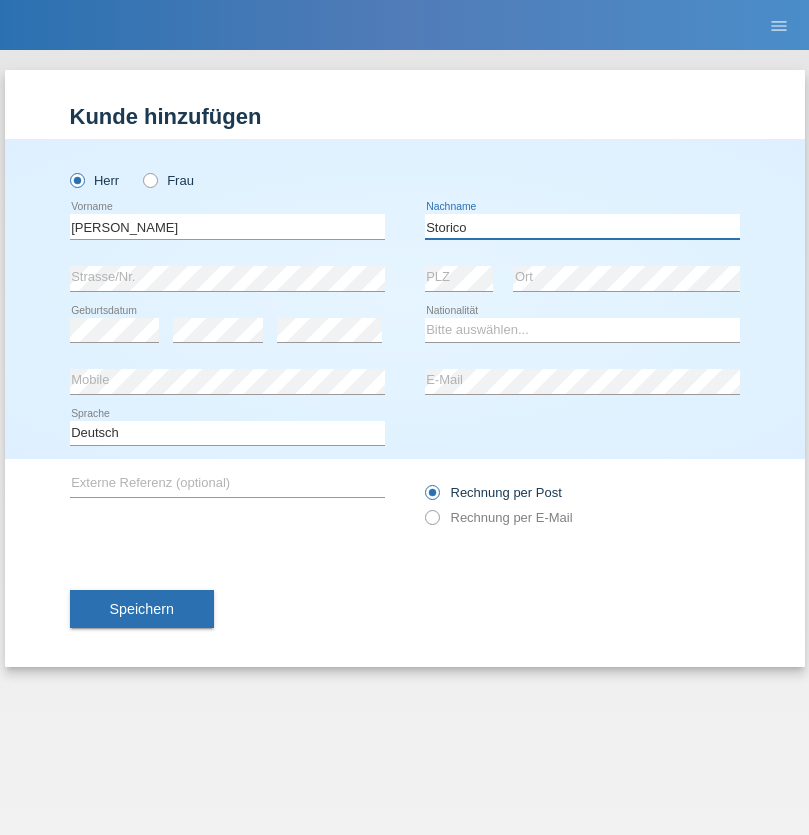 type on "Storico" 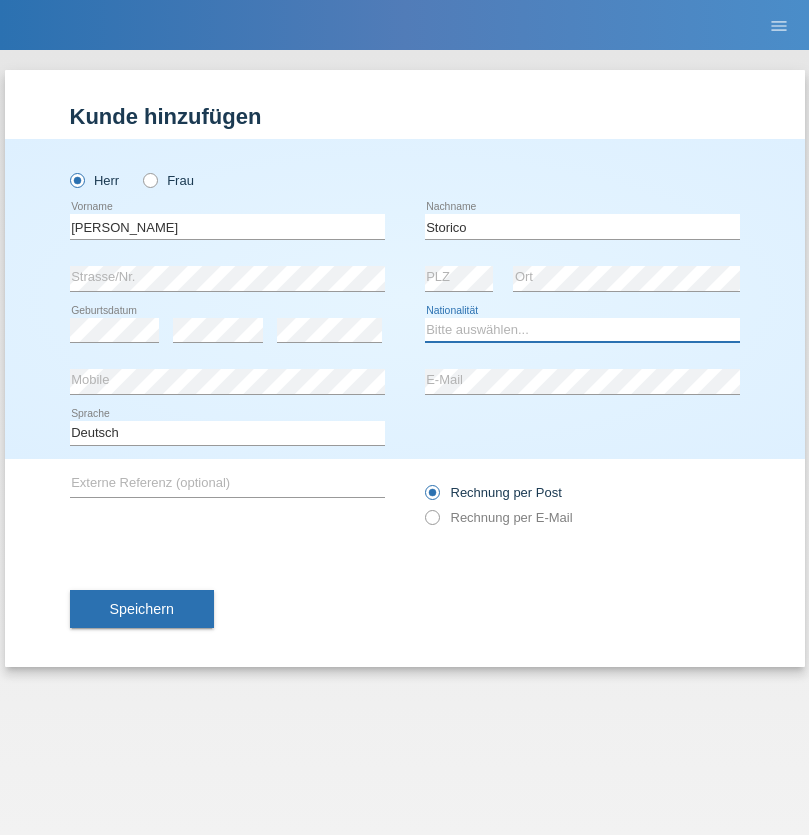 select on "IT" 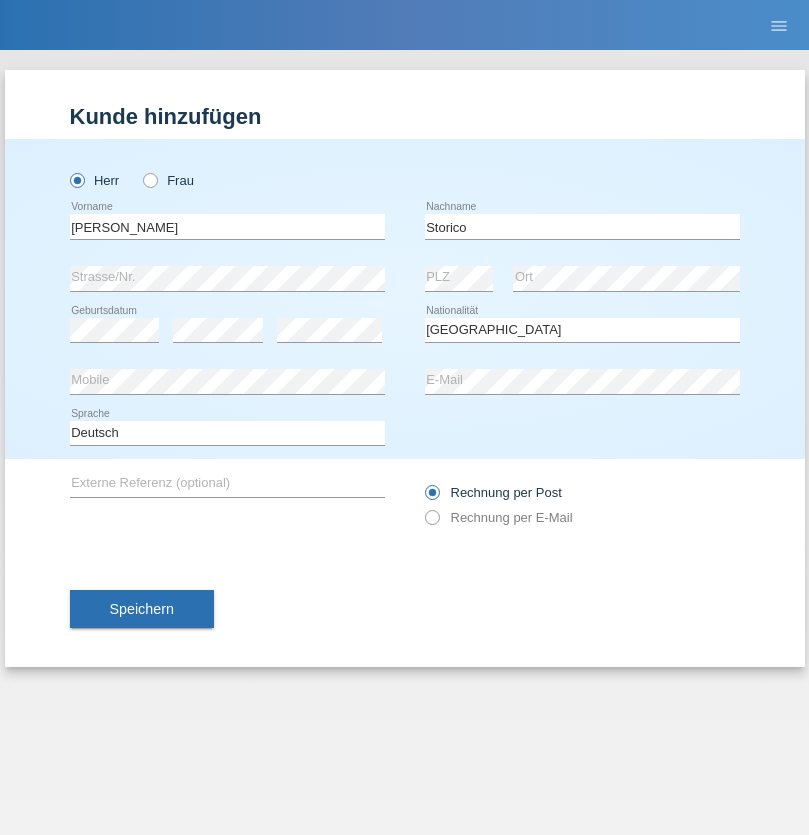 select on "C" 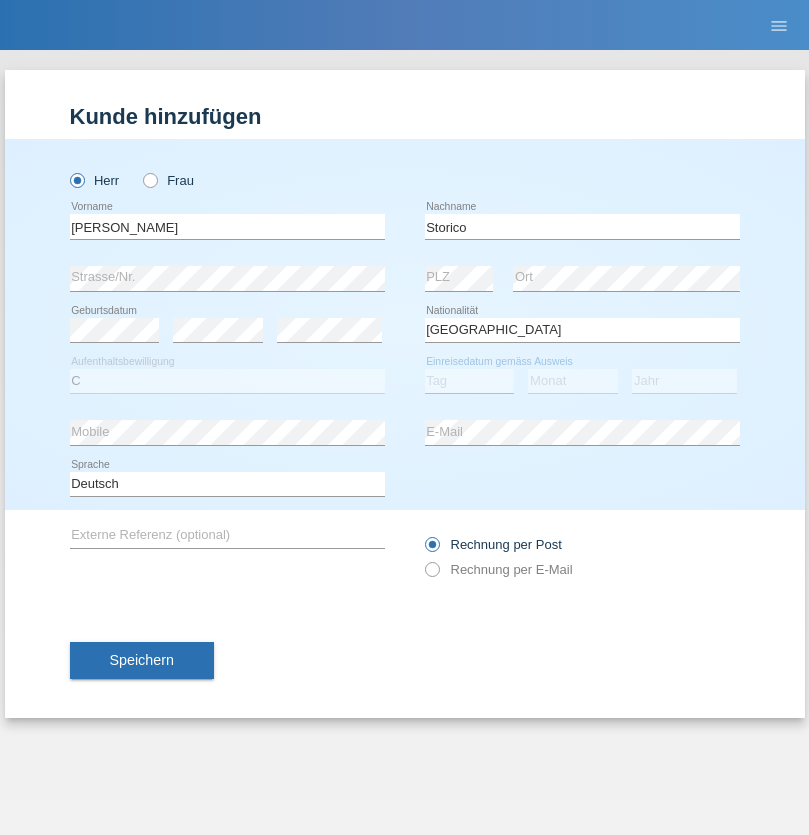 select on "06" 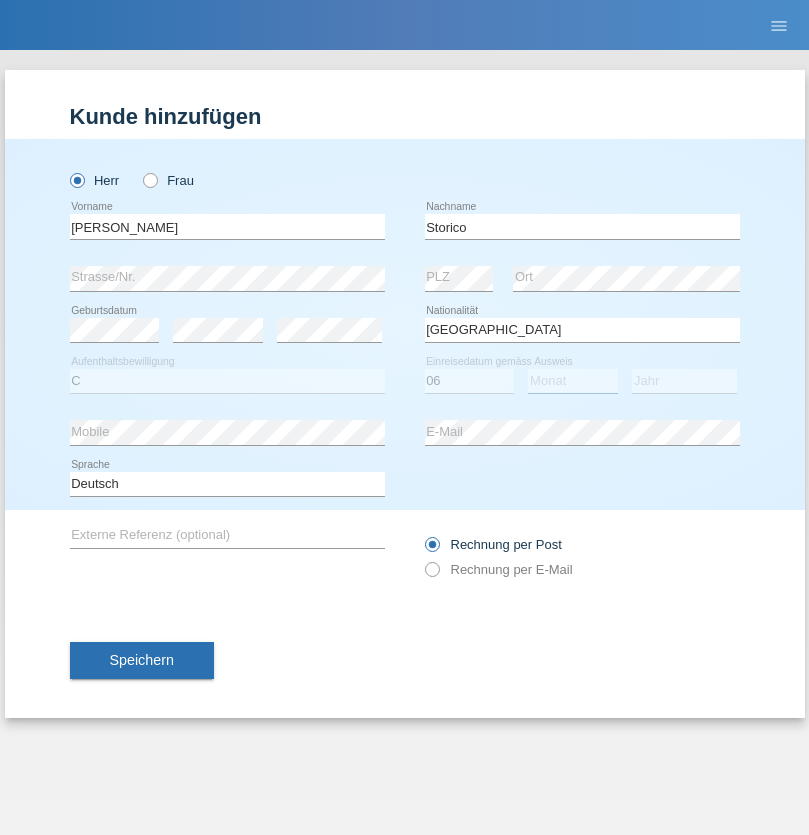 select on "07" 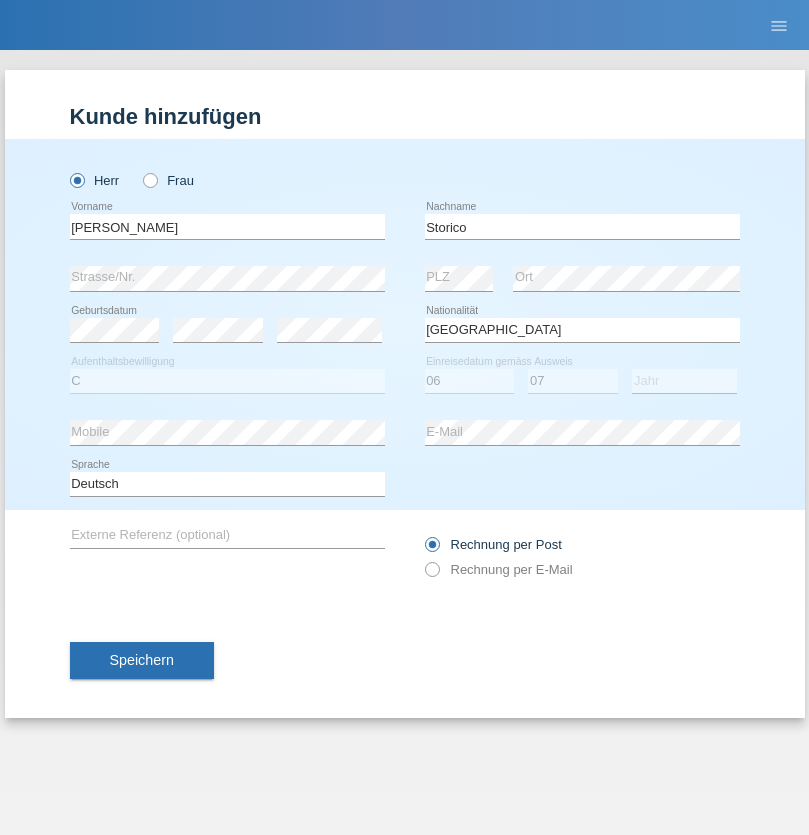 select on "2021" 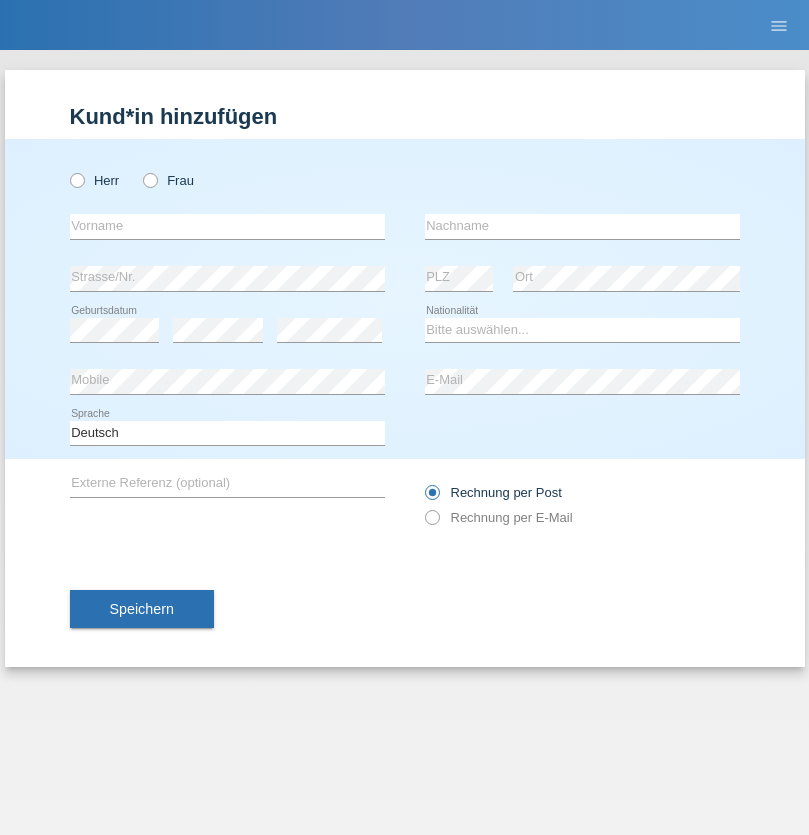 scroll, scrollTop: 0, scrollLeft: 0, axis: both 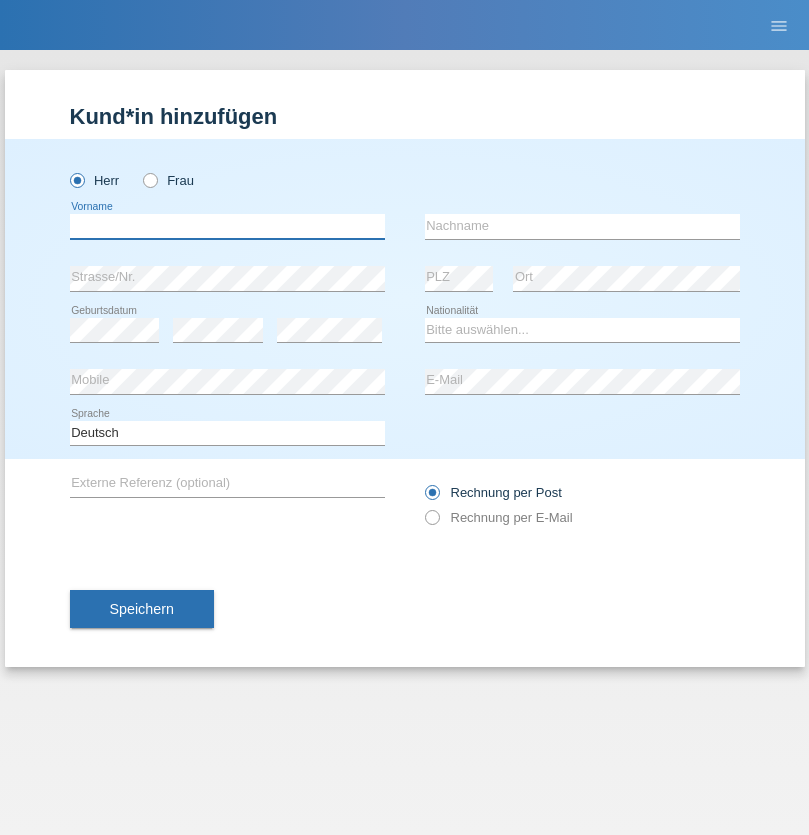 click at bounding box center (227, 226) 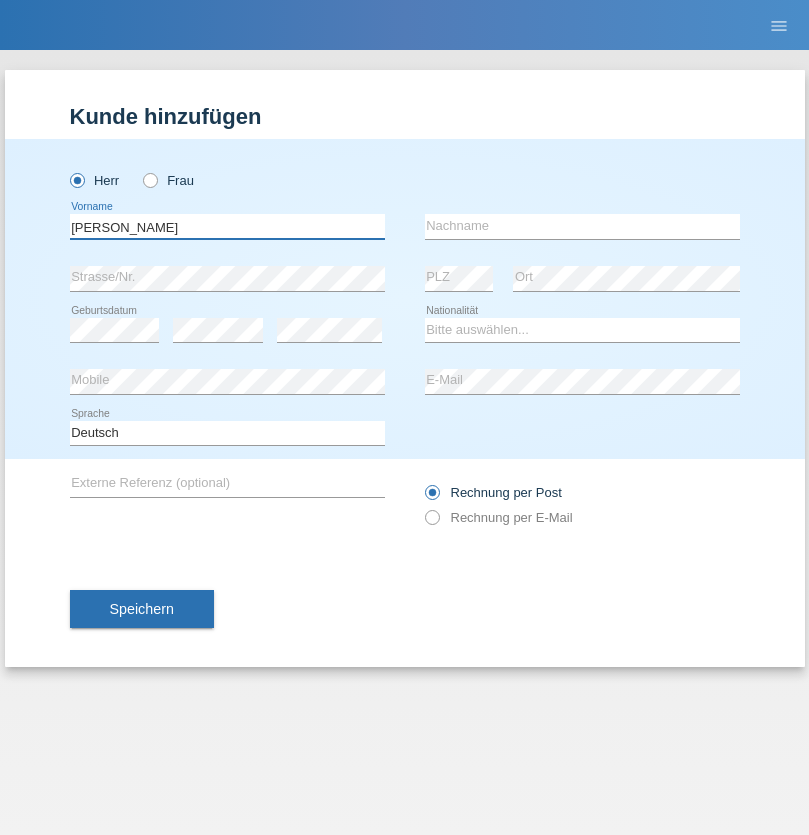 type on "[PERSON_NAME]" 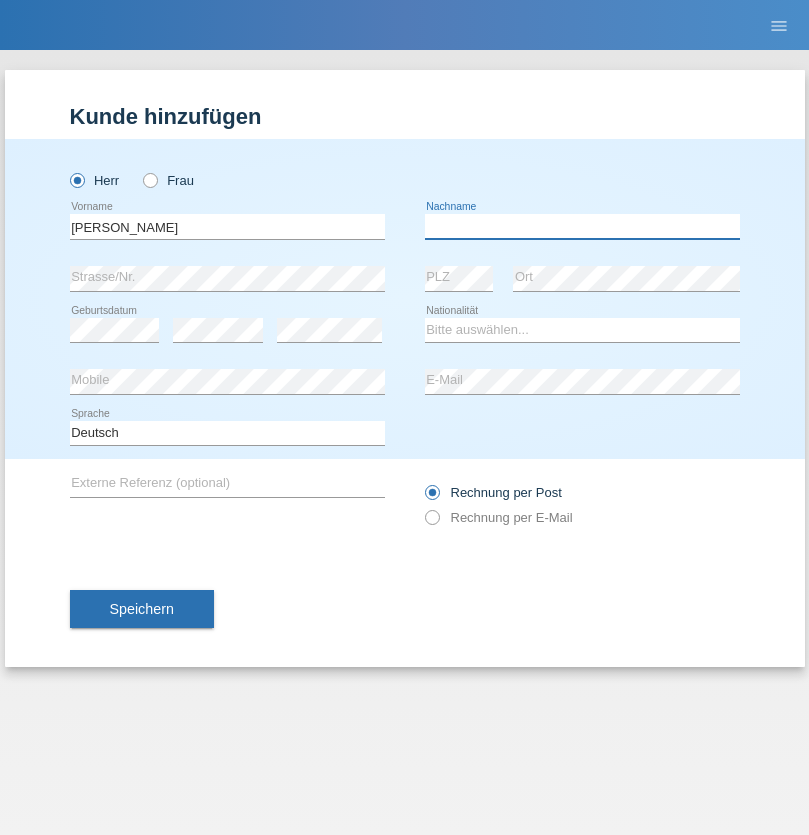 click at bounding box center (582, 226) 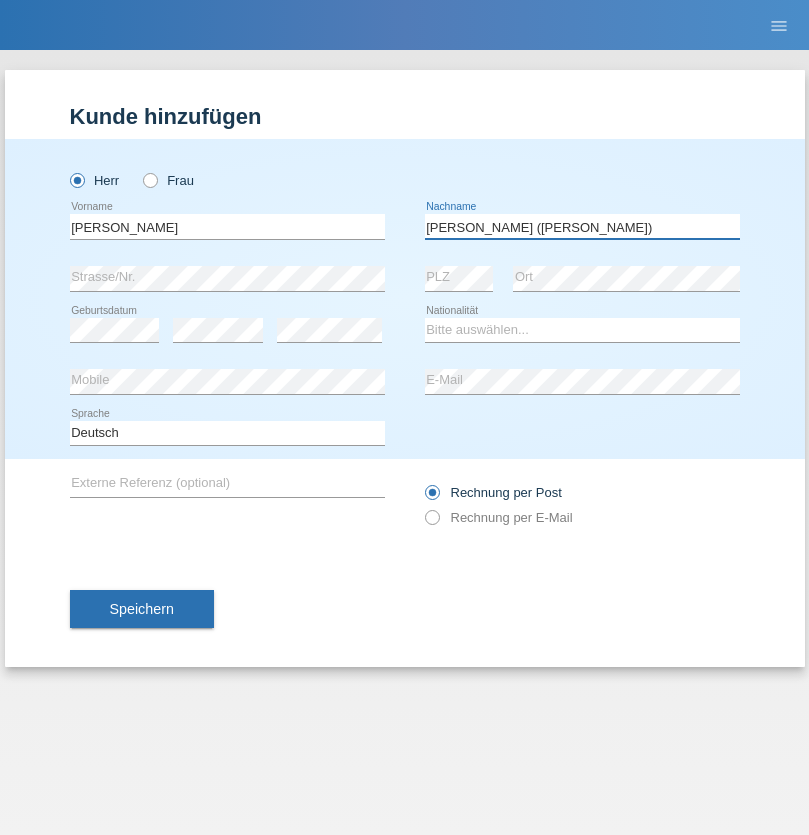 type on "[PERSON_NAME] ([PERSON_NAME])" 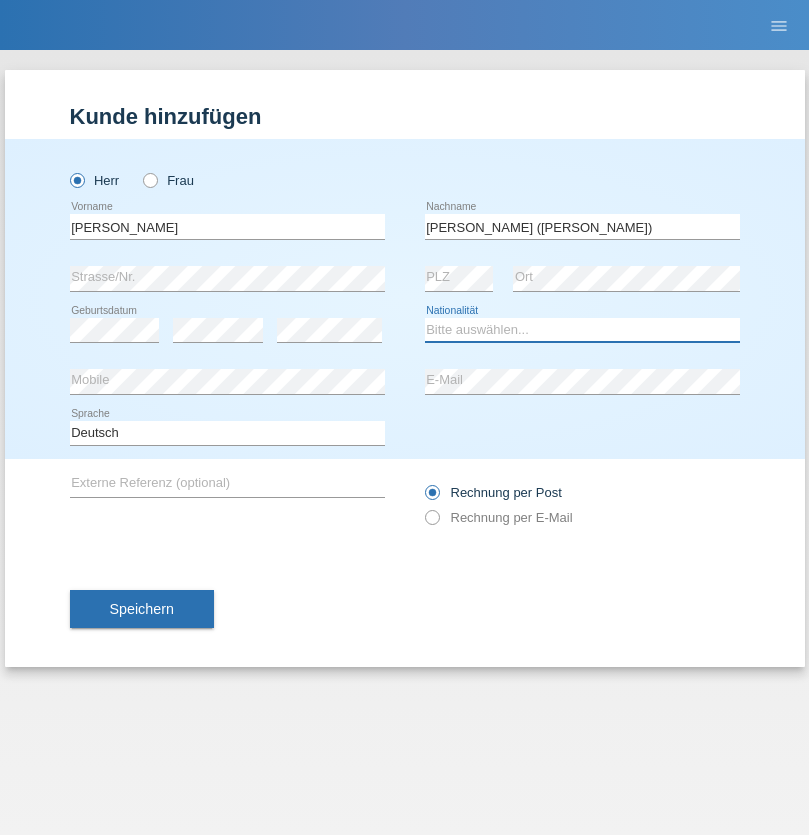 select on "BR" 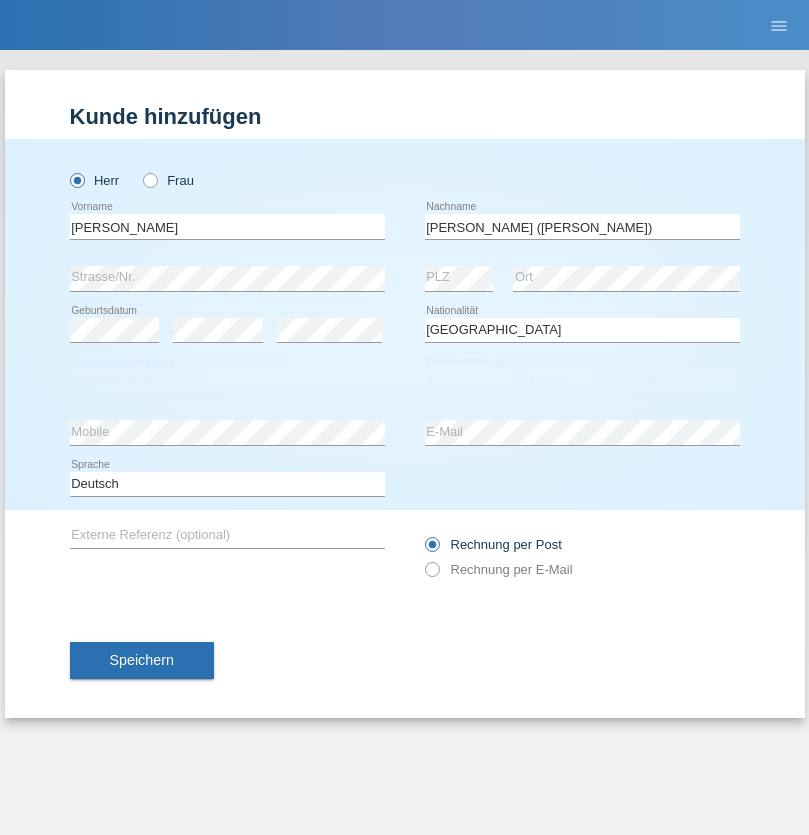 select on "C" 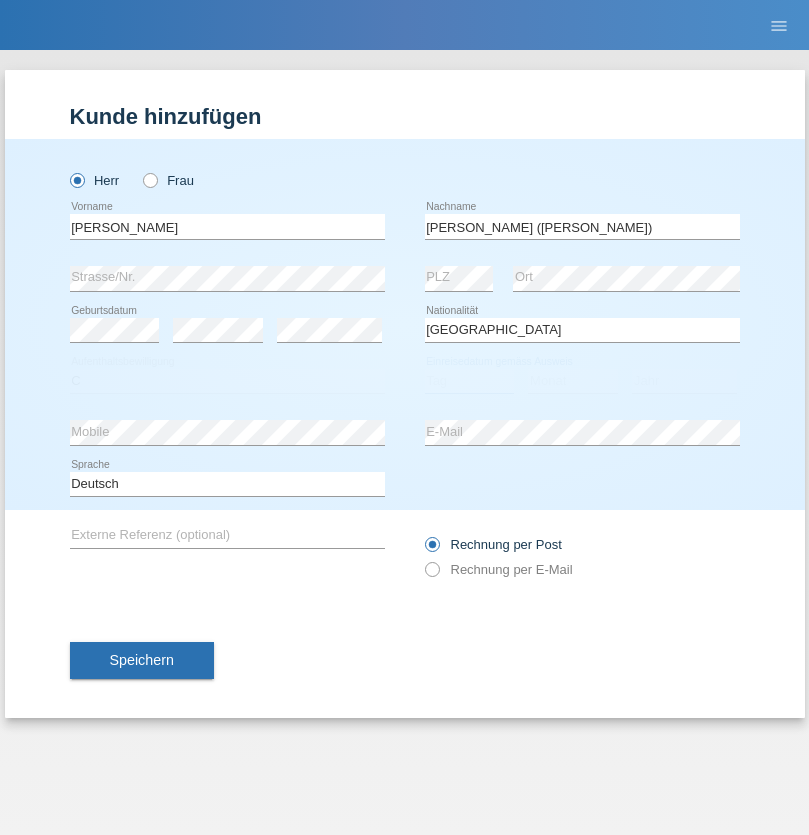 select on "14" 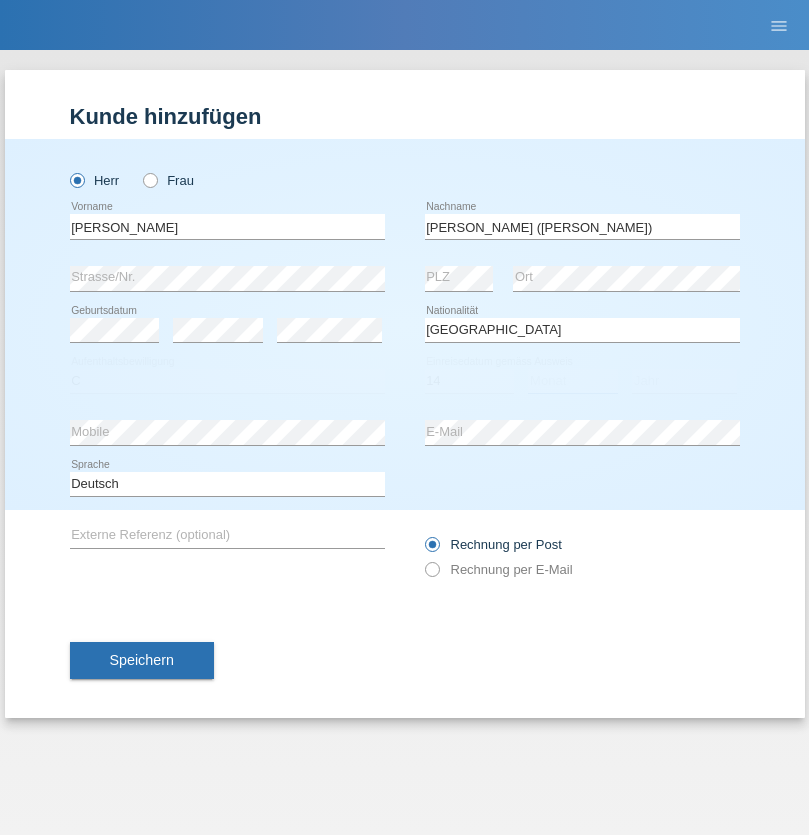 select on "12" 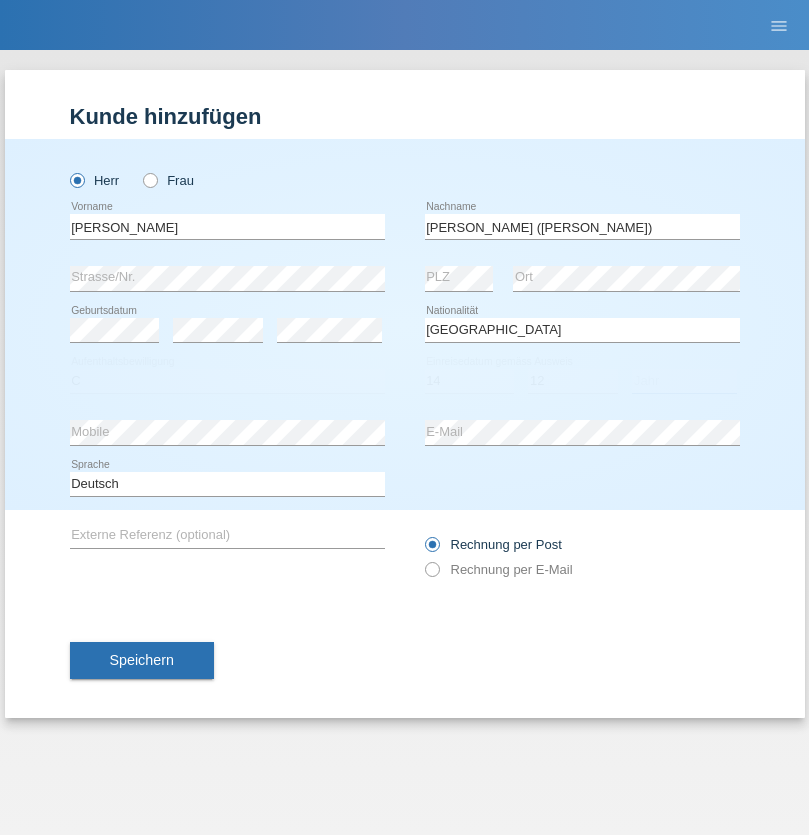 select on "2001" 